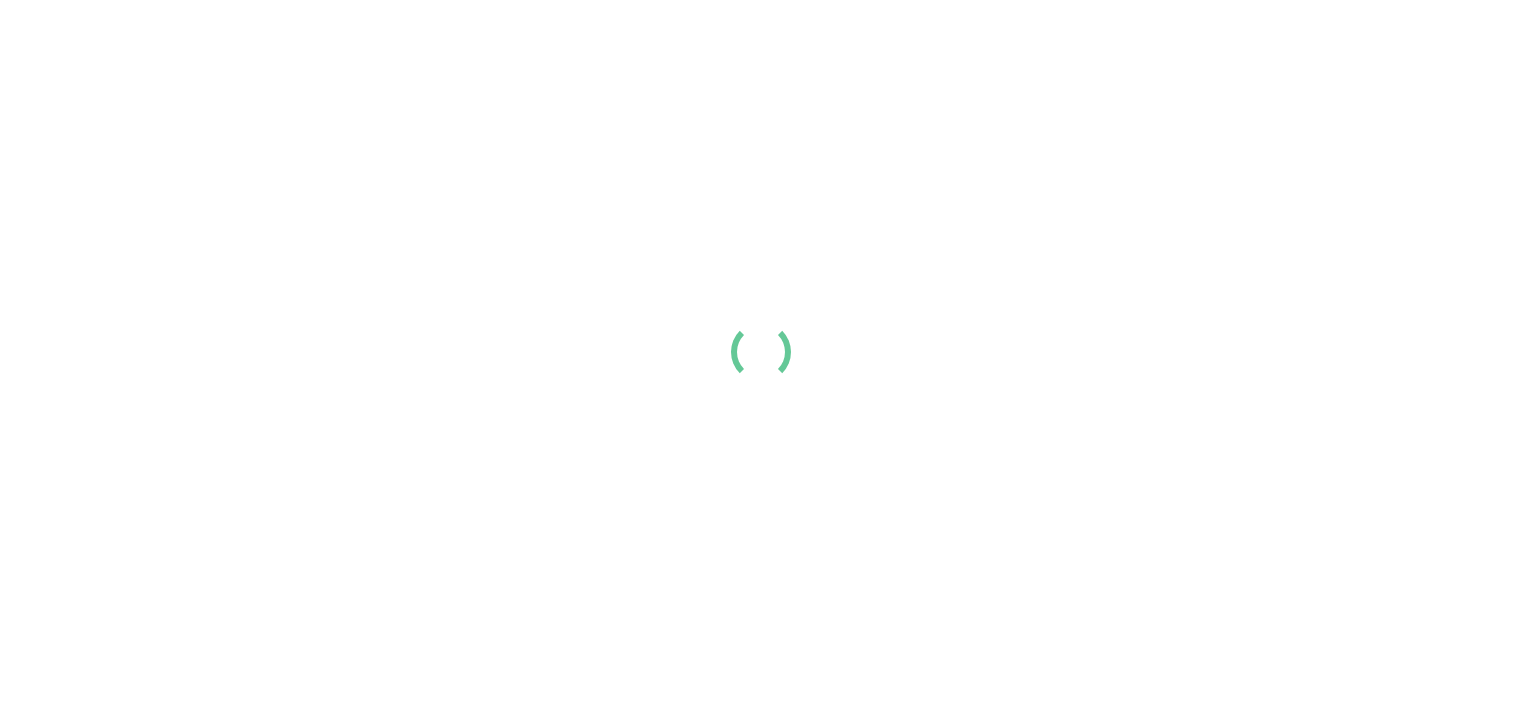 scroll, scrollTop: 0, scrollLeft: 0, axis: both 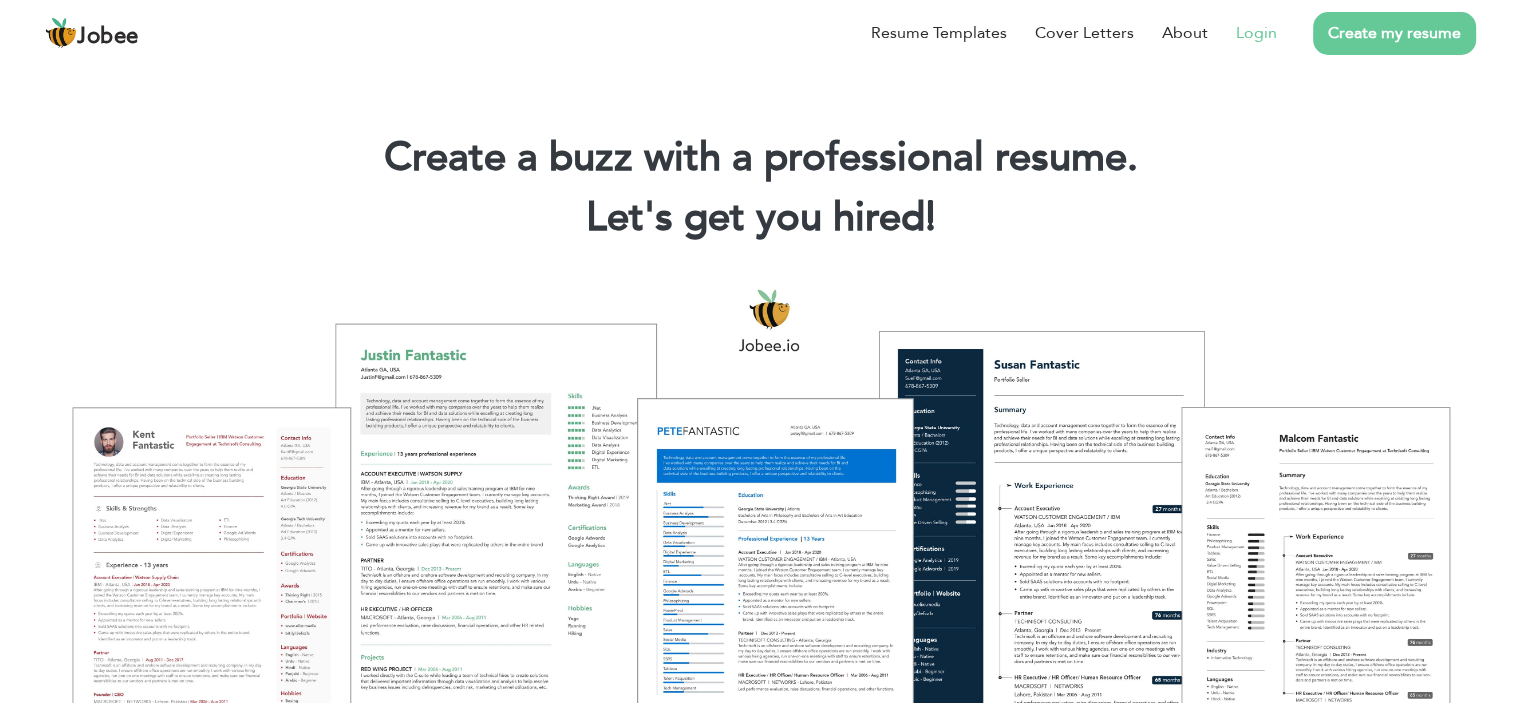 click on "Login" at bounding box center [1256, 33] 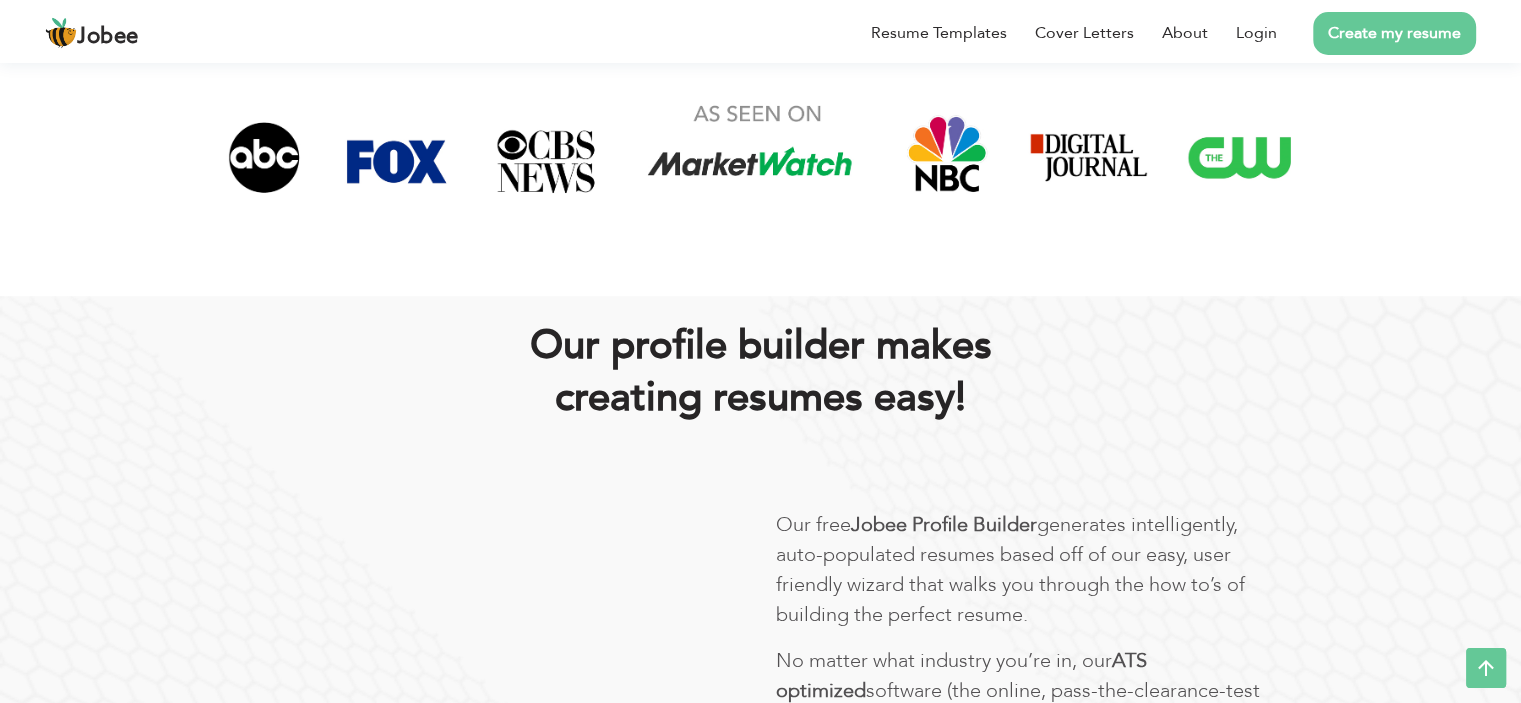 scroll, scrollTop: 0, scrollLeft: 0, axis: both 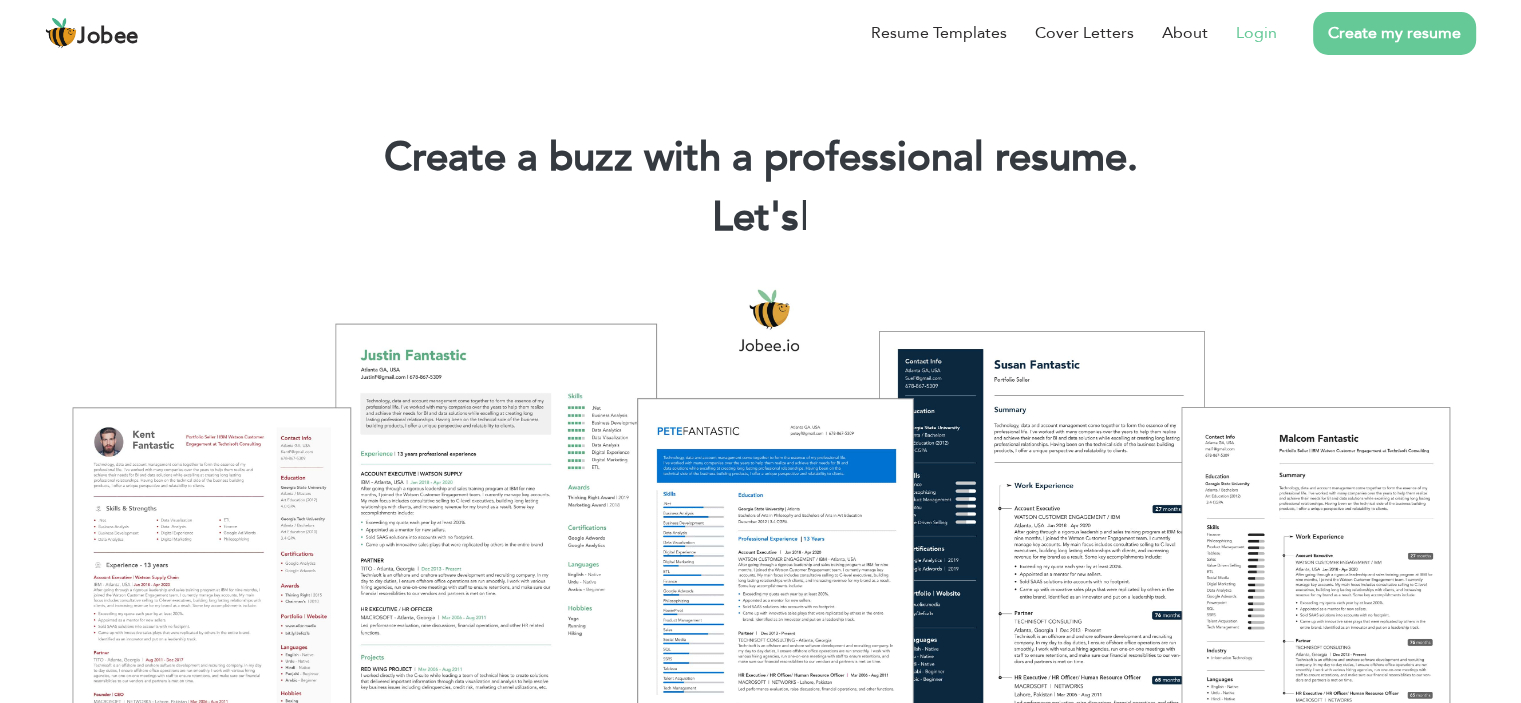 click on "Login" at bounding box center [1256, 33] 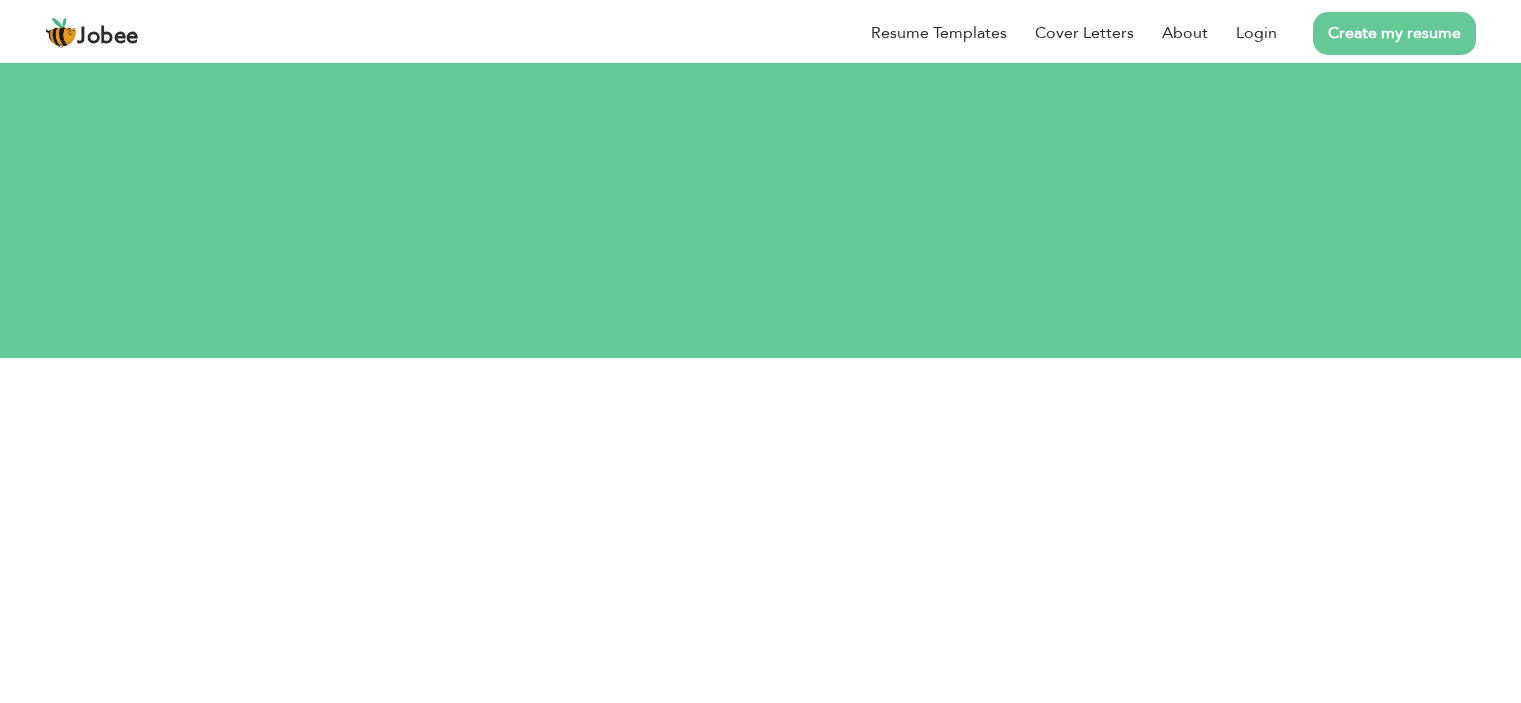 scroll, scrollTop: 0, scrollLeft: 0, axis: both 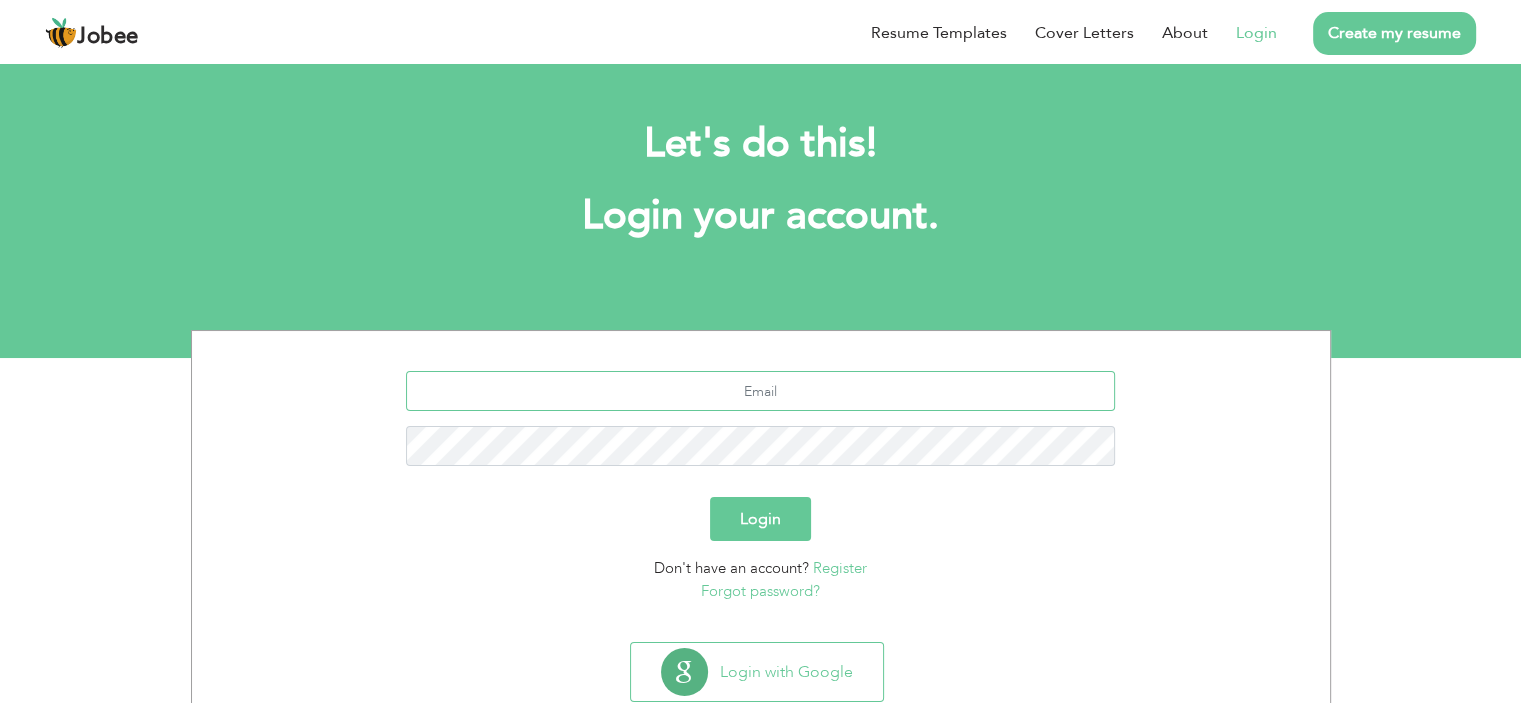 type on "m.hammadullah435@gmail.com" 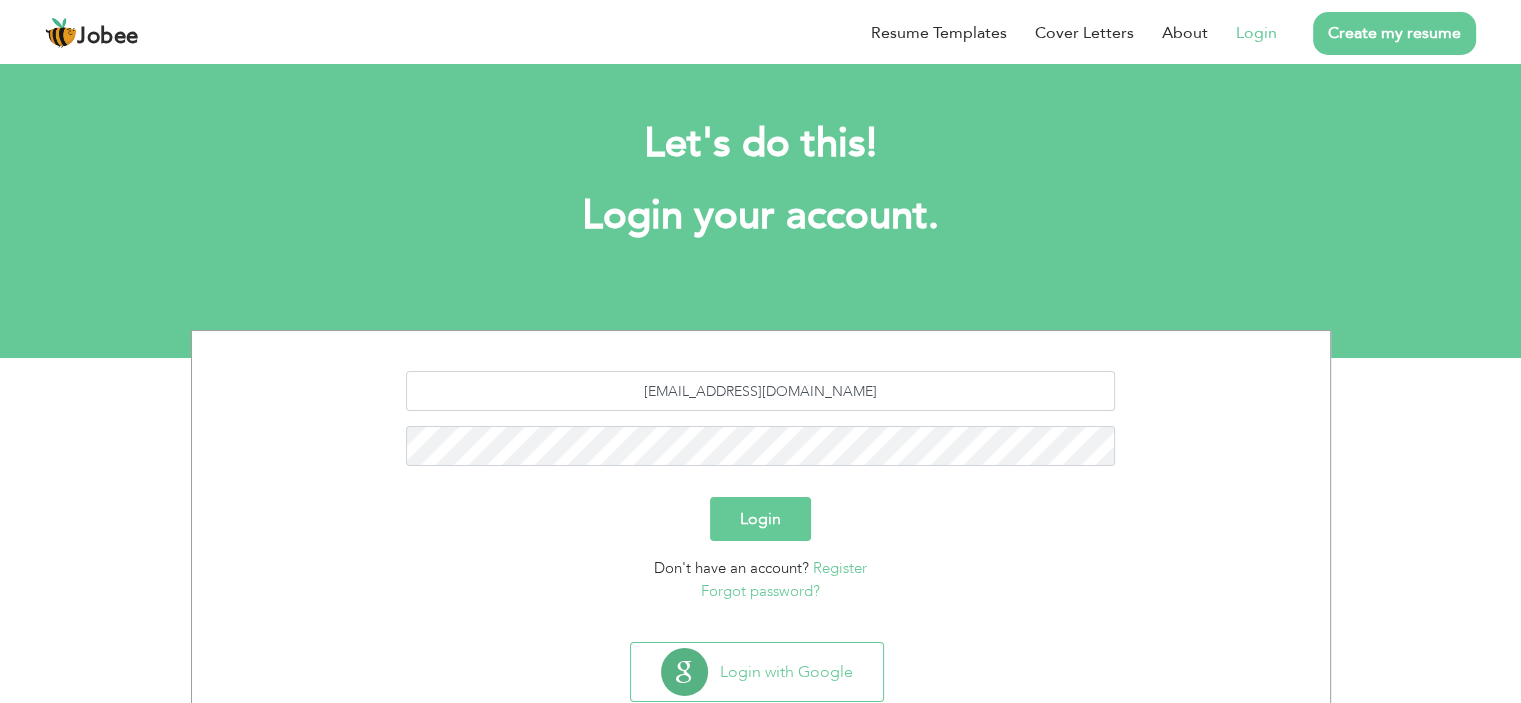 click on "Login" at bounding box center [760, 519] 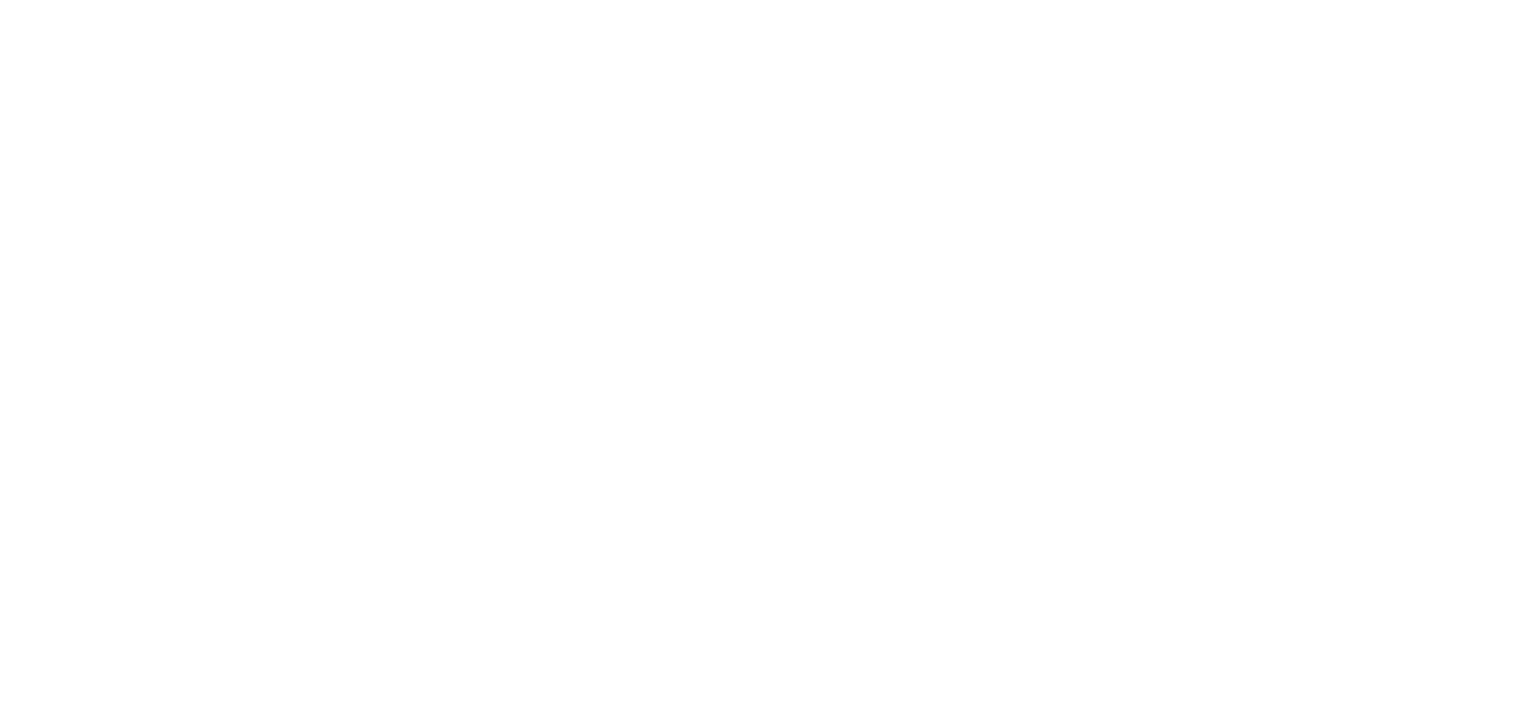 scroll, scrollTop: 0, scrollLeft: 0, axis: both 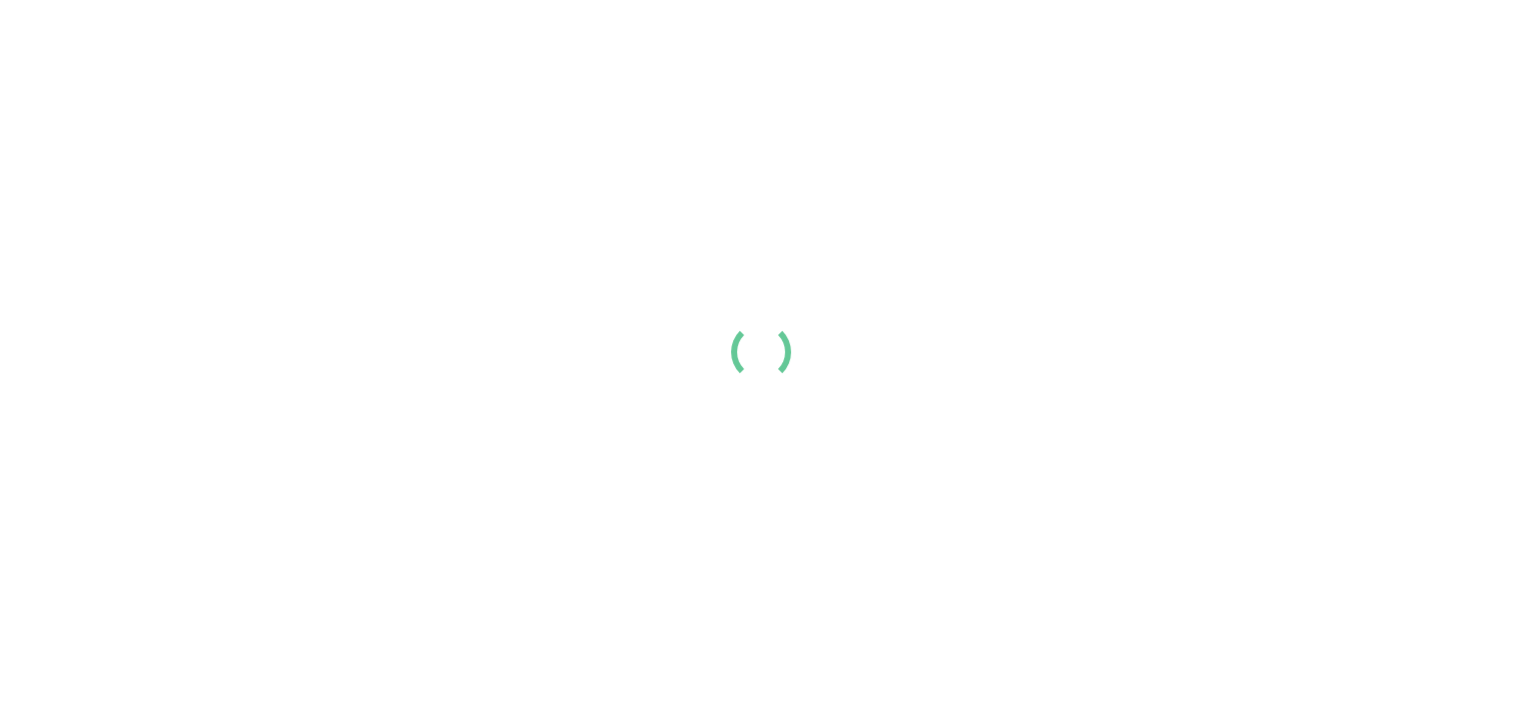 click at bounding box center (760, 351) 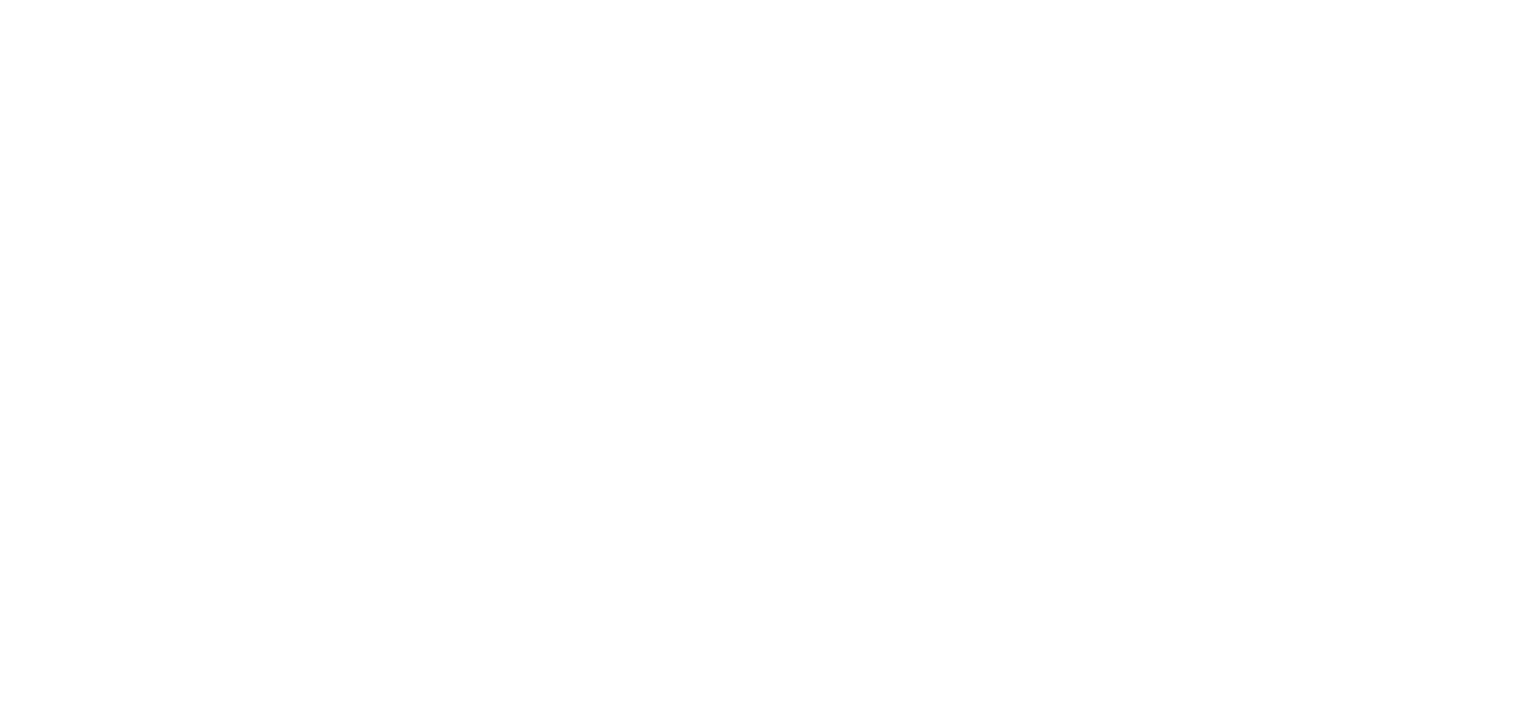 scroll, scrollTop: 0, scrollLeft: 0, axis: both 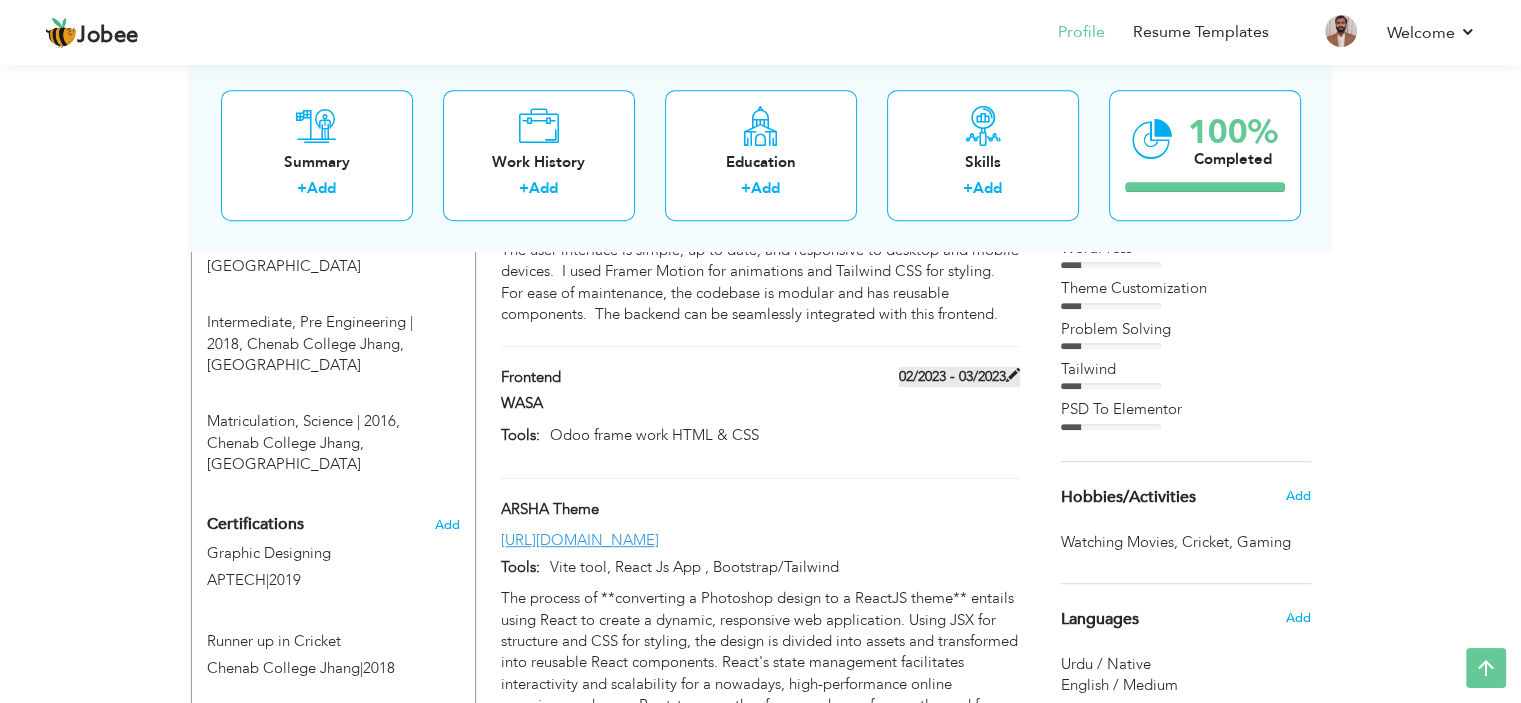 click on "02/2023 -  03/2023" at bounding box center (959, 377) 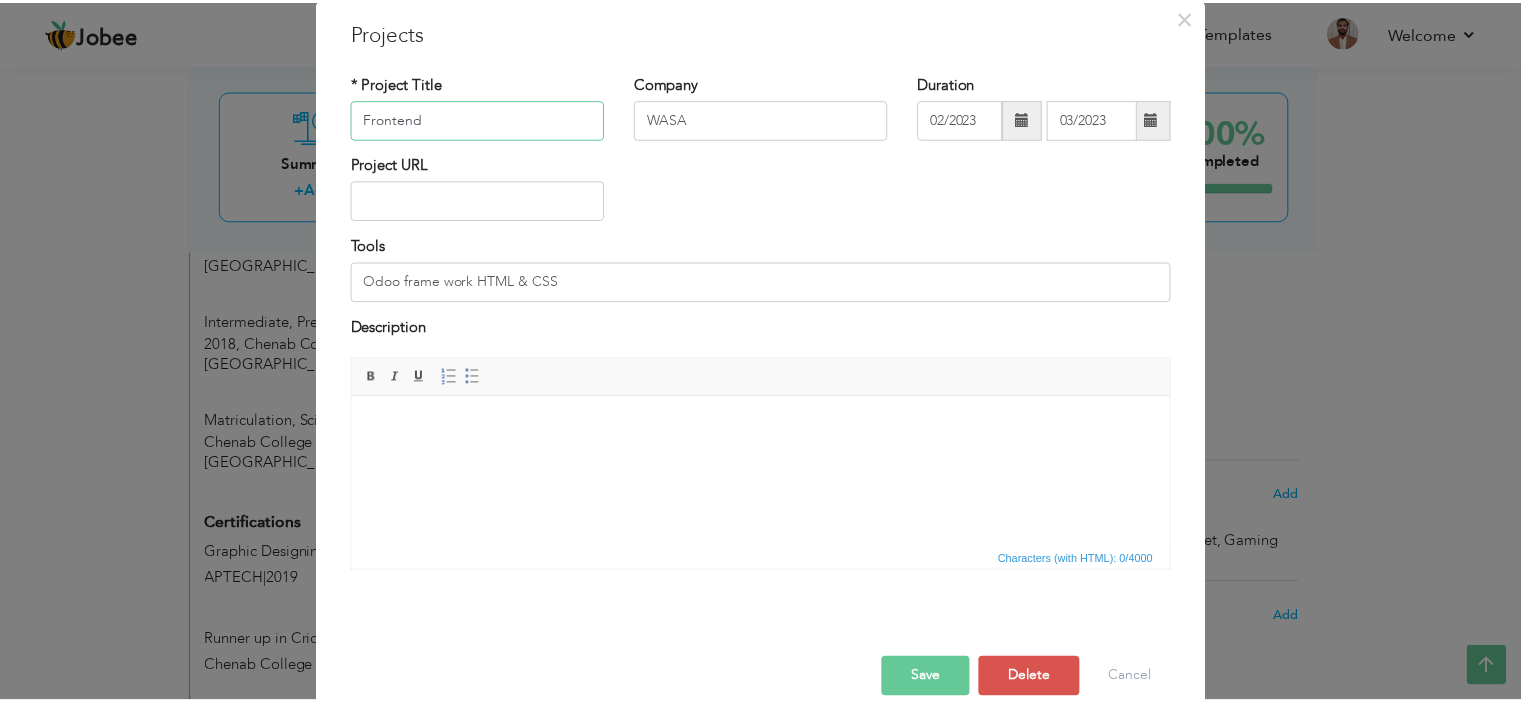 scroll, scrollTop: 104, scrollLeft: 0, axis: vertical 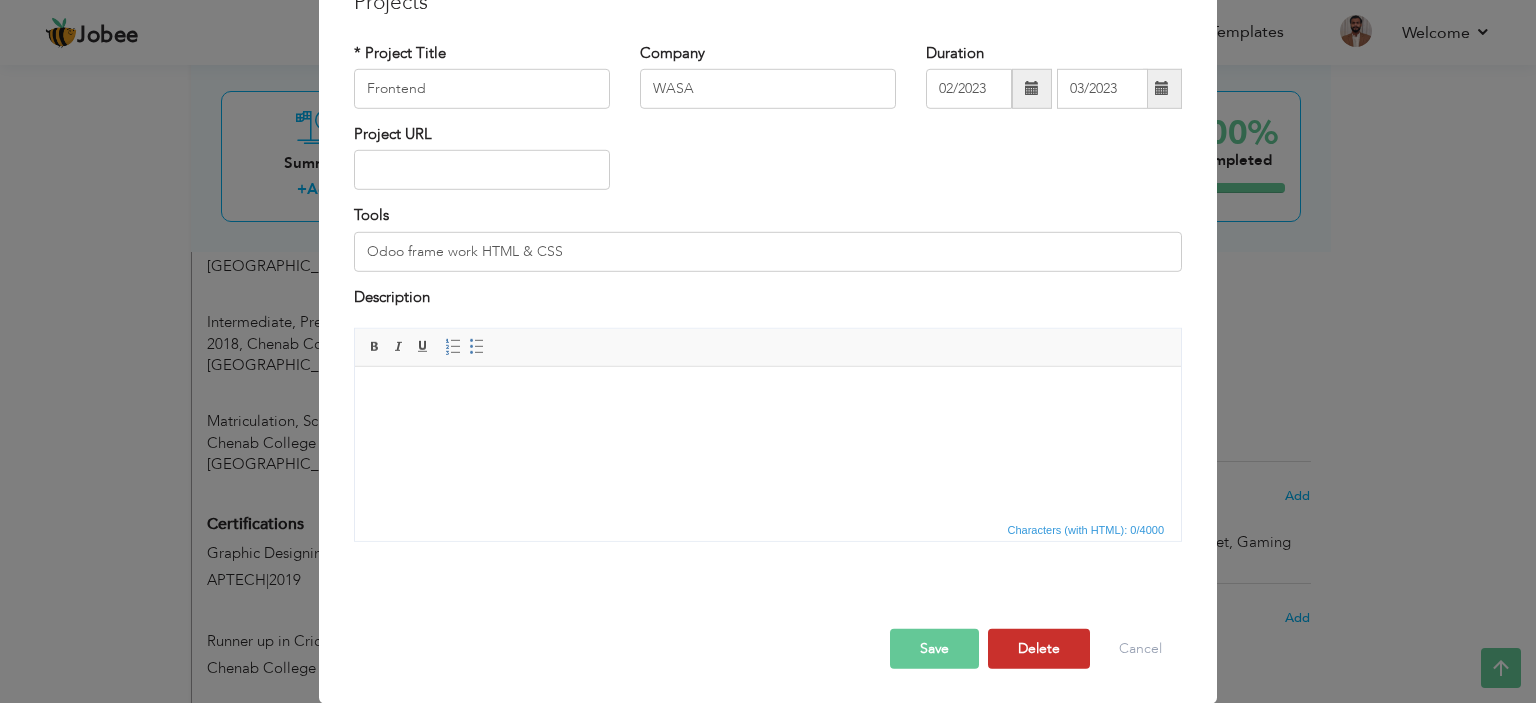 click on "Delete" at bounding box center [1039, 649] 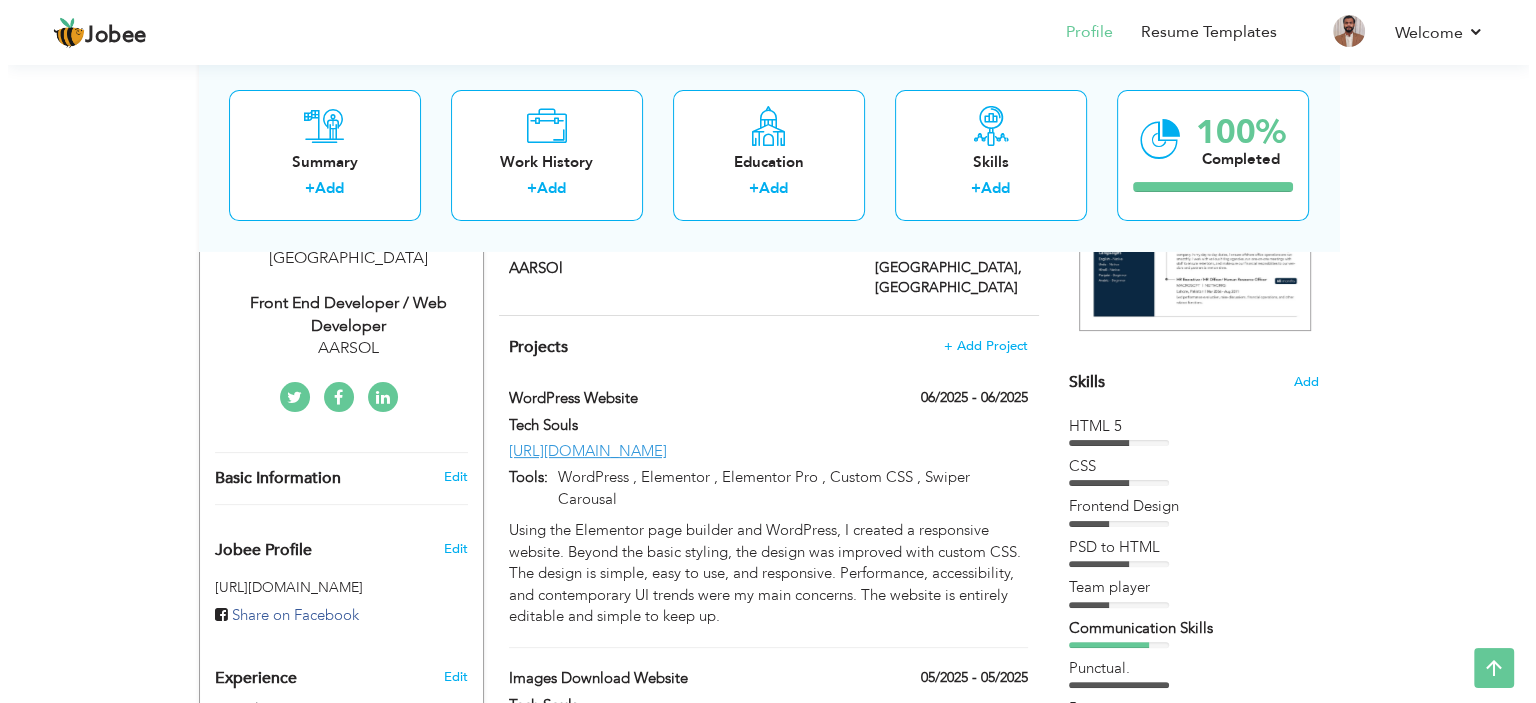 scroll, scrollTop: 365, scrollLeft: 0, axis: vertical 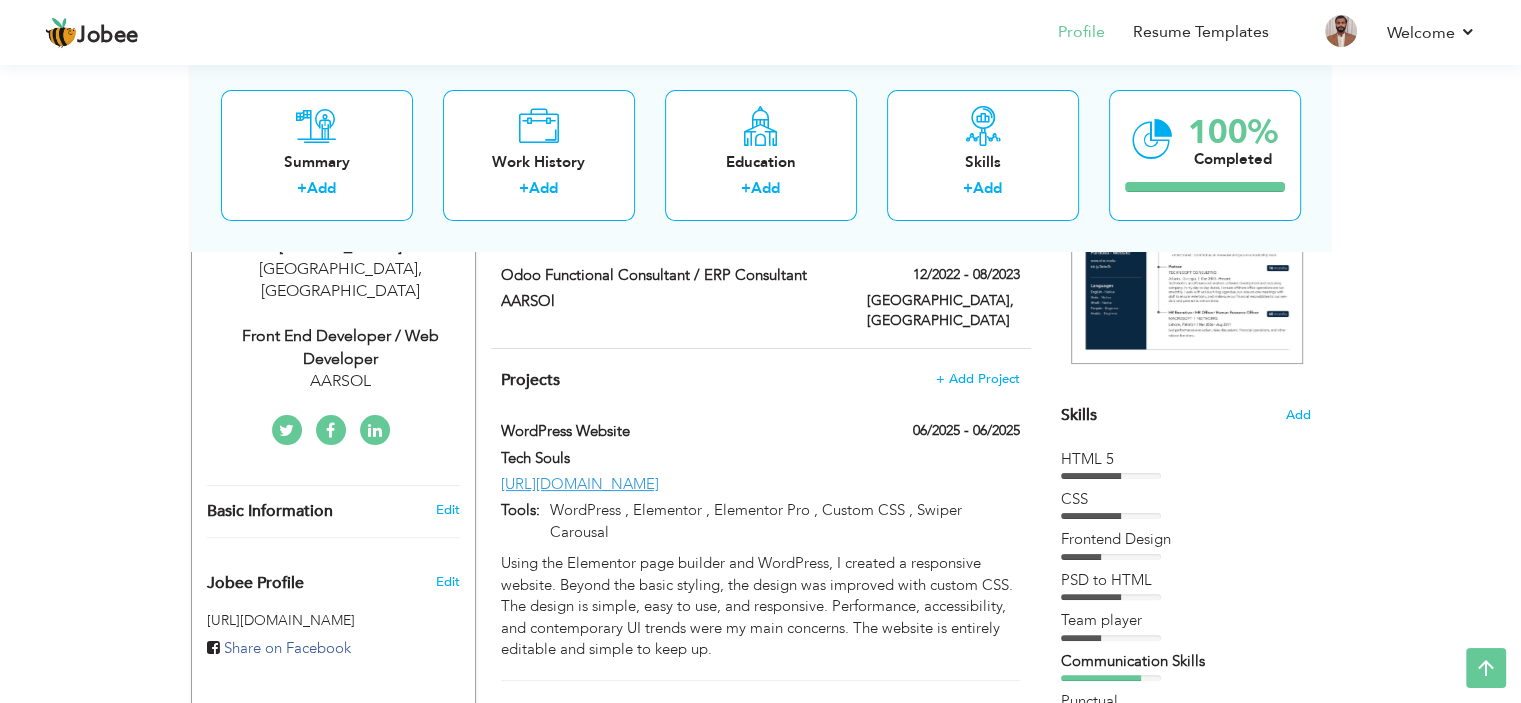 click on "Projects
+ Add Project
WordPress Website
06/2025 -  06/2025
WordPress Website
06/2025 -  06/2025
Tech Souls Tools: Tech Souls" at bounding box center [761, 1018] 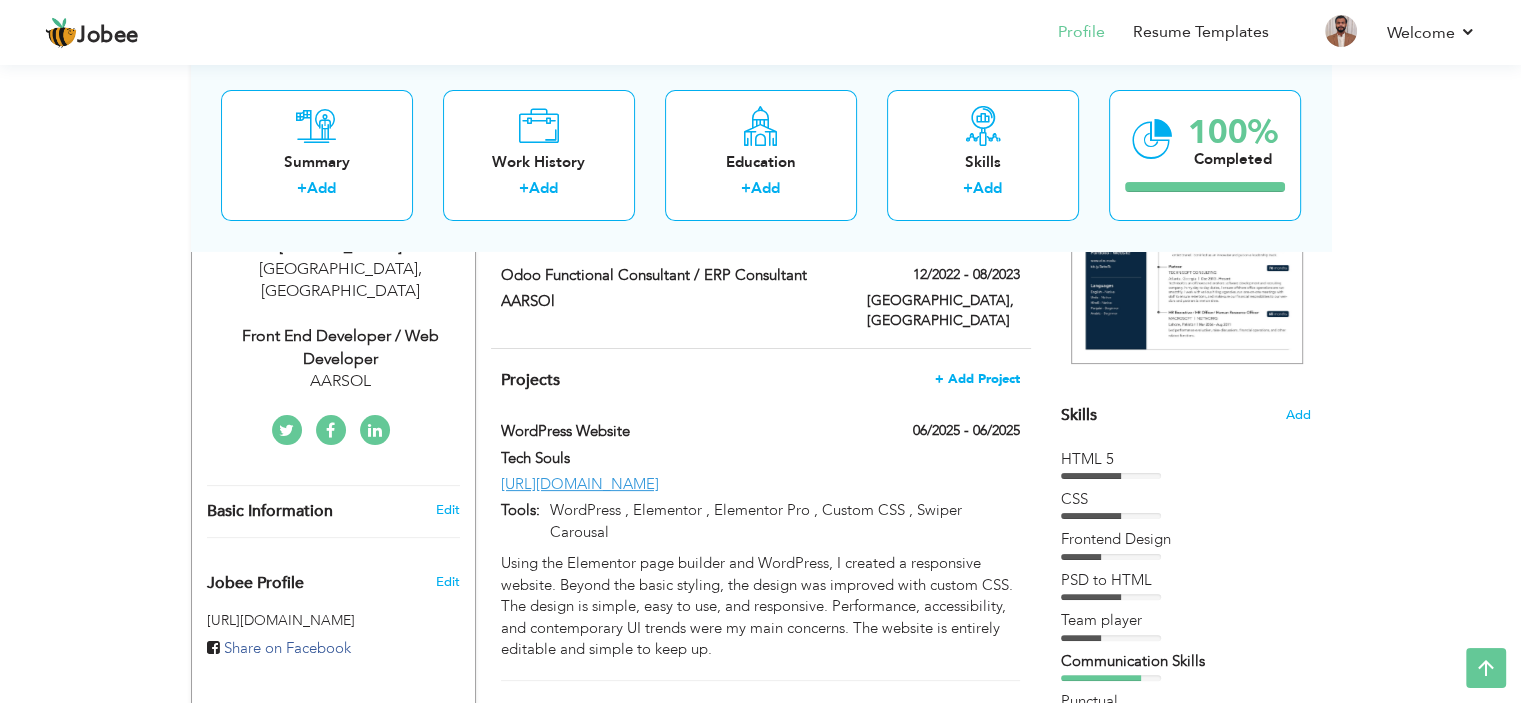 click on "+ Add Project" at bounding box center (977, 379) 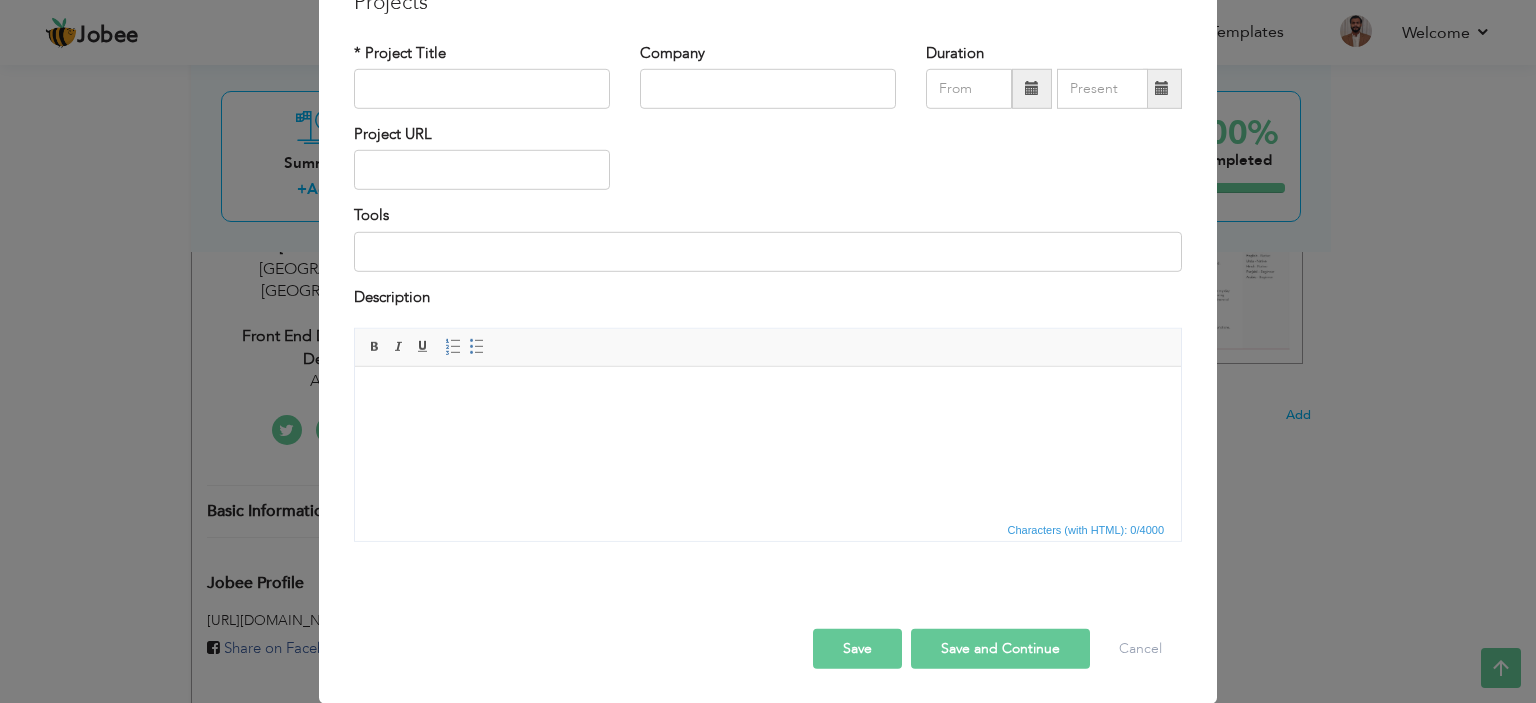 scroll, scrollTop: 0, scrollLeft: 0, axis: both 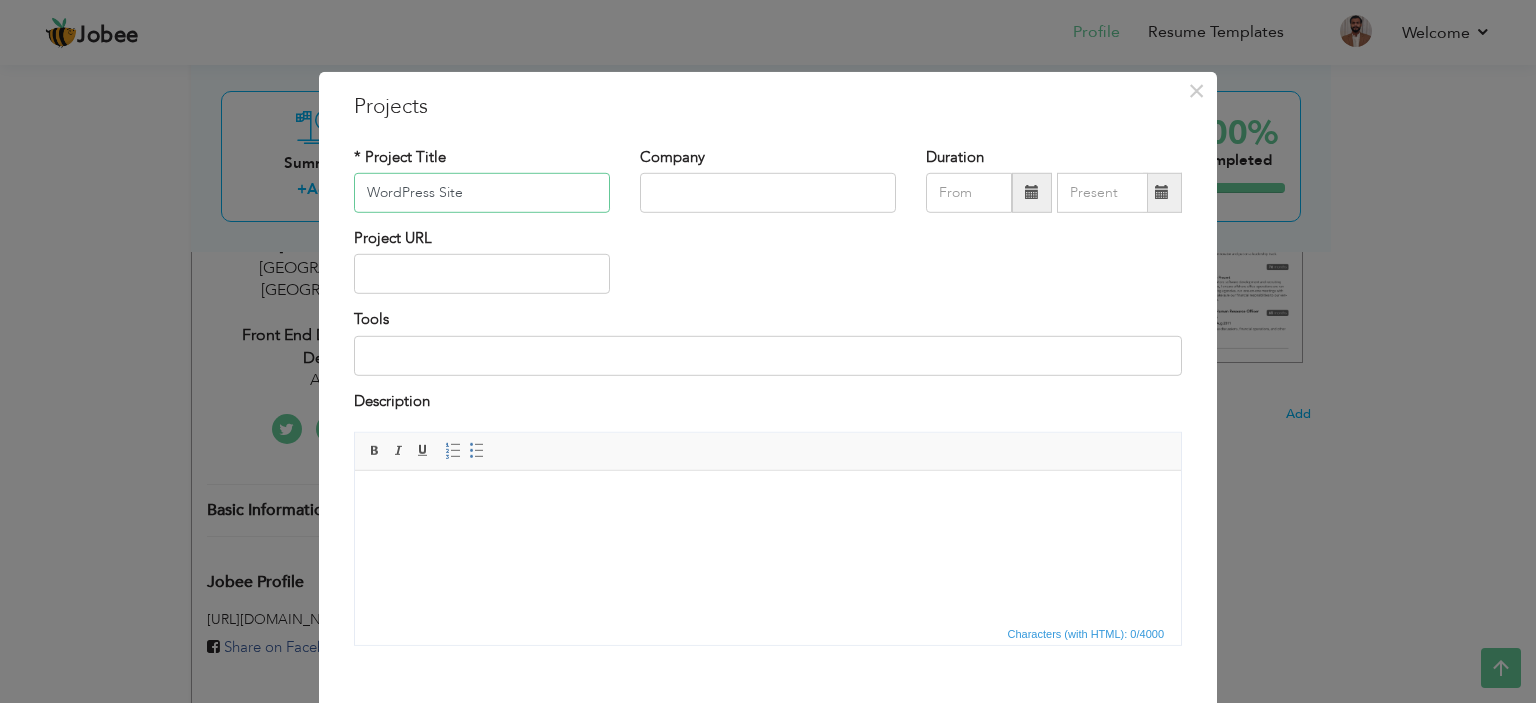 type on "WordPress Site" 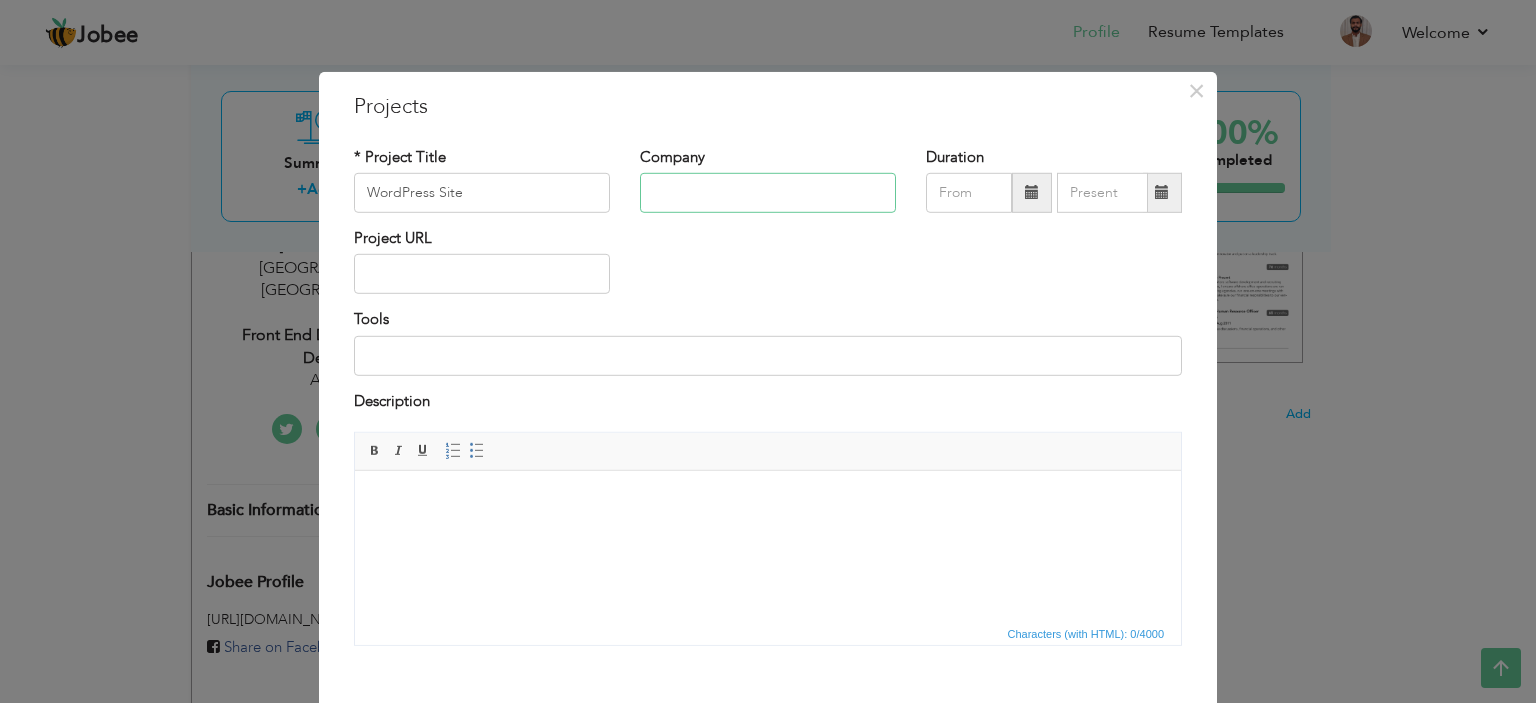 click at bounding box center (768, 193) 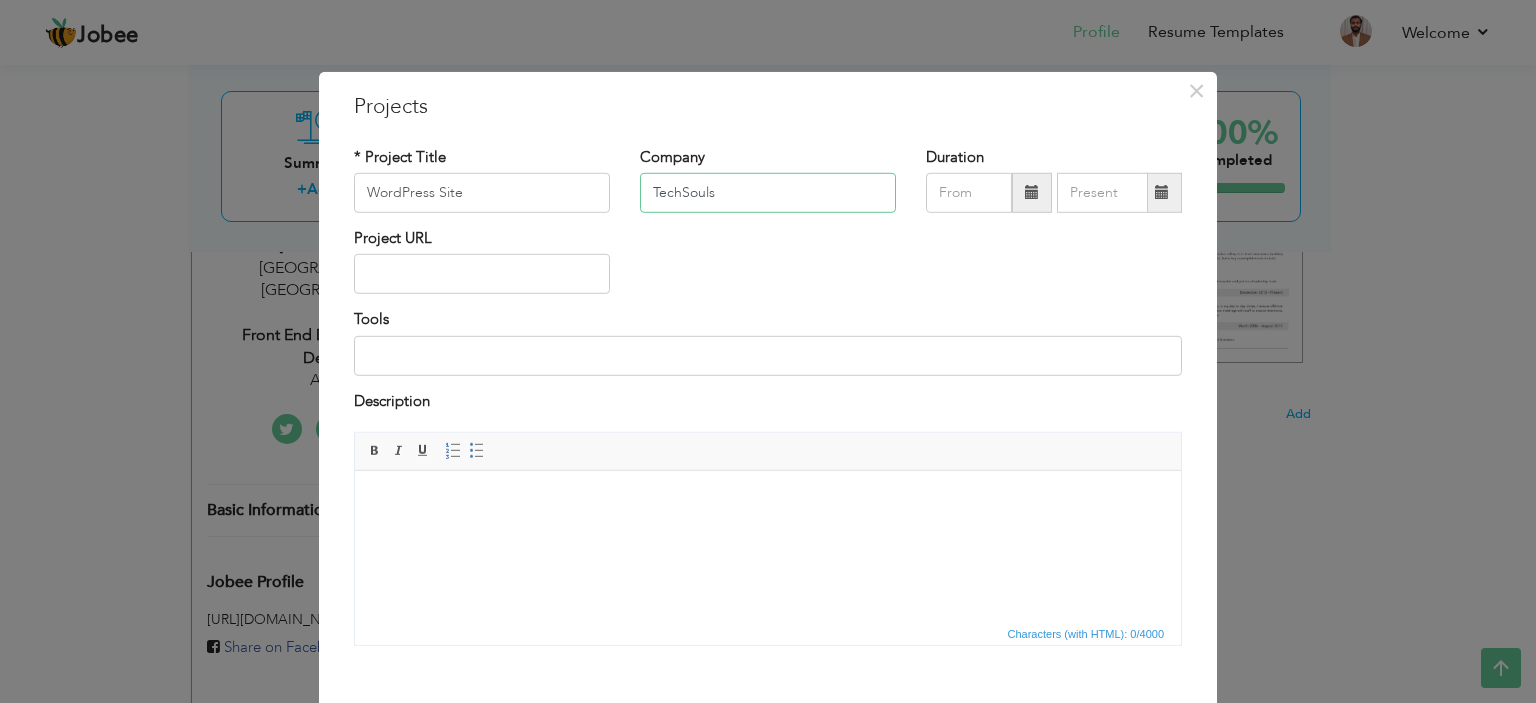 type on "TechSouls" 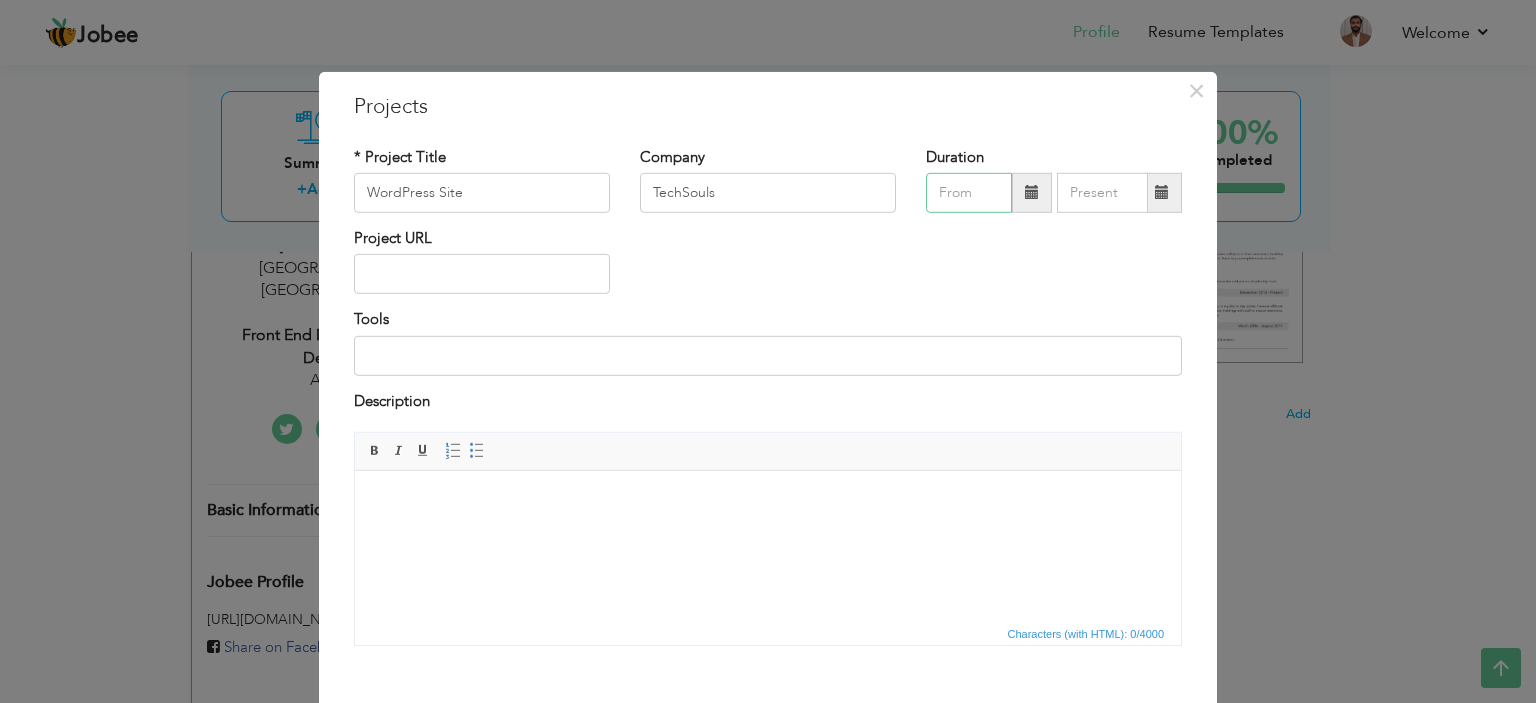 type on "07/2025" 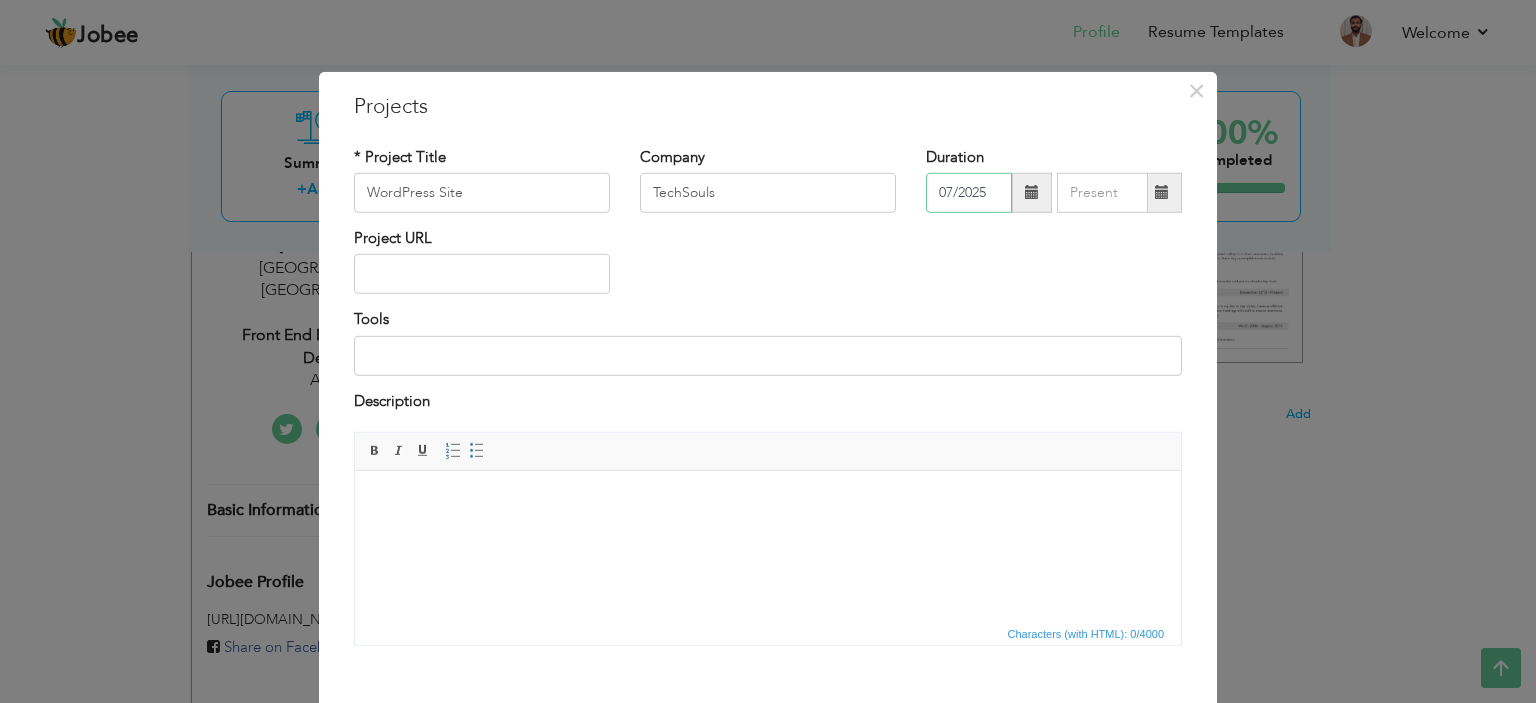 click on "07/2025" at bounding box center [969, 193] 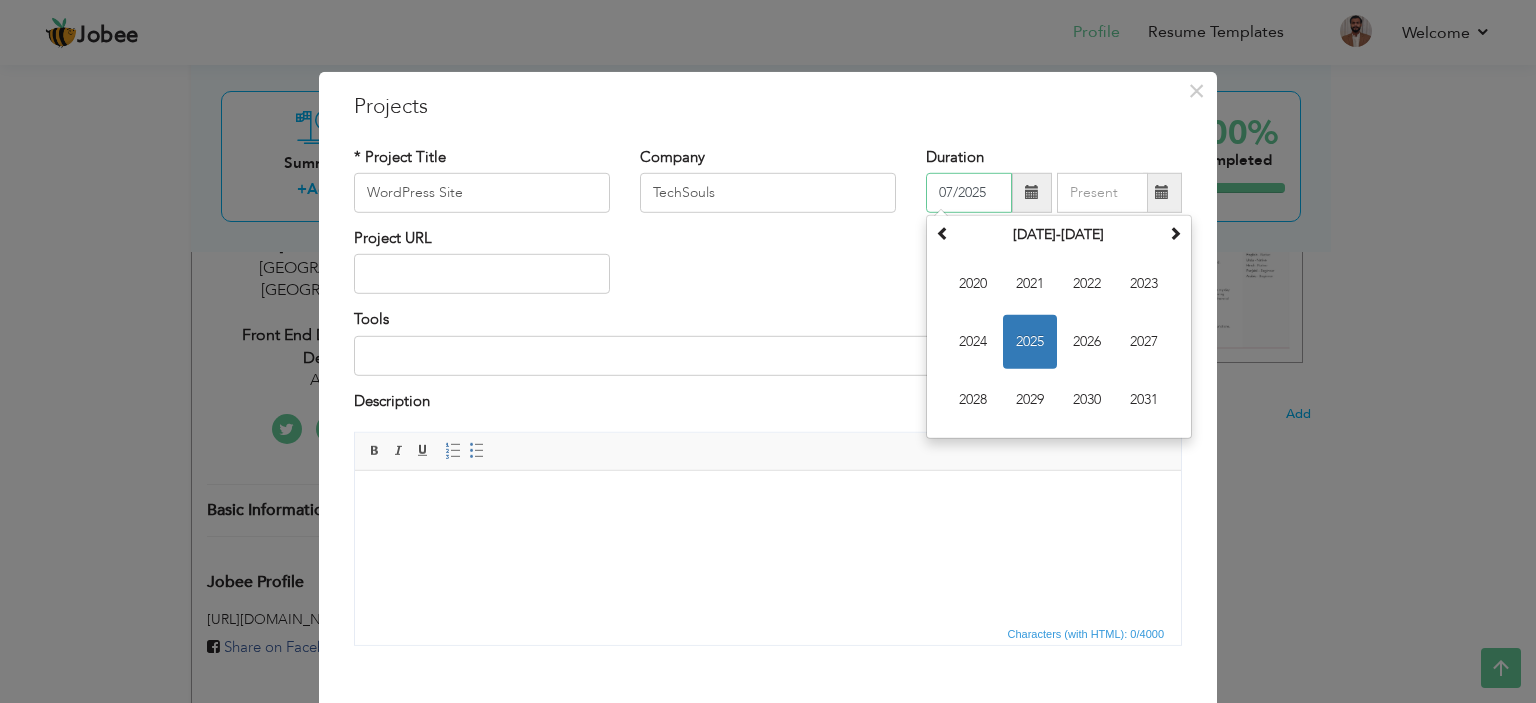 click on "2025" at bounding box center (1030, 342) 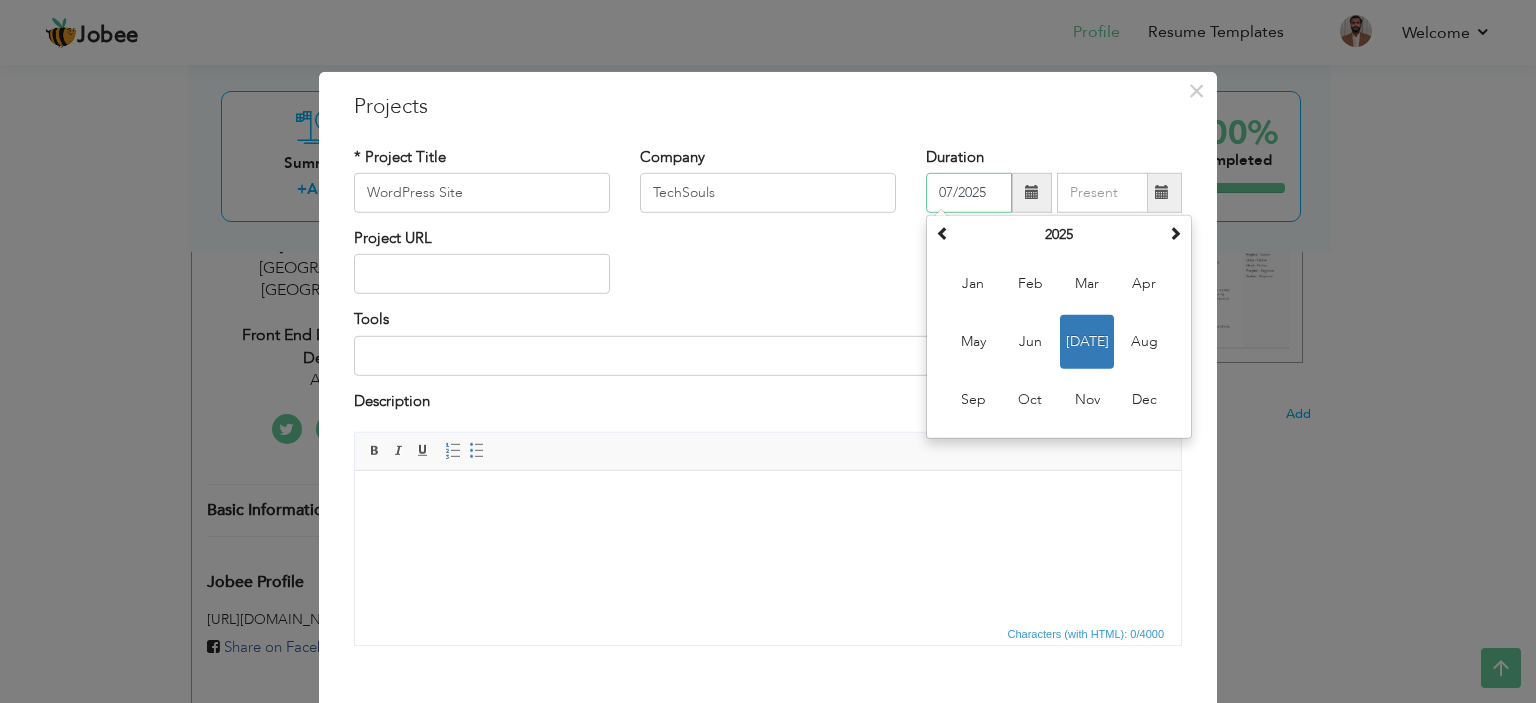 click on "Jul" at bounding box center [1087, 342] 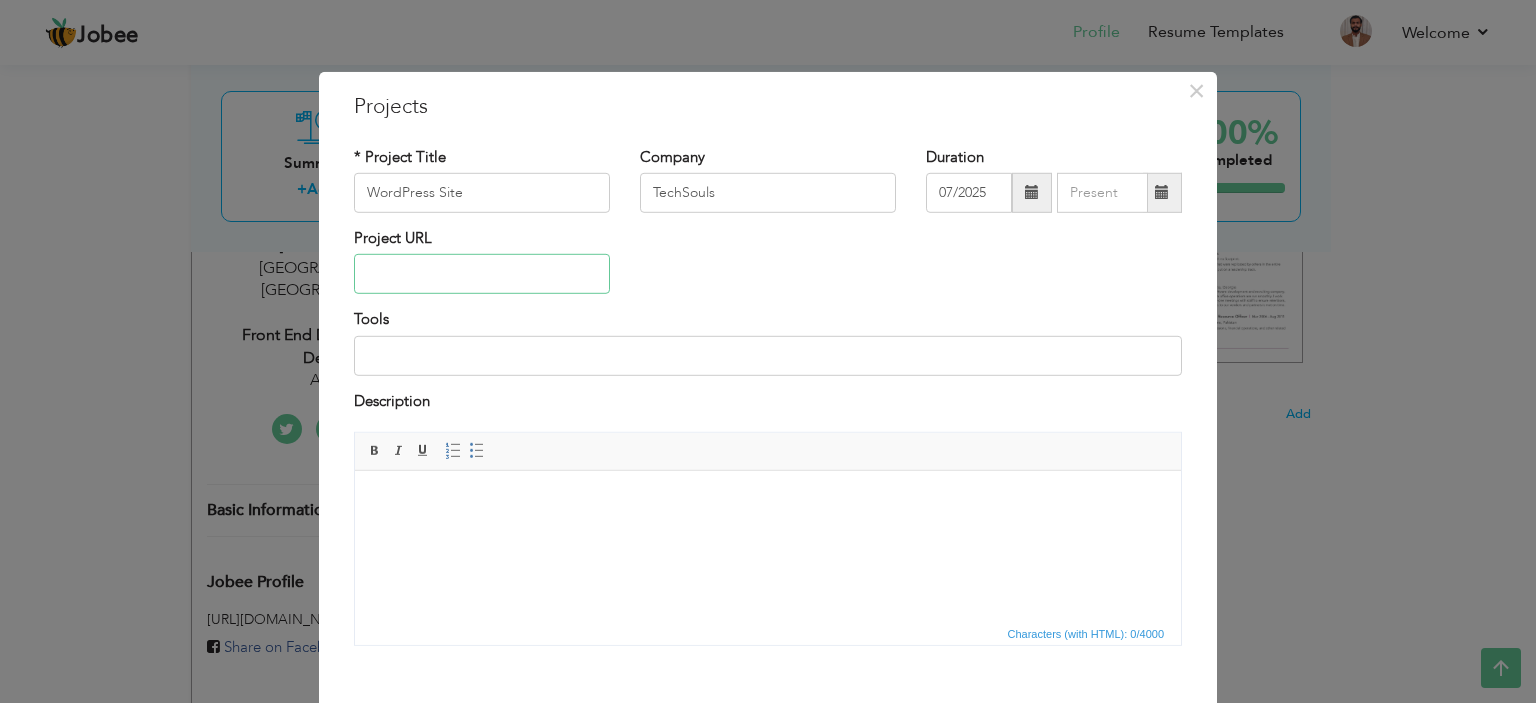 click at bounding box center [482, 274] 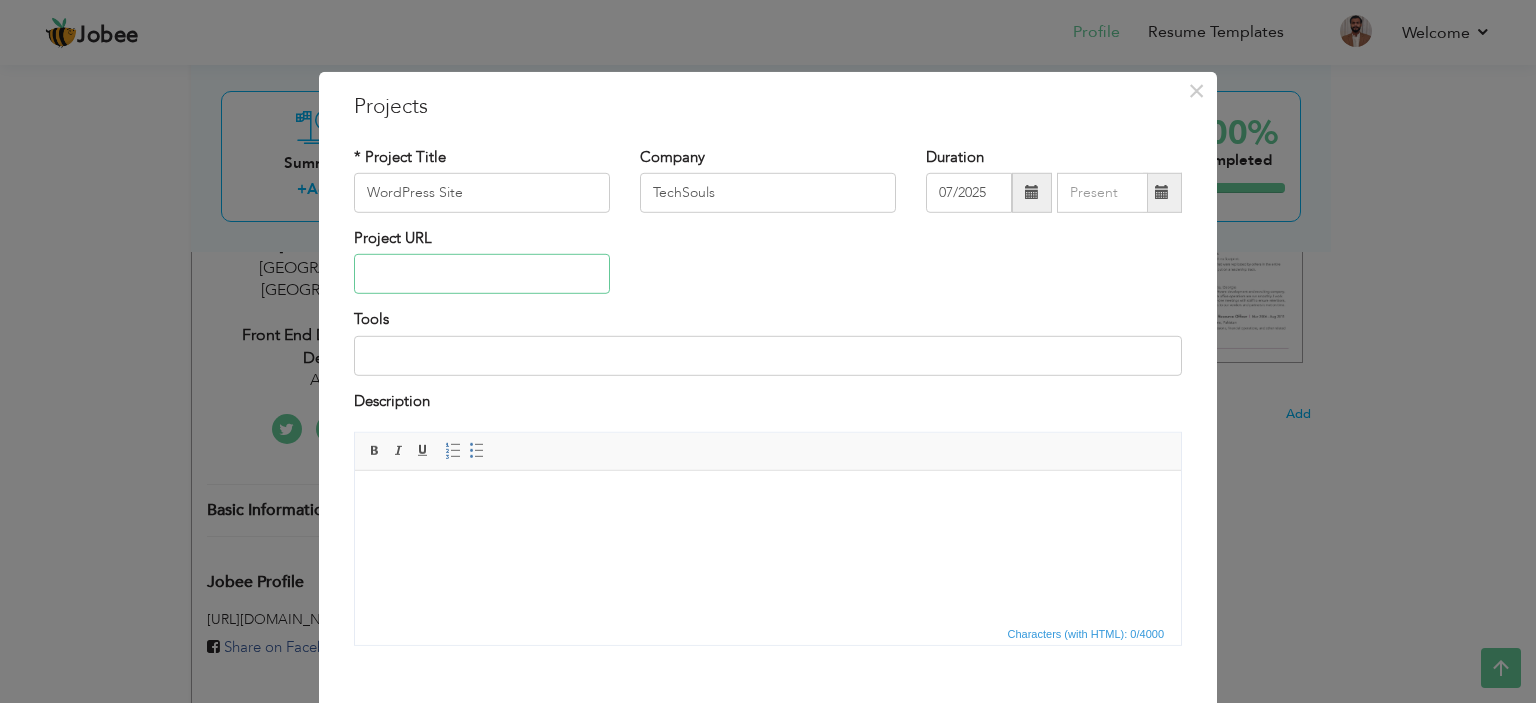 paste on "[URL][DOMAIN_NAME]" 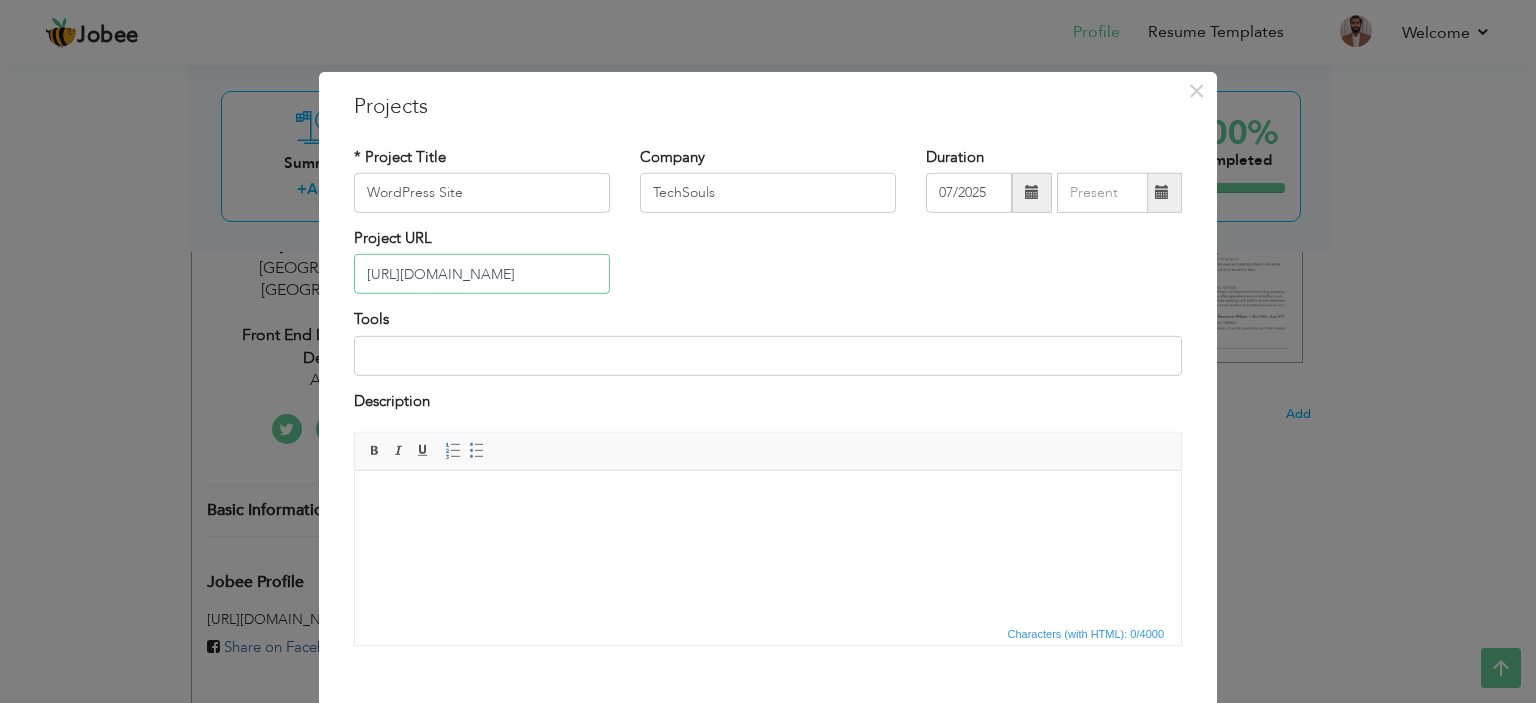 type on "[URL][DOMAIN_NAME]" 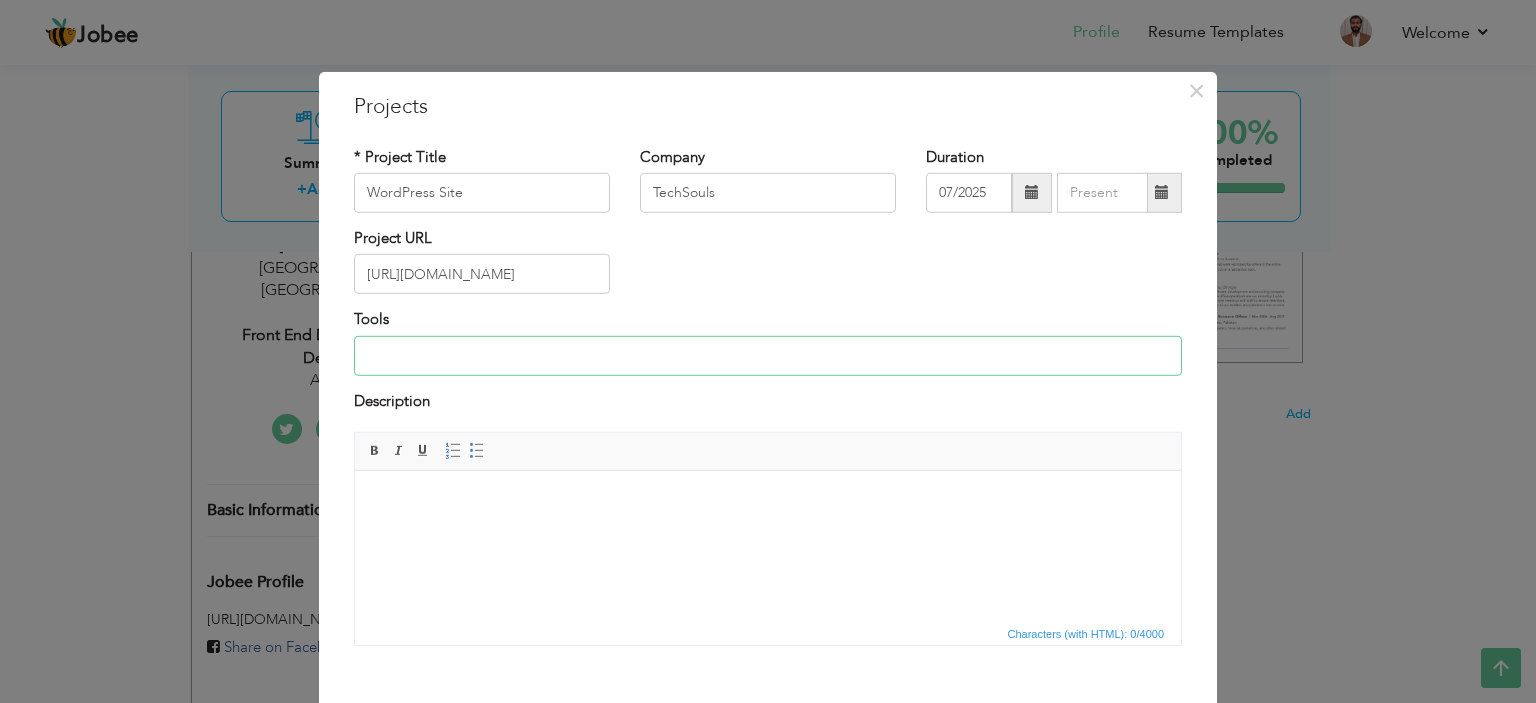 click at bounding box center (768, 356) 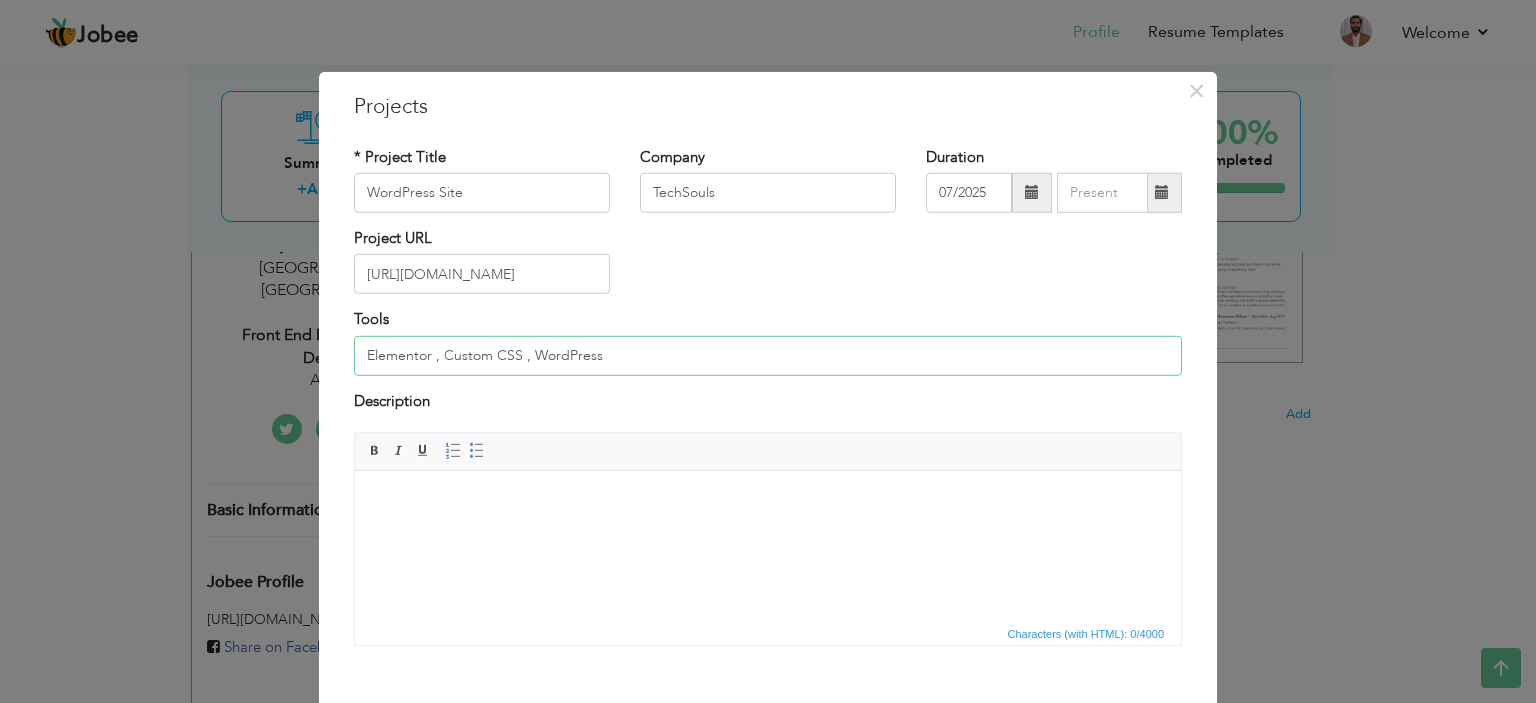 type on "Elementor , Custom CSS , WordPress" 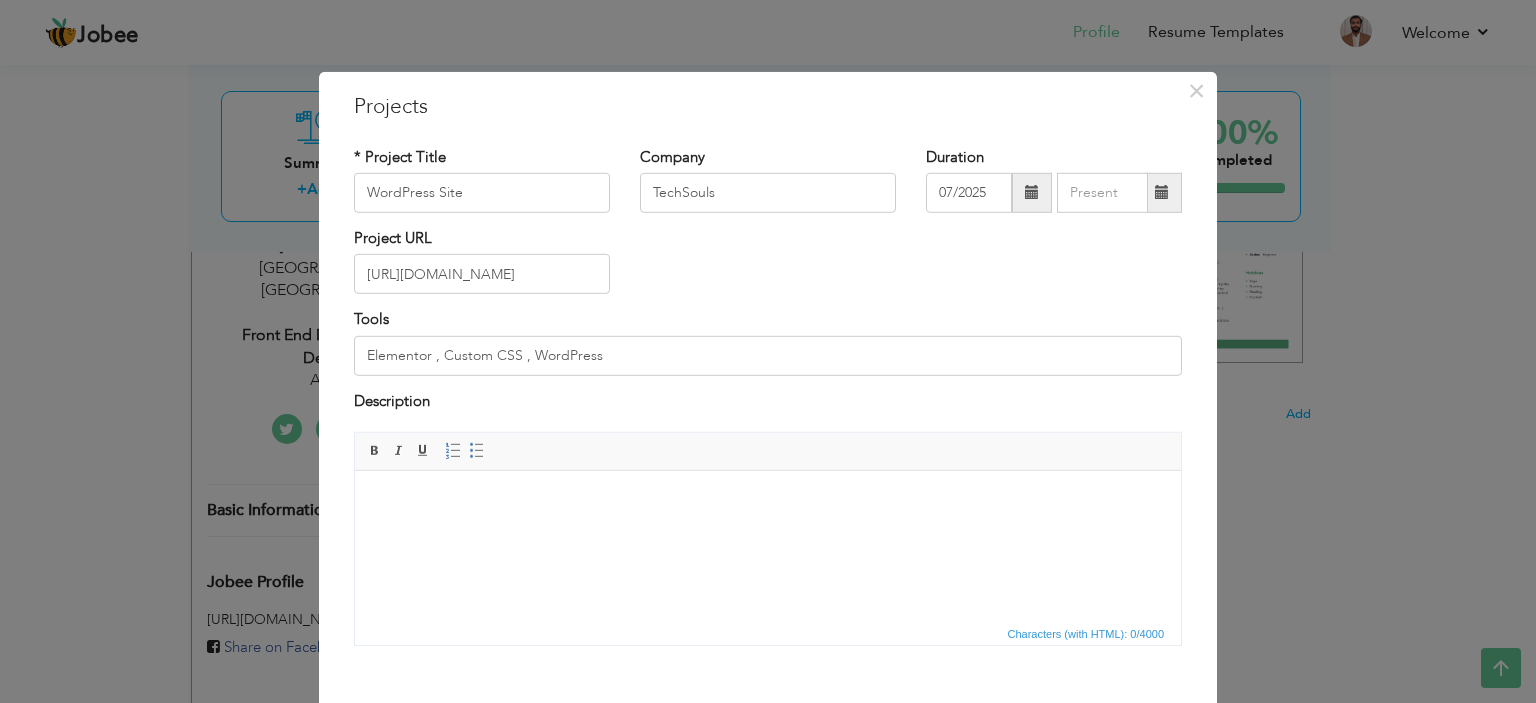 click at bounding box center (768, 501) 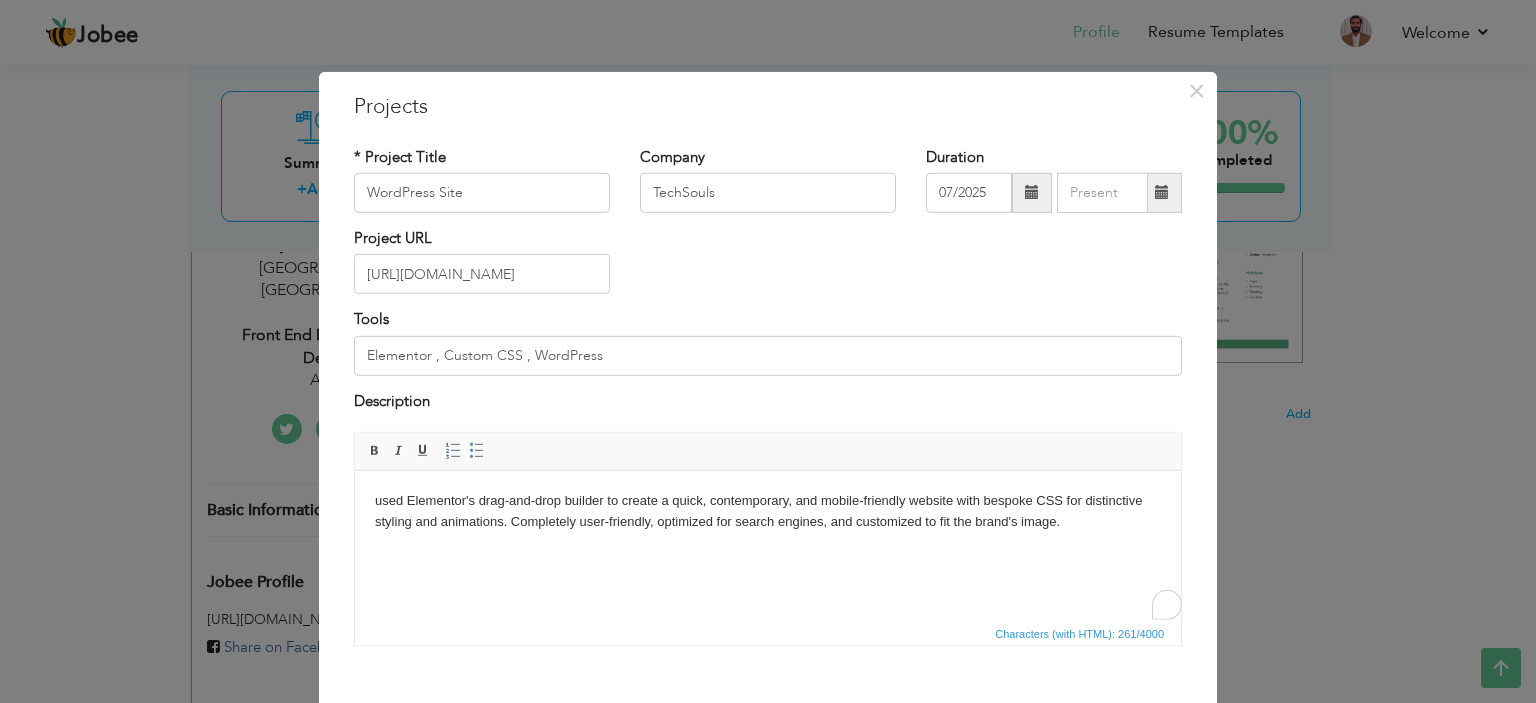 click on "used Elementor's drag-and-drop builder to create a quick, contemporary, and mobile-friendly website with bespoke CSS for distinctive styling and animations. Completely user-friendly, optimized for search engines, and customized to fit the brand's image." at bounding box center [768, 512] 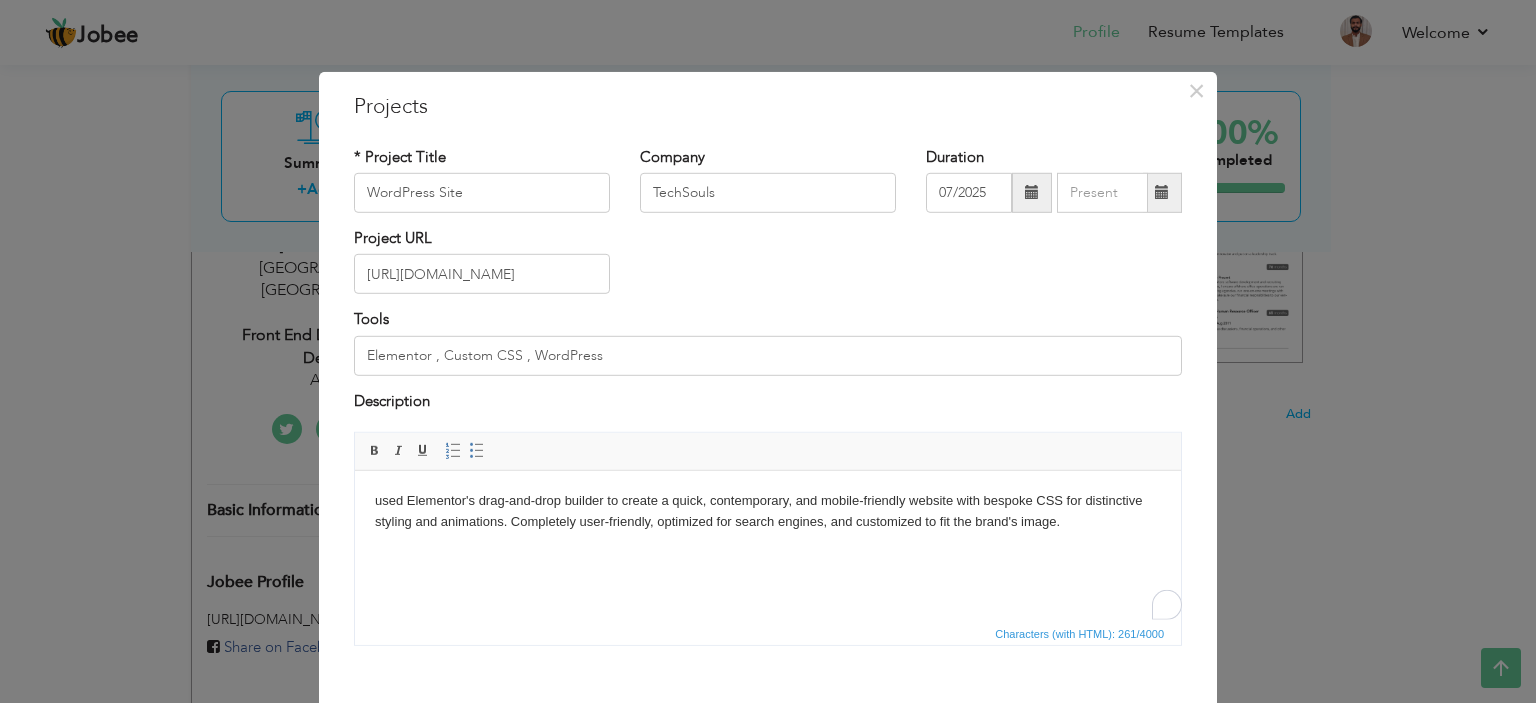 type 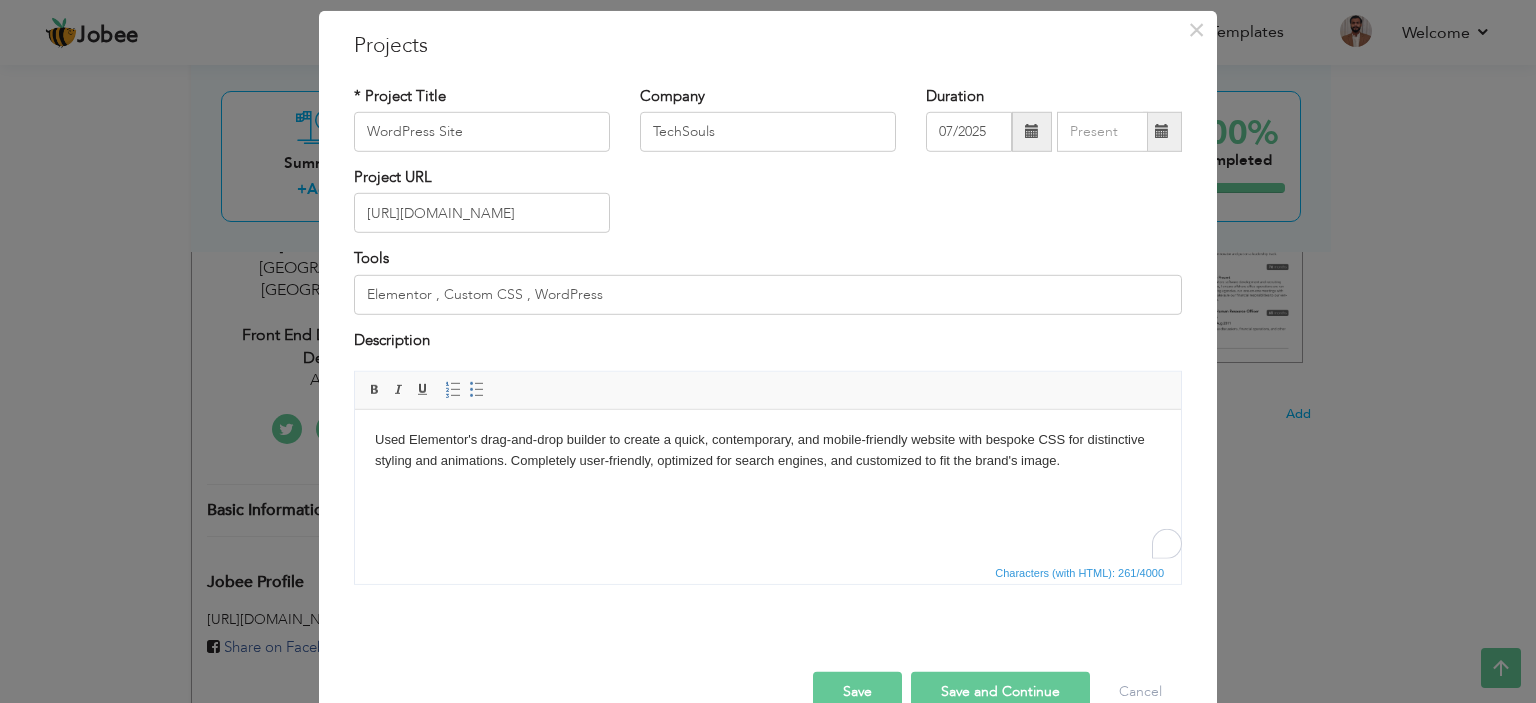 scroll, scrollTop: 104, scrollLeft: 0, axis: vertical 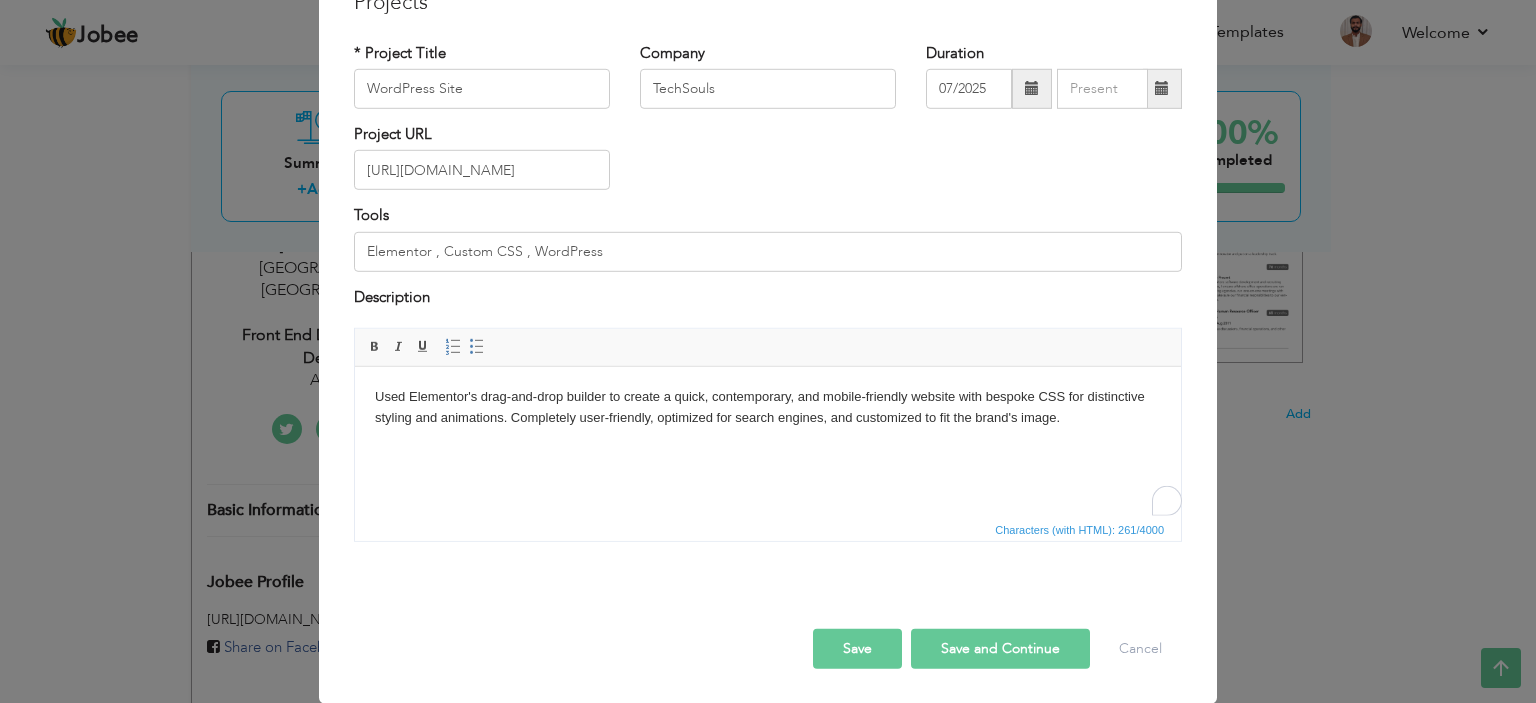click on "Save and Continue" at bounding box center (1000, 649) 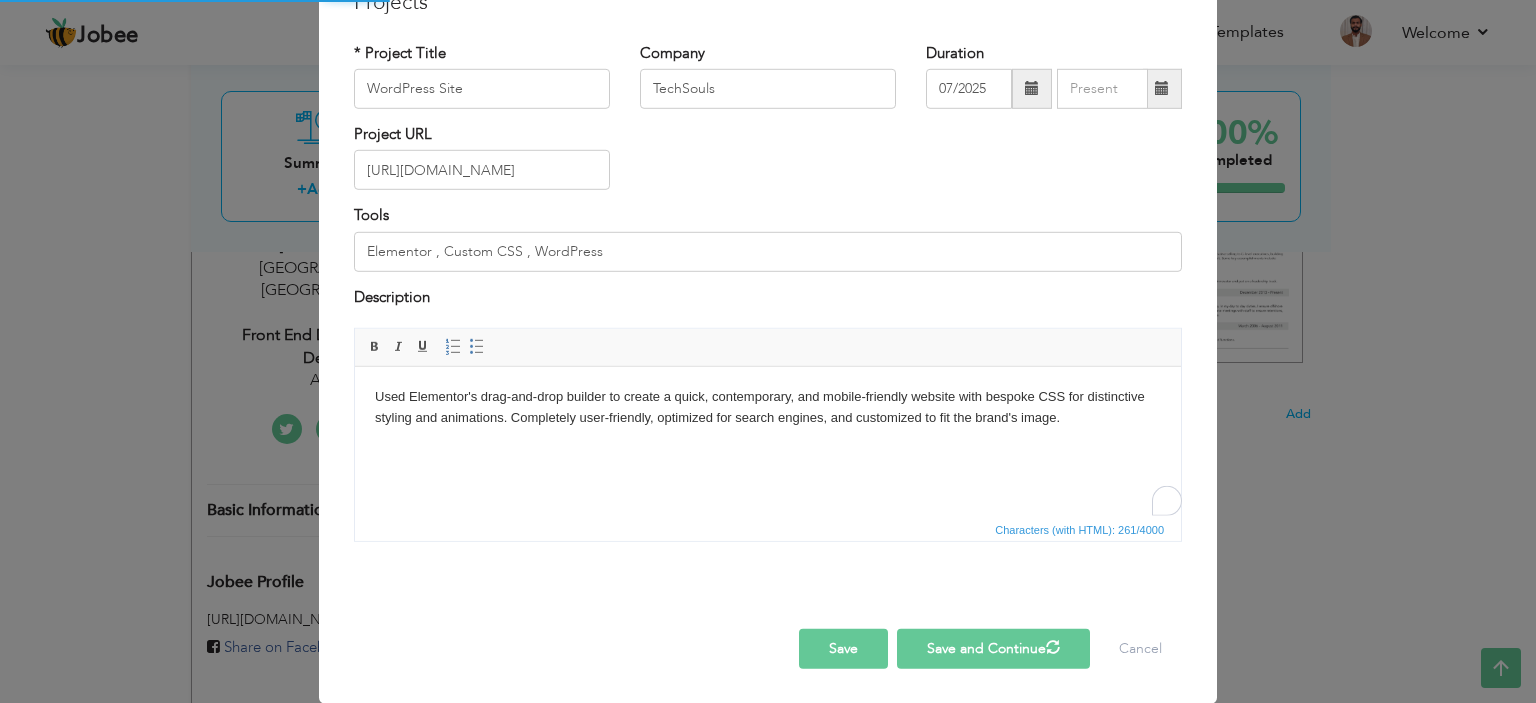 type 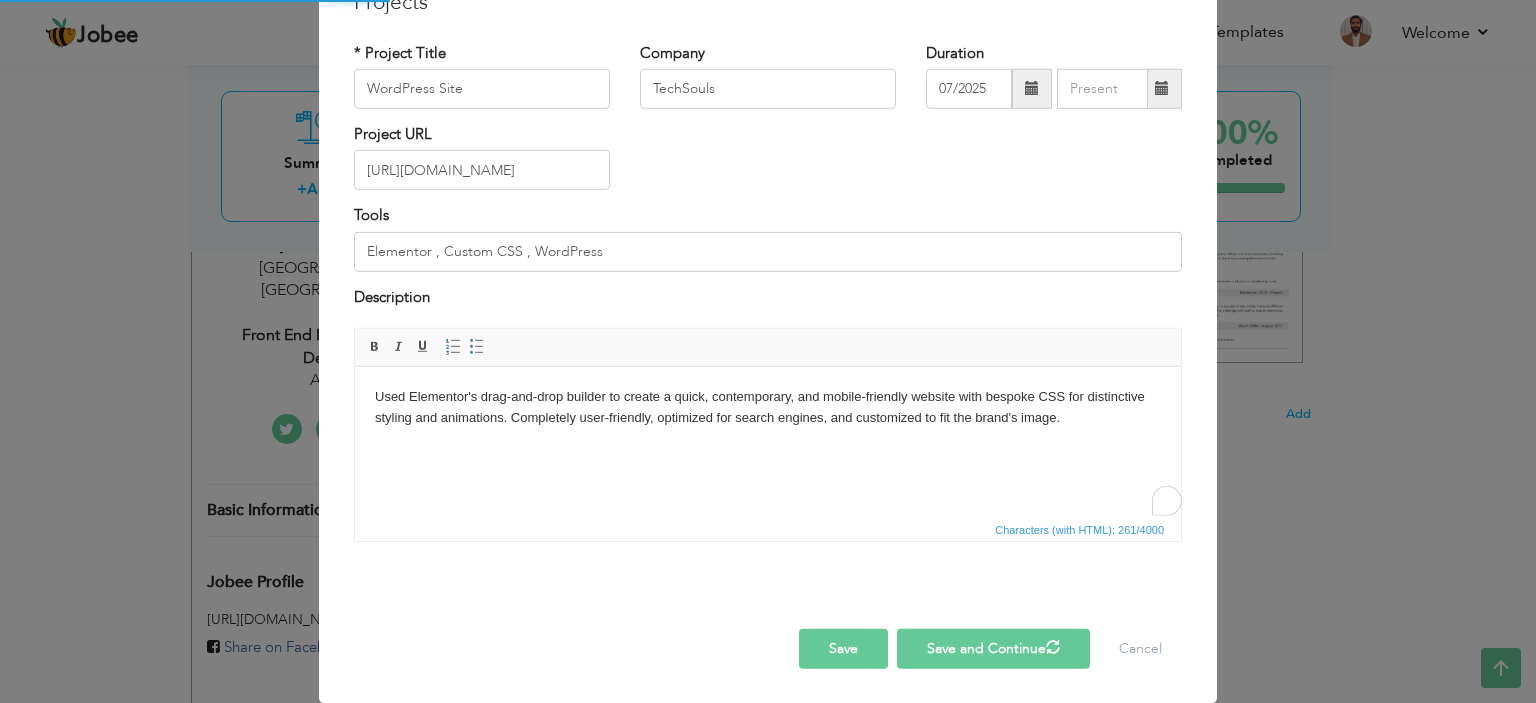 type 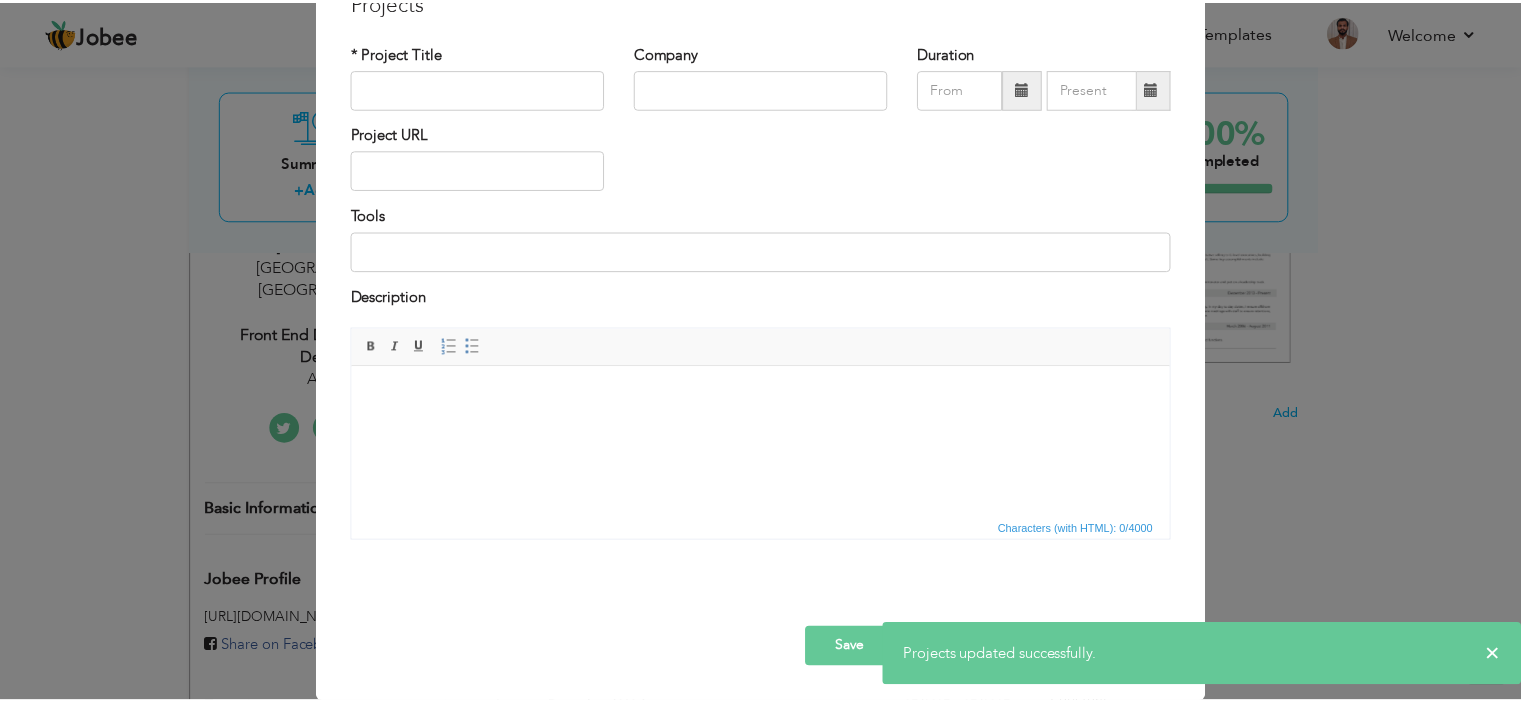 scroll, scrollTop: 0, scrollLeft: 0, axis: both 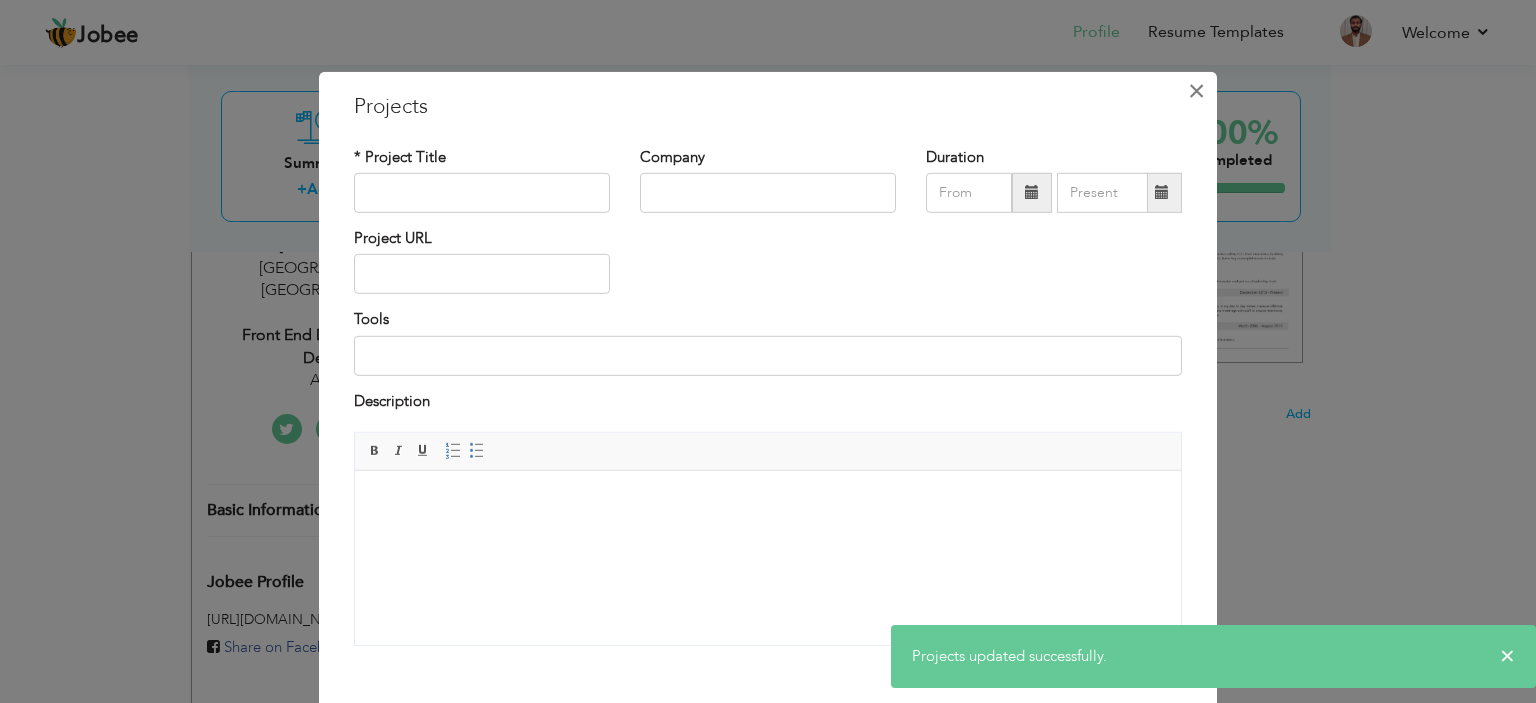 click on "×" at bounding box center [1196, 90] 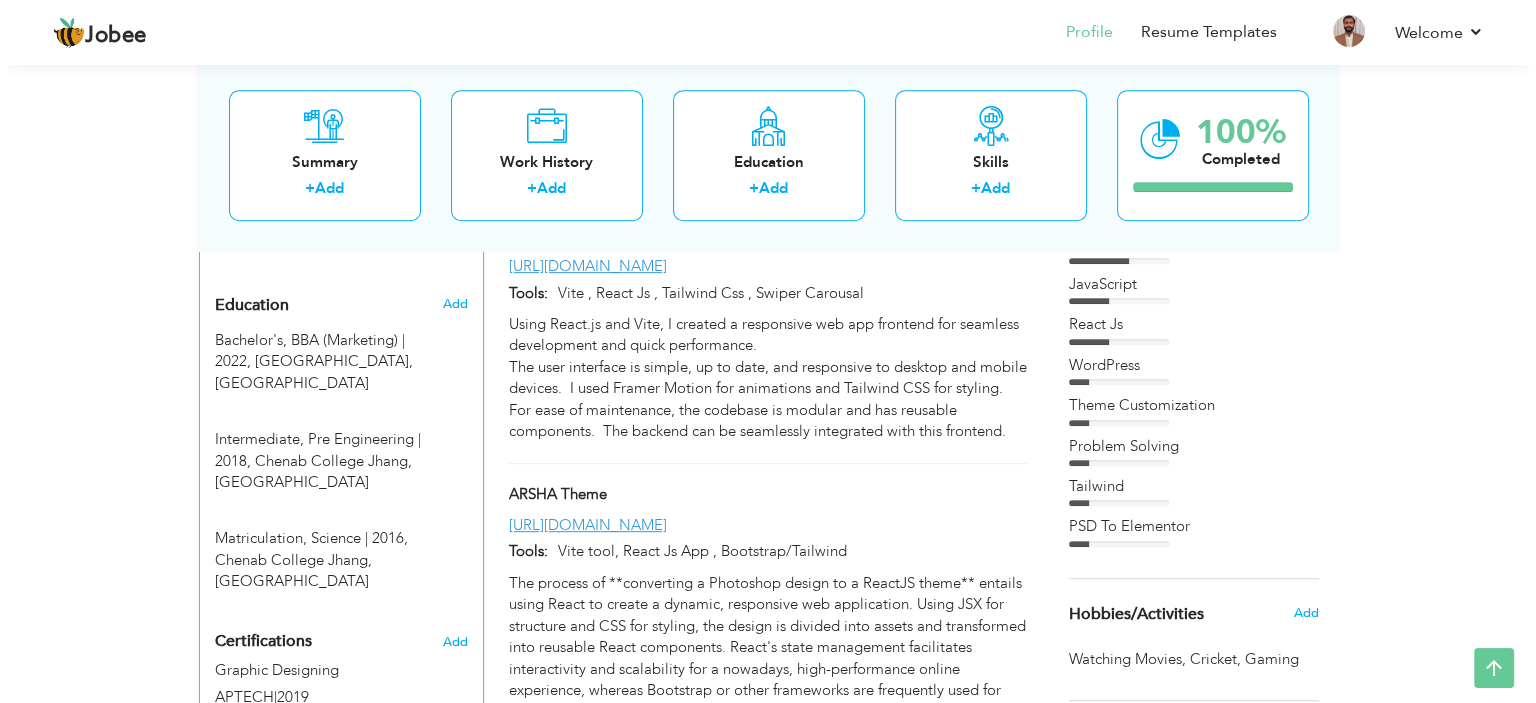 scroll, scrollTop: 864, scrollLeft: 0, axis: vertical 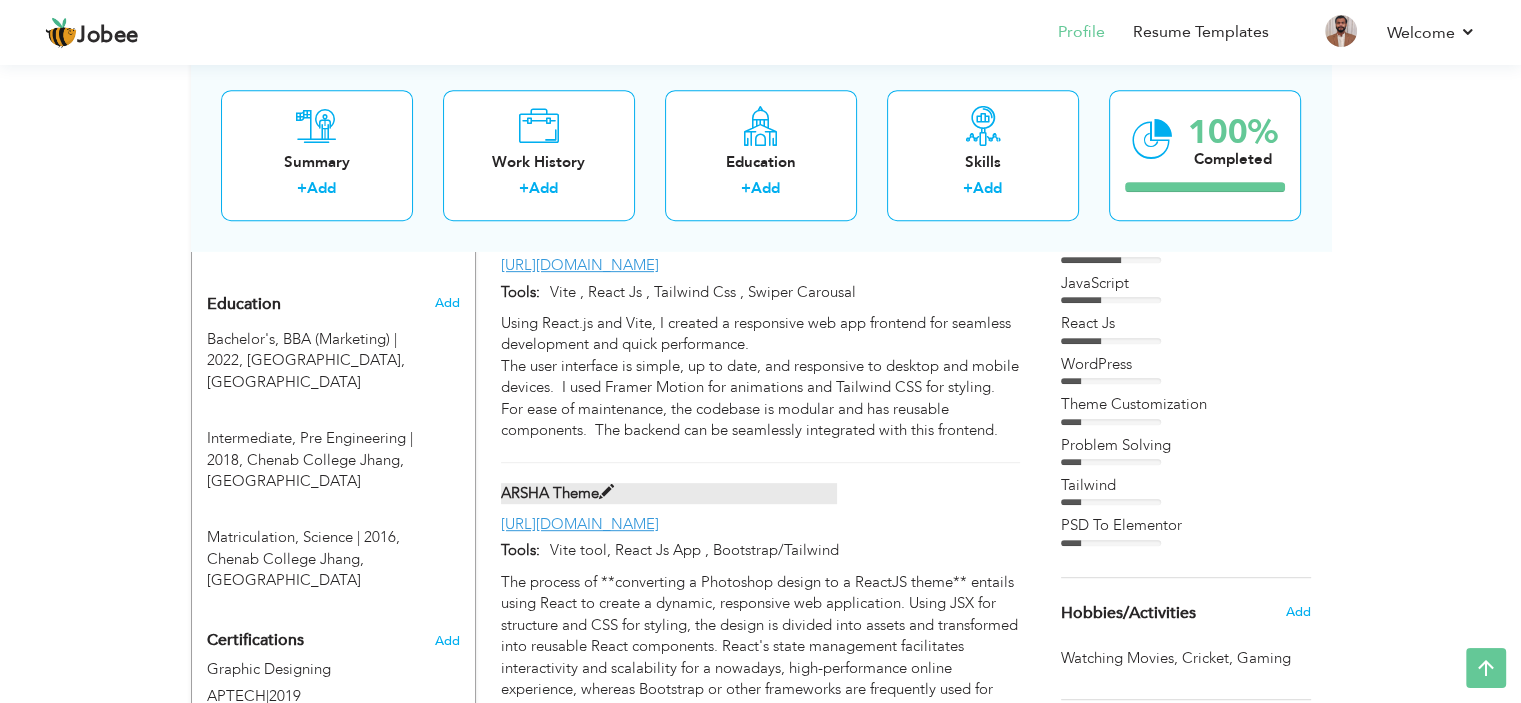 click at bounding box center (606, 492) 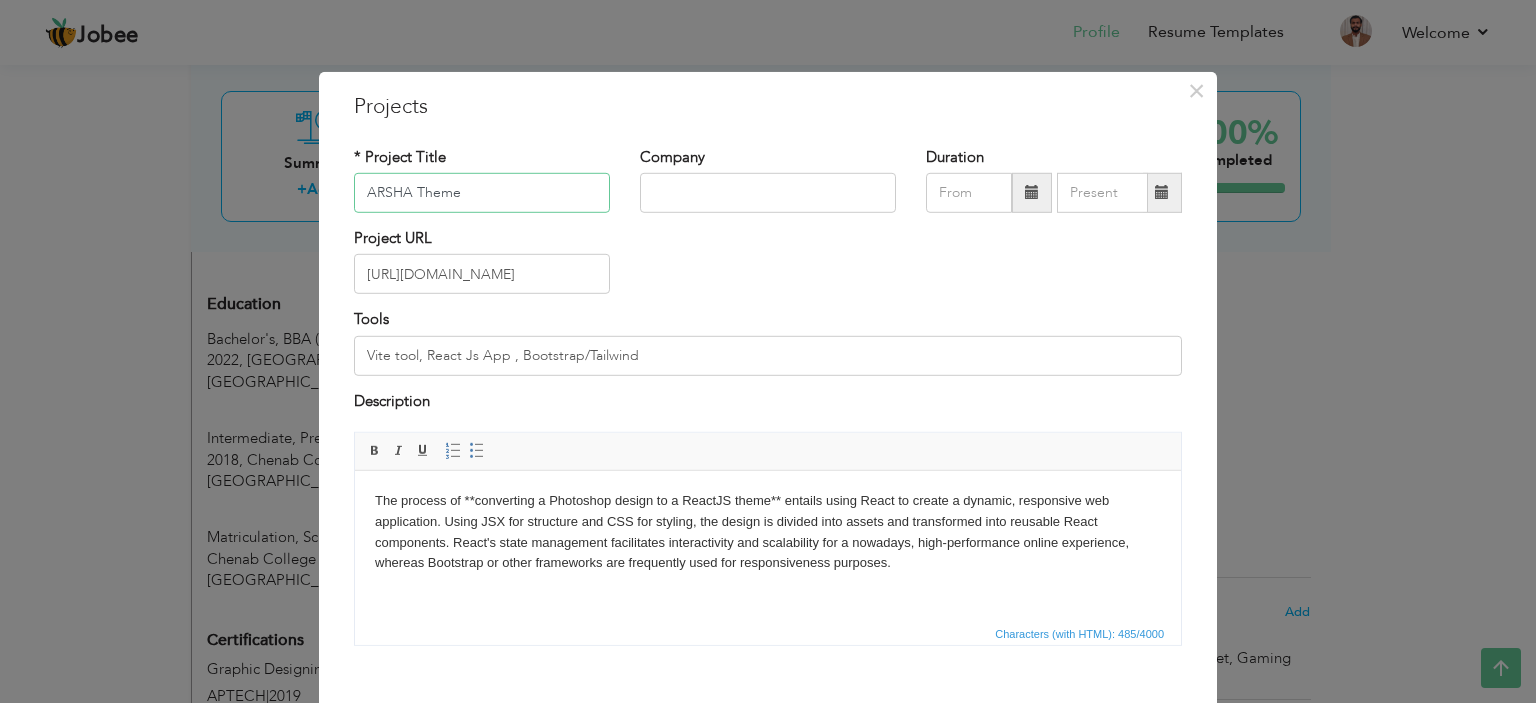 scroll, scrollTop: 104, scrollLeft: 0, axis: vertical 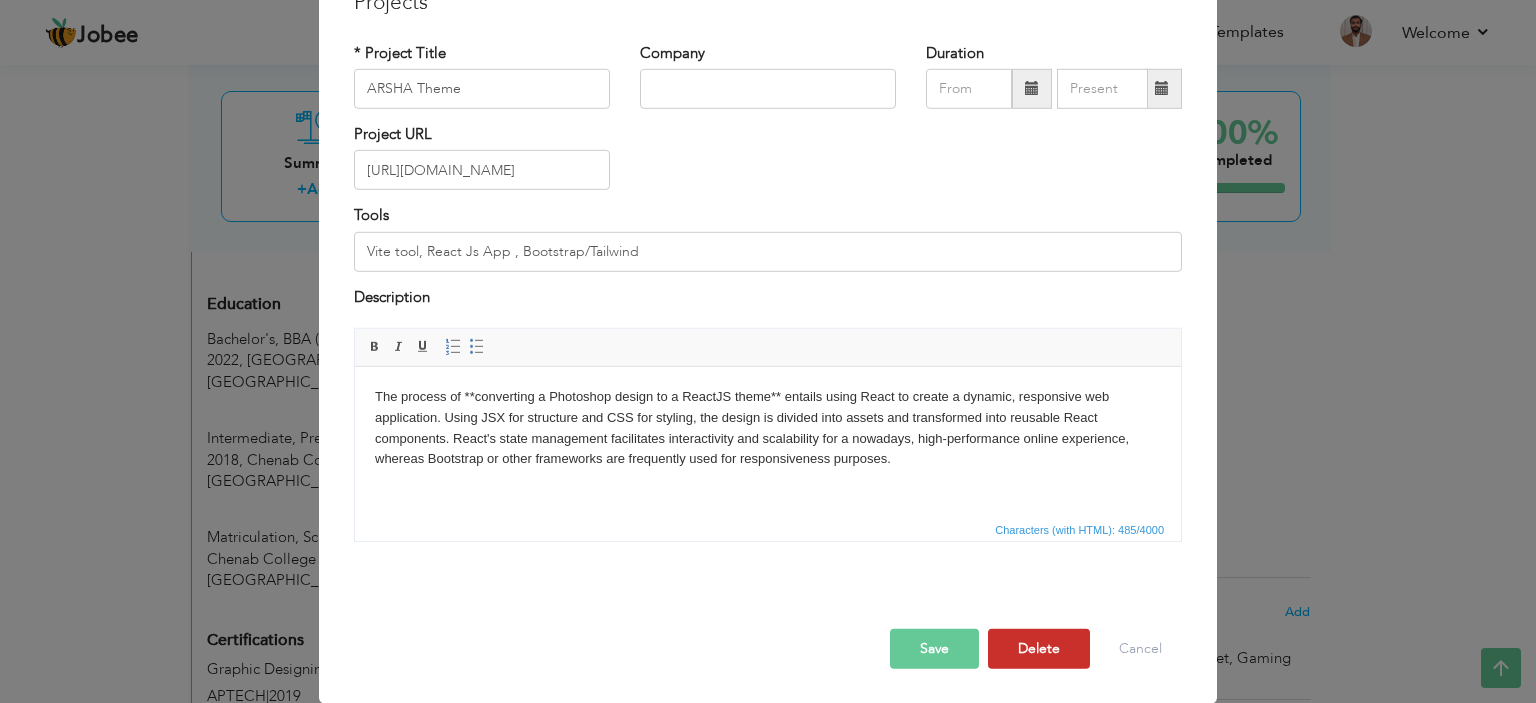 click on "Delete" at bounding box center [1039, 649] 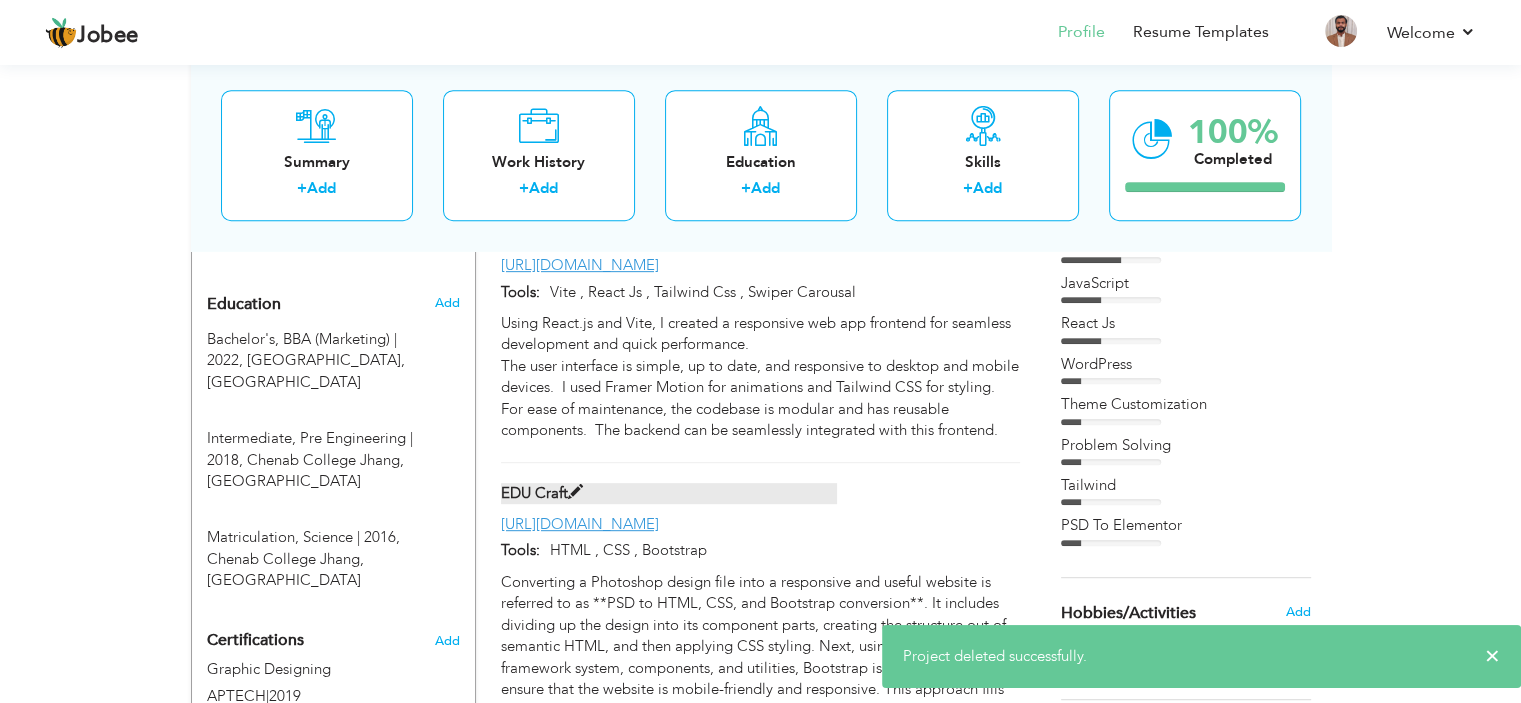 click at bounding box center (575, 492) 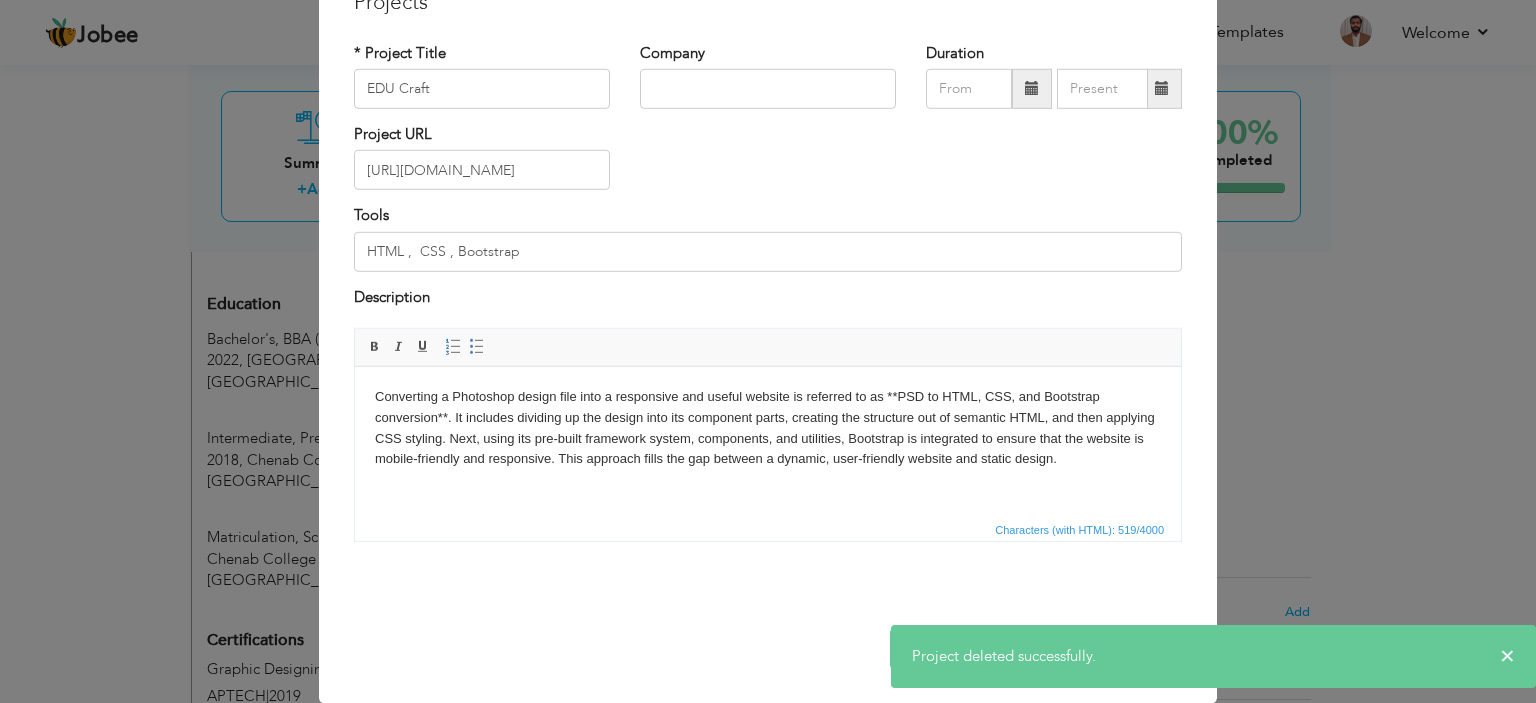 scroll, scrollTop: 0, scrollLeft: 0, axis: both 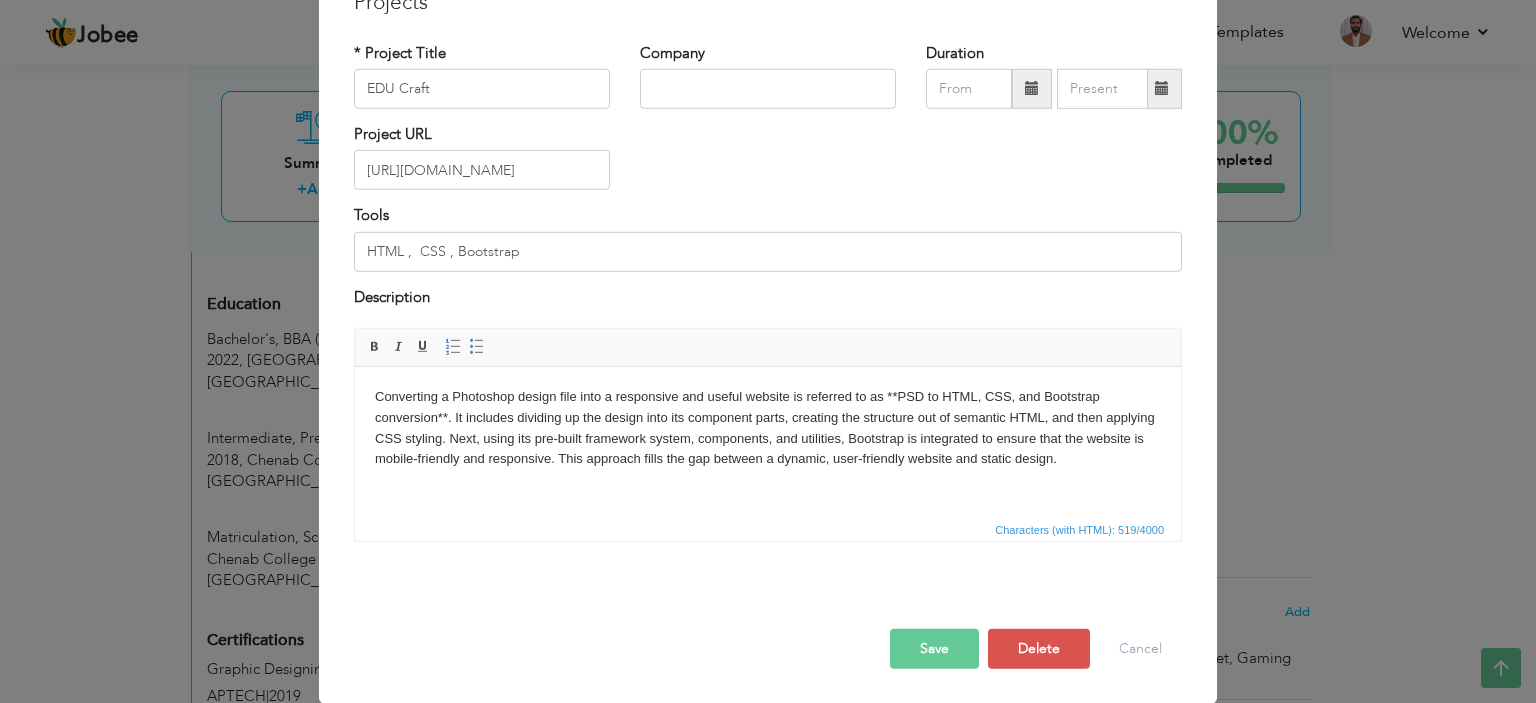 click on "Characters (with HTML): 519/4000" at bounding box center [1079, 530] 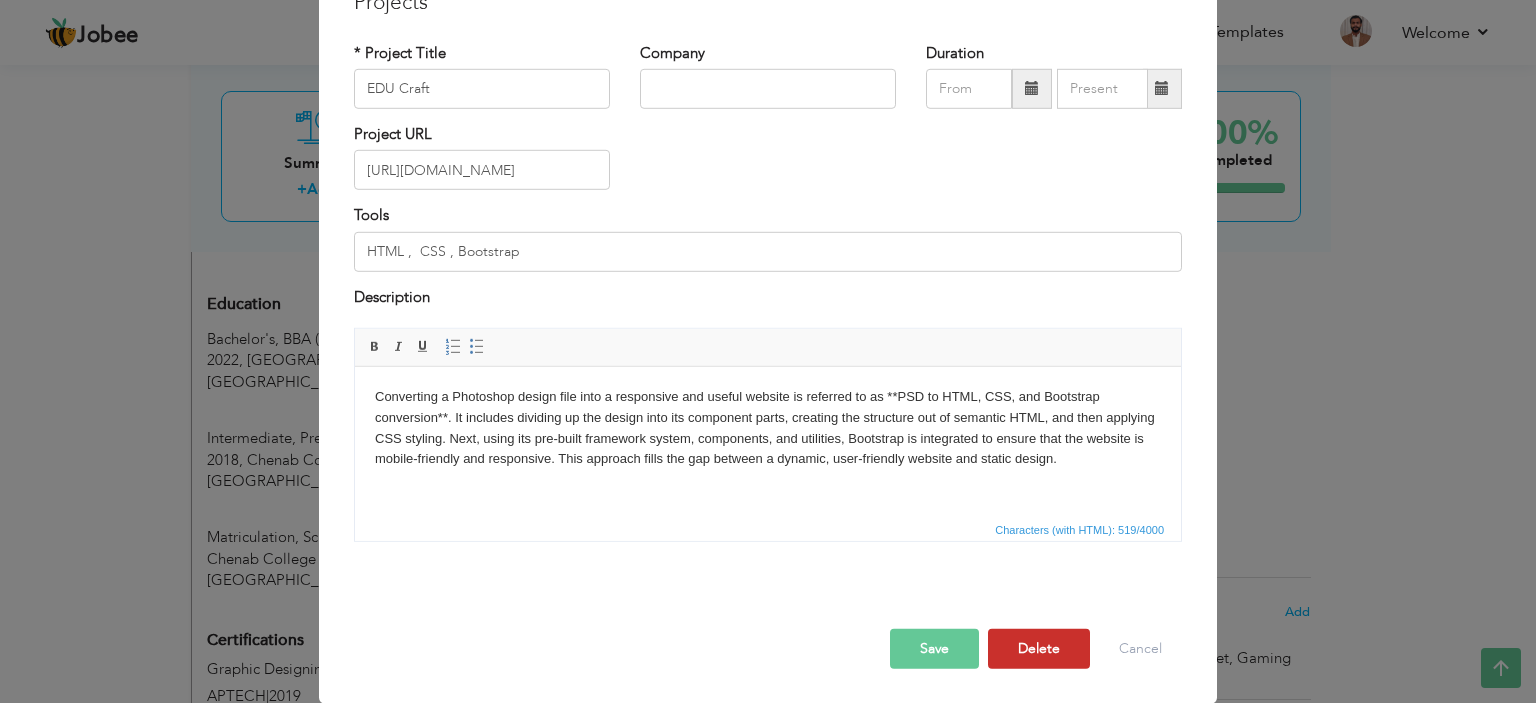 click on "Delete" at bounding box center [1039, 649] 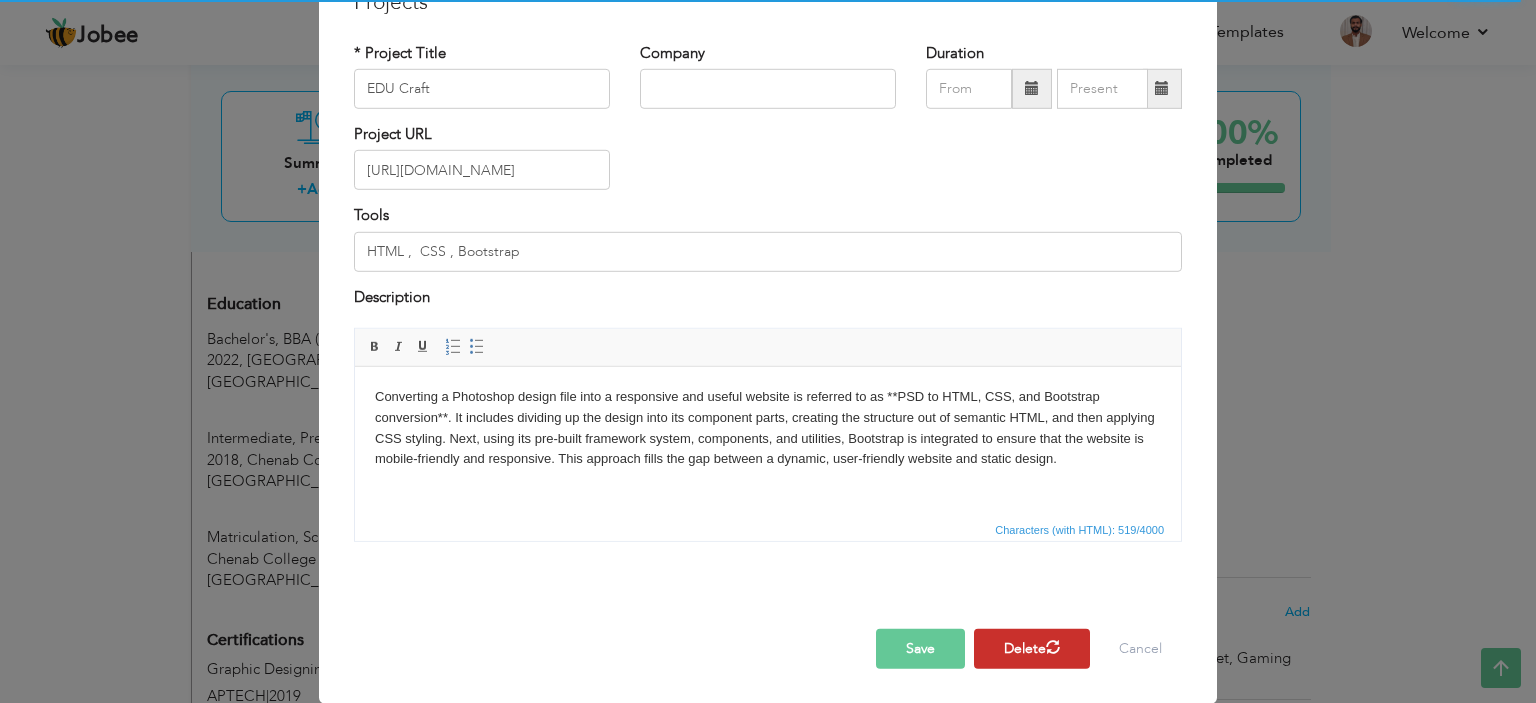 type 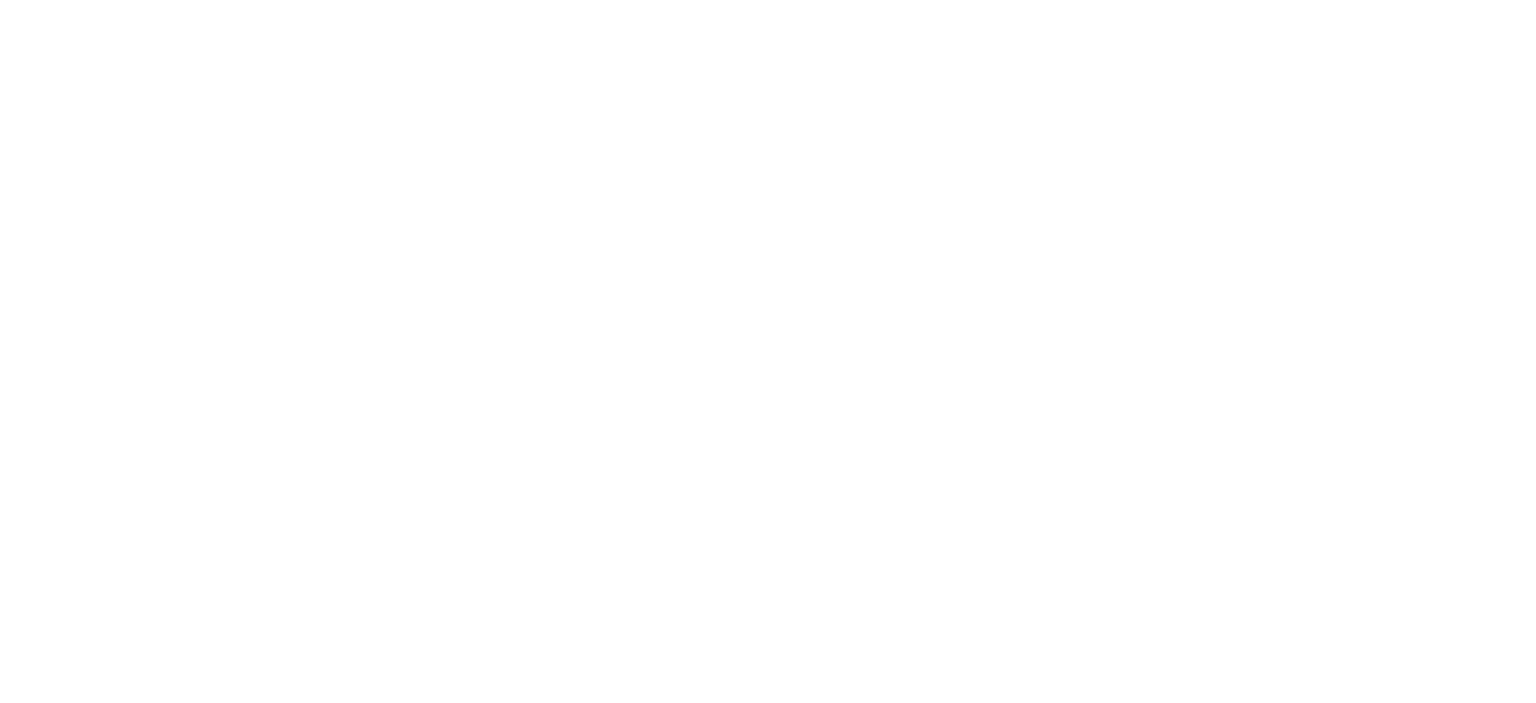 scroll, scrollTop: 0, scrollLeft: 0, axis: both 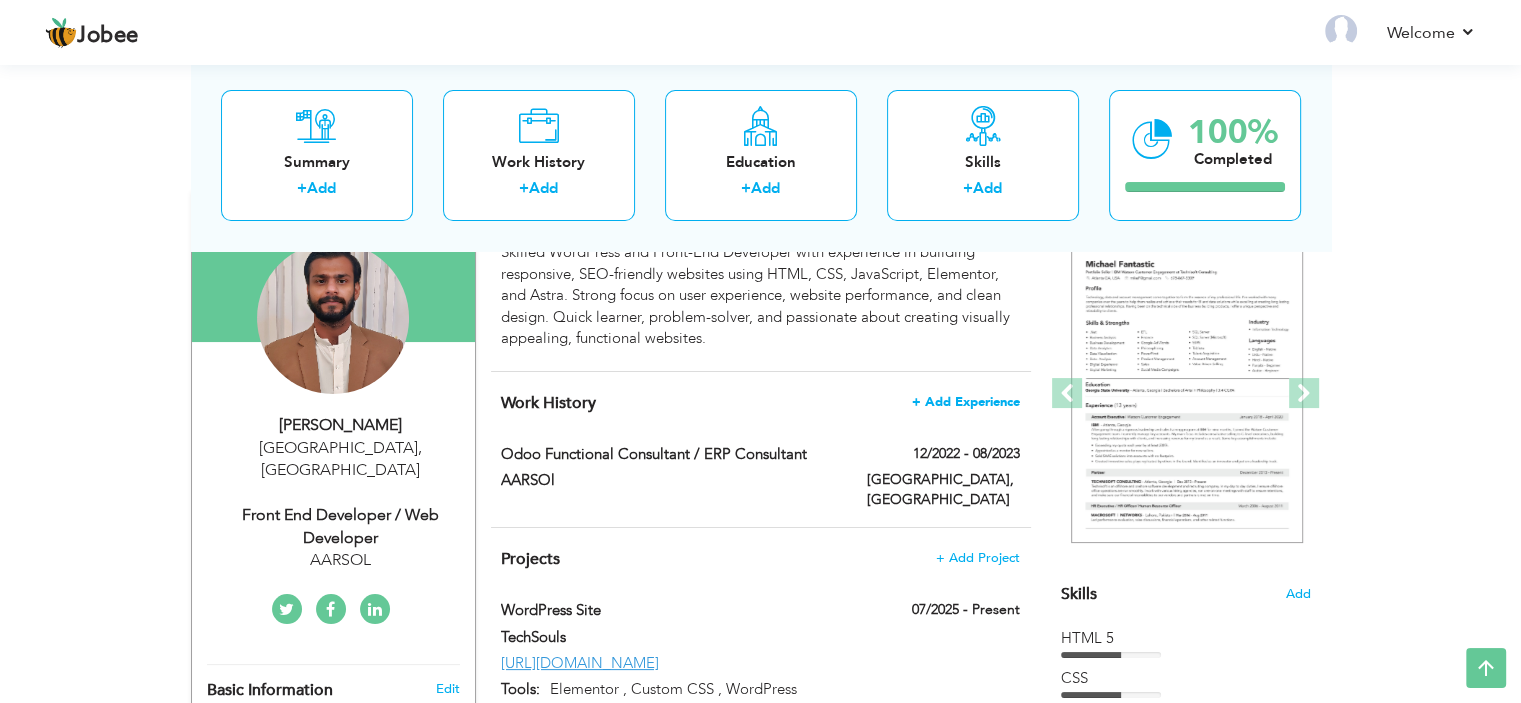 click on "+ Add Experience" at bounding box center [966, 402] 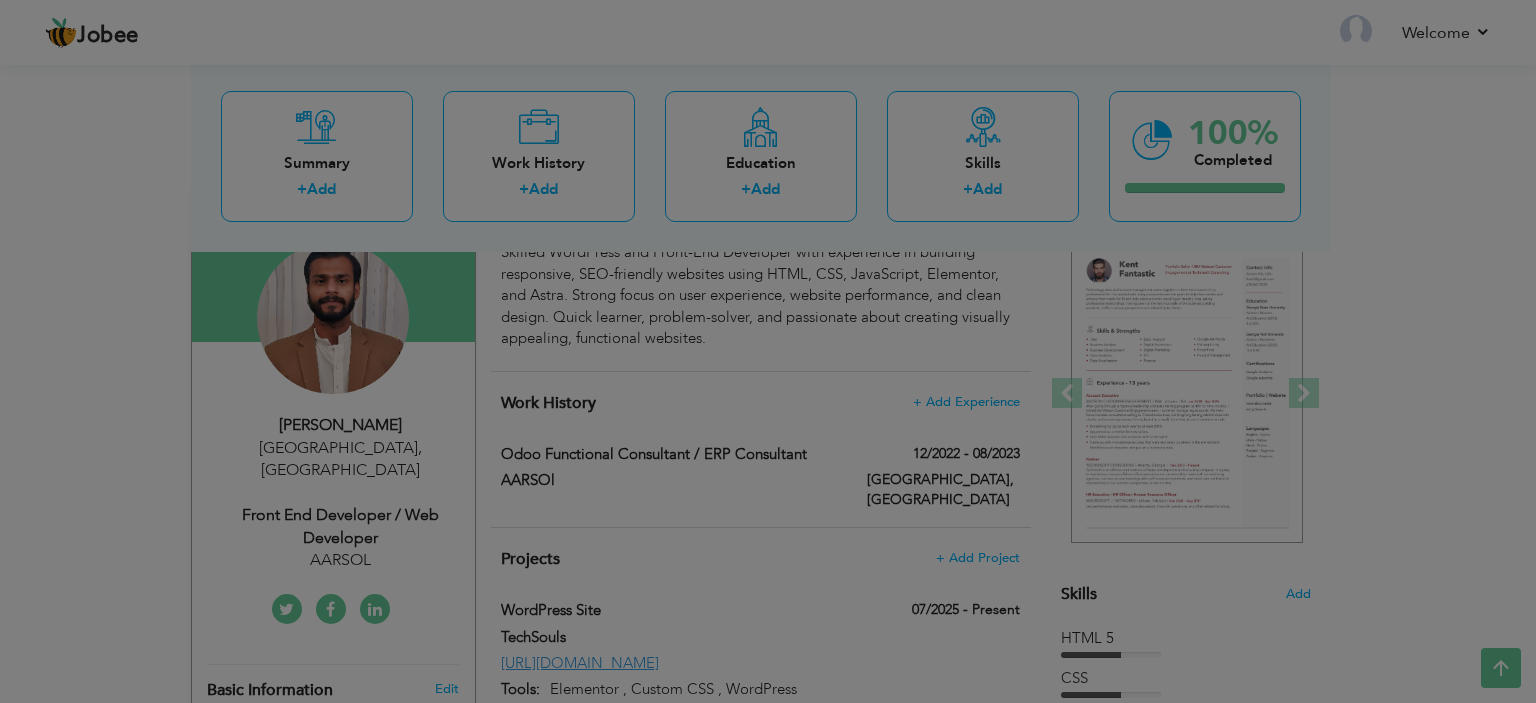 type on "WordPress/Front-End Developer" 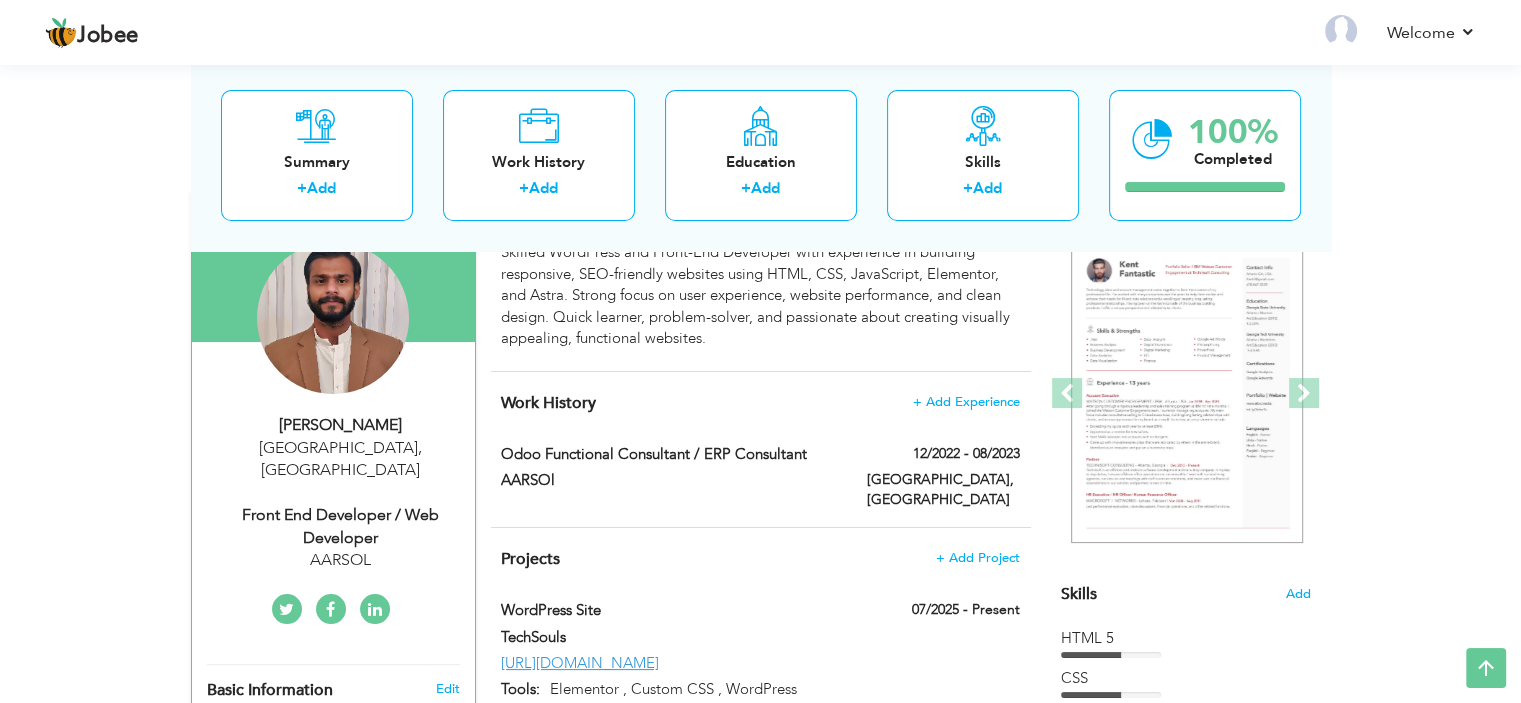 click on "Work History
+ Add Experience" at bounding box center (760, 403) 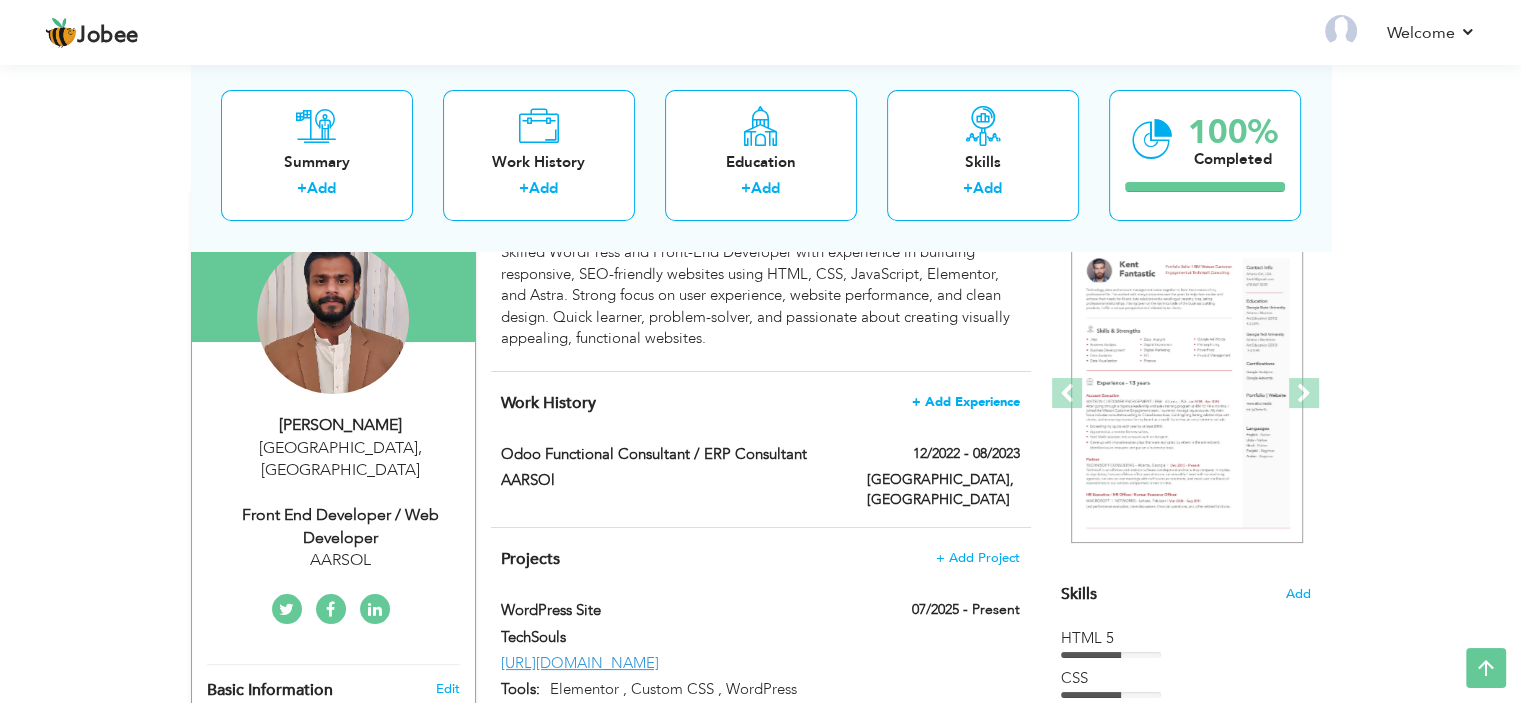 click on "+ Add Experience" at bounding box center [966, 402] 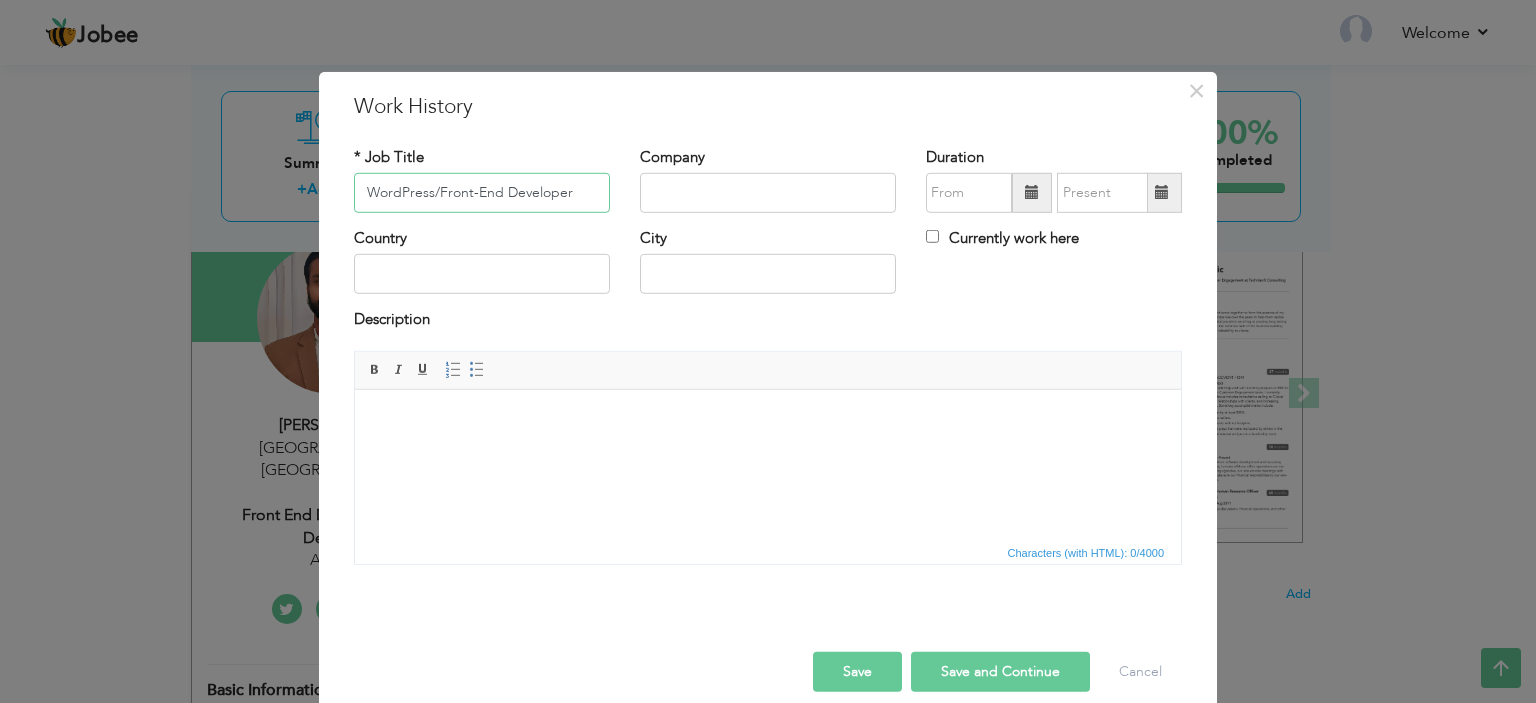 type on "WordPress/Front-End Developer" 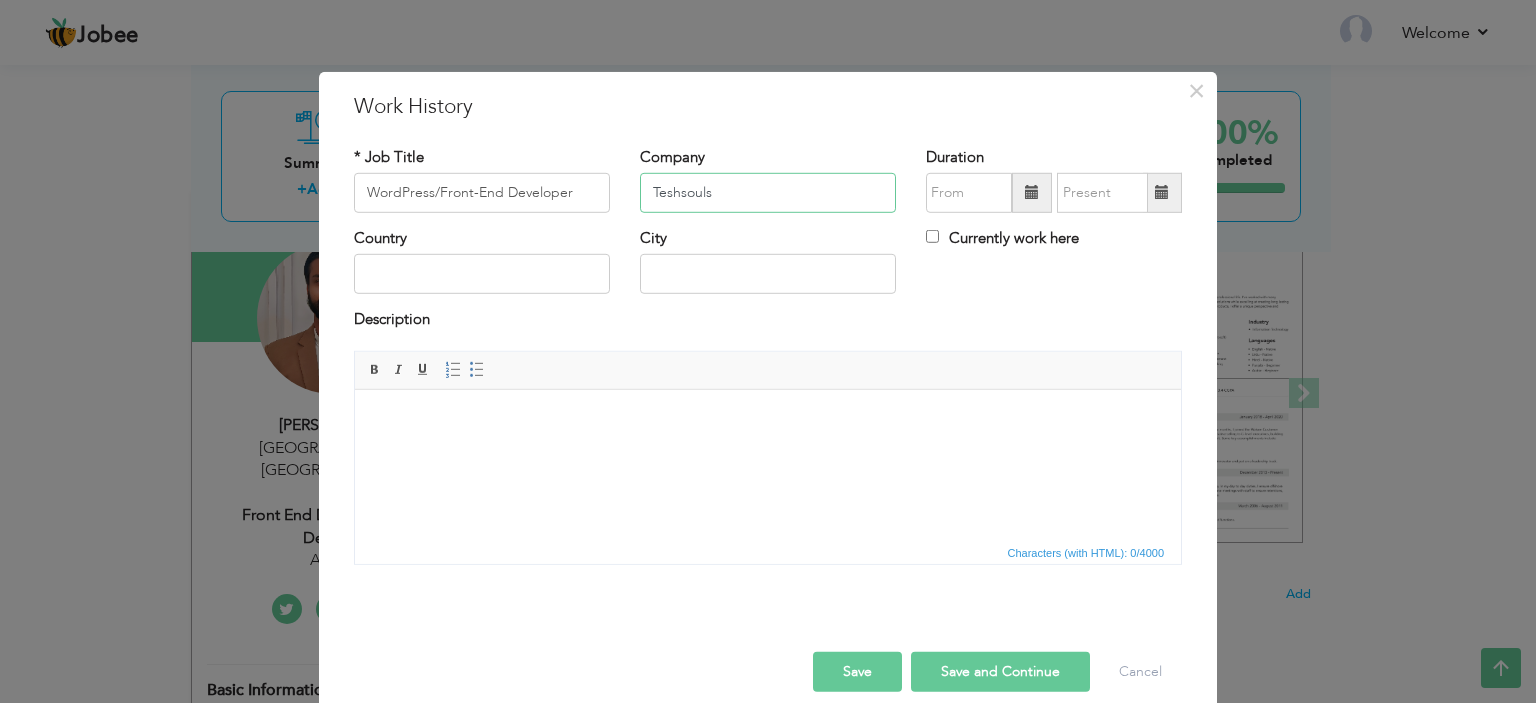 type on "Teshsouls" 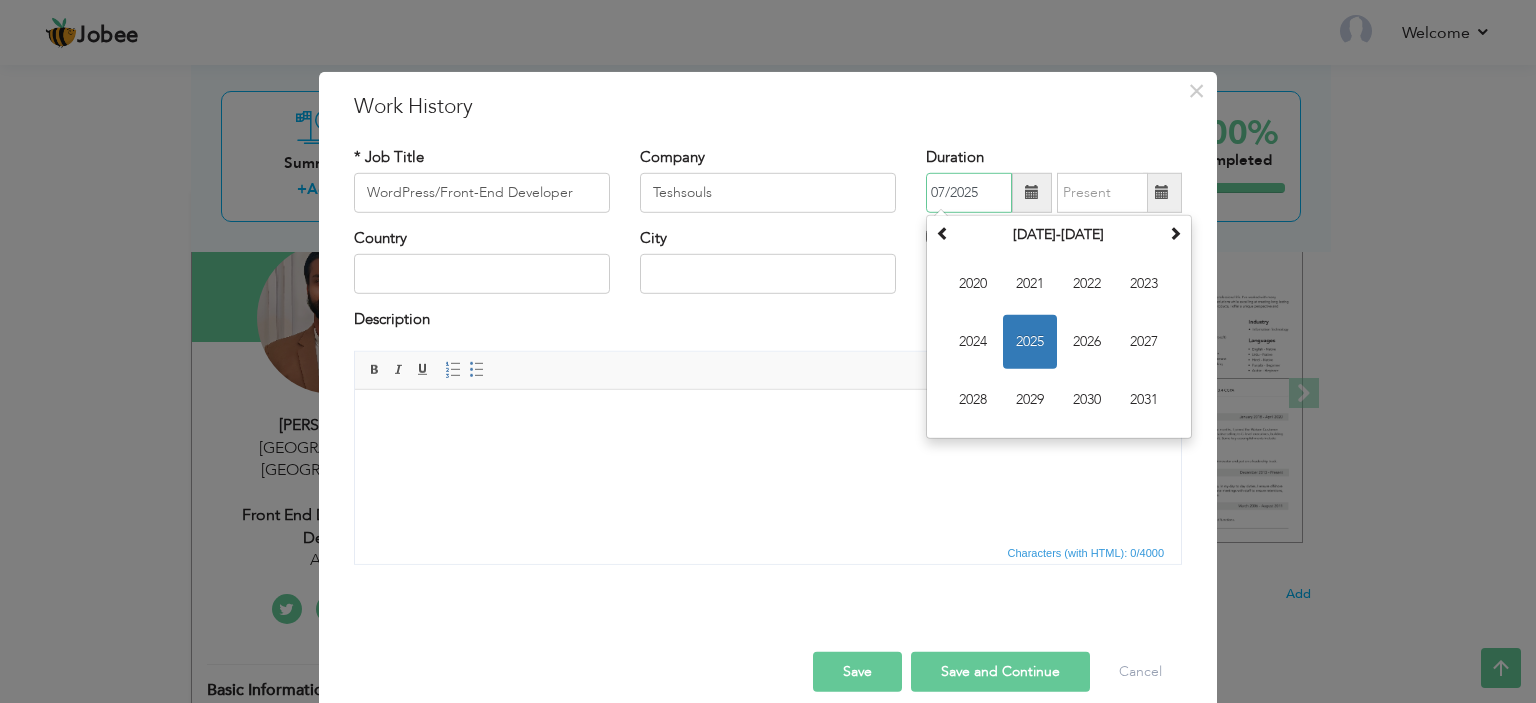 click on "2025" at bounding box center [1030, 342] 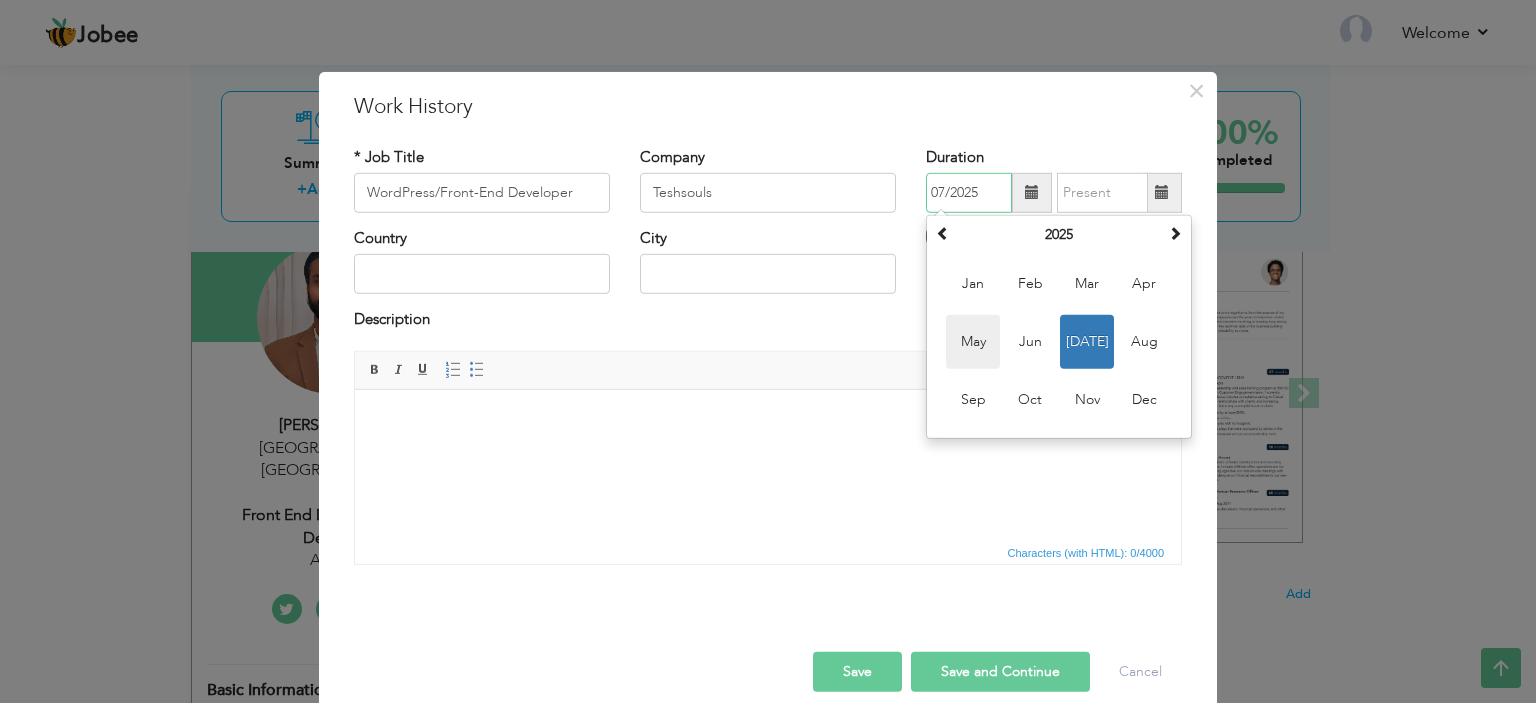 click on "May" at bounding box center [973, 342] 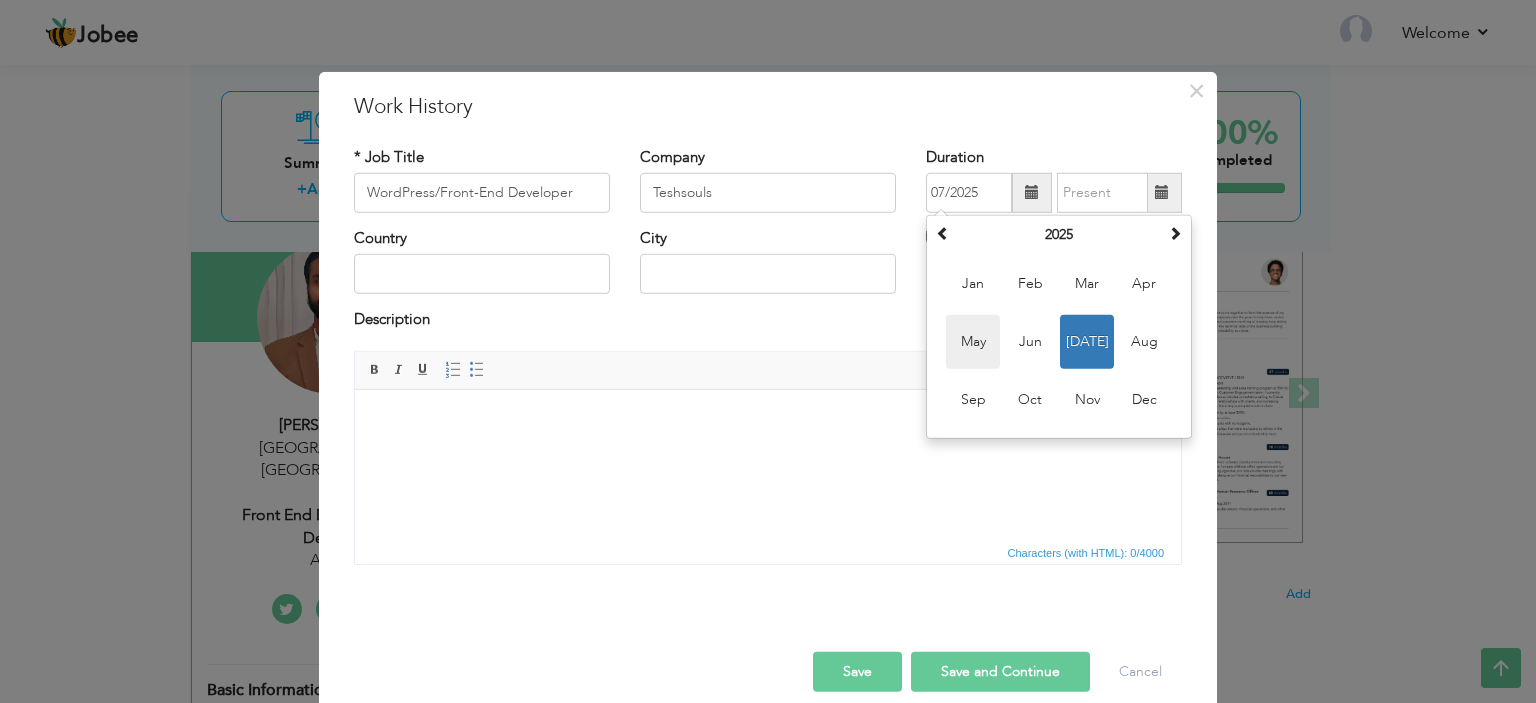 type on "05/2025" 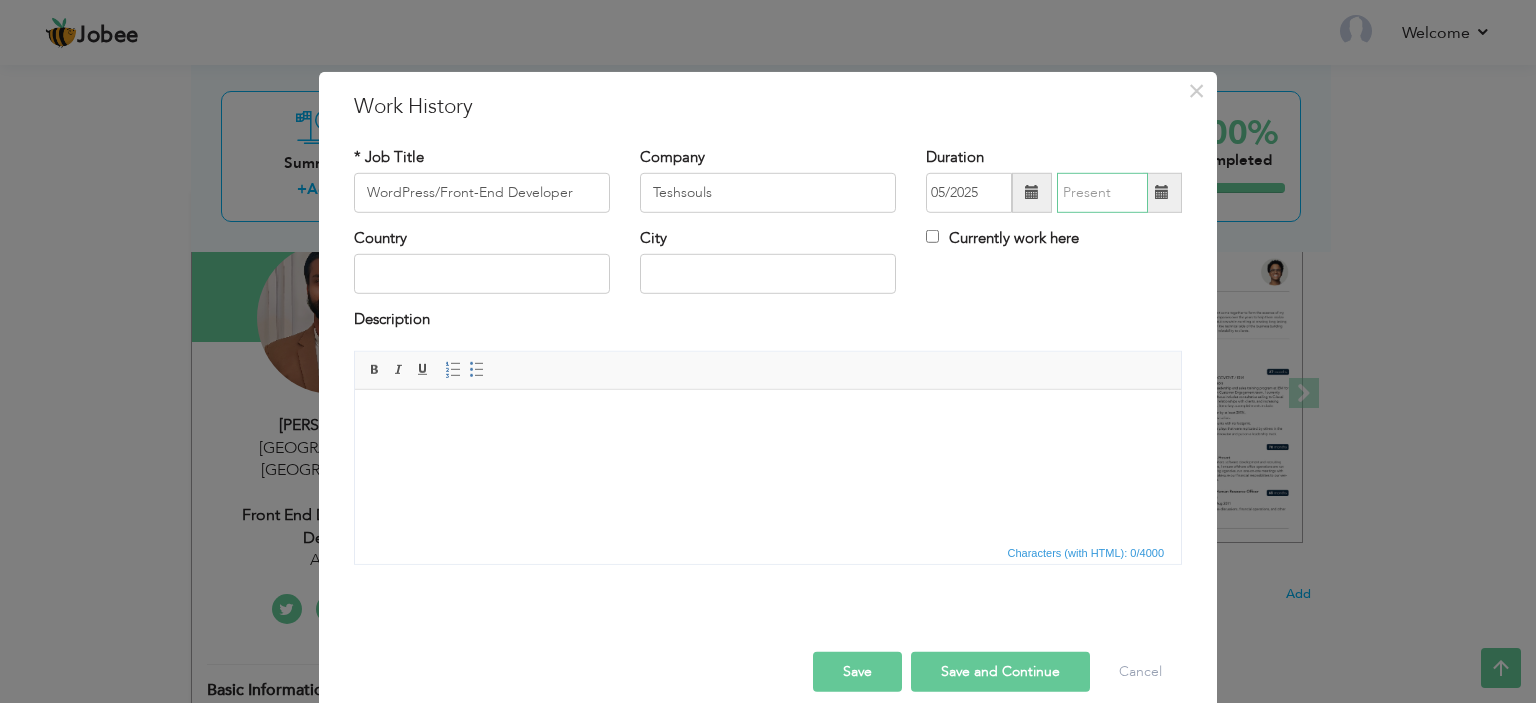 type on "07/2025" 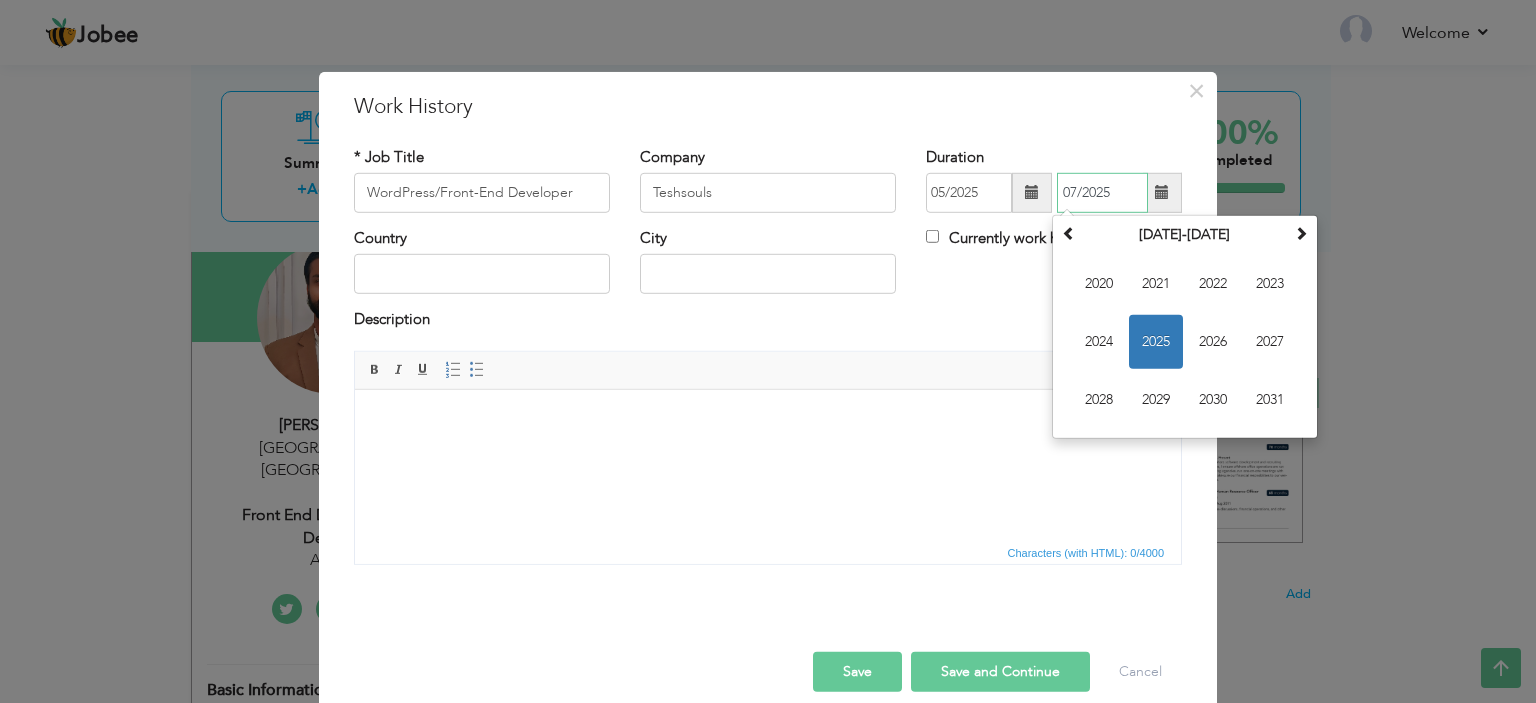 click on "07/2025" at bounding box center (1102, 193) 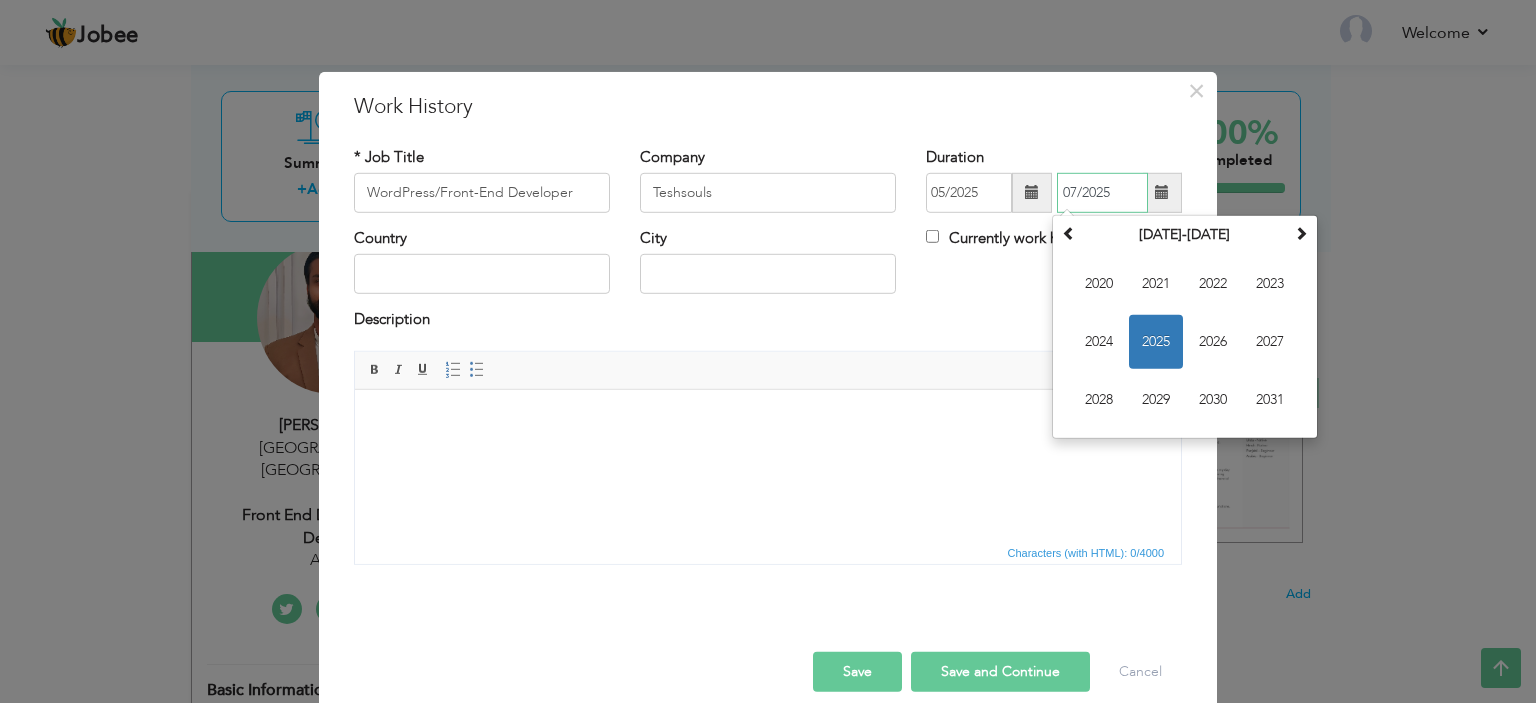 click on "2025" at bounding box center [1156, 342] 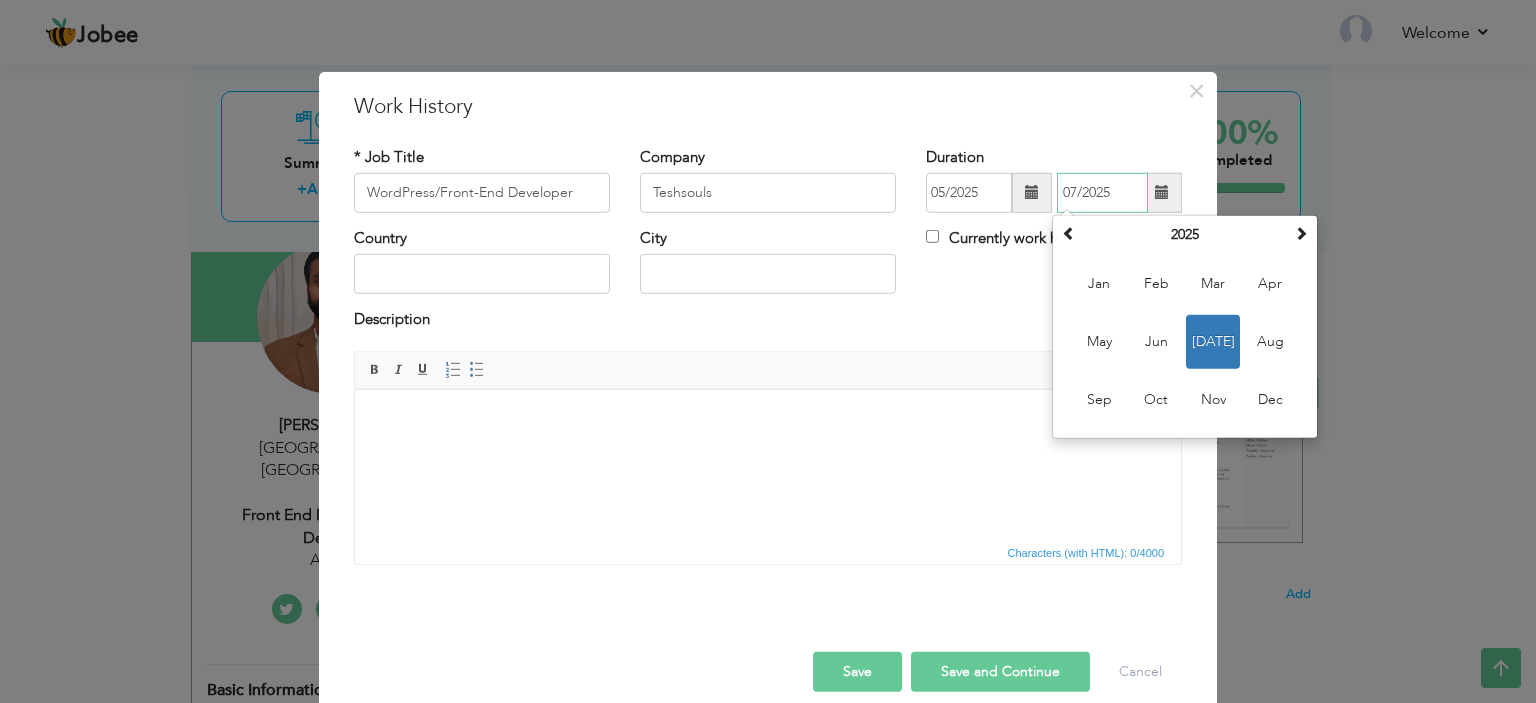 click on "Jul" at bounding box center (1213, 342) 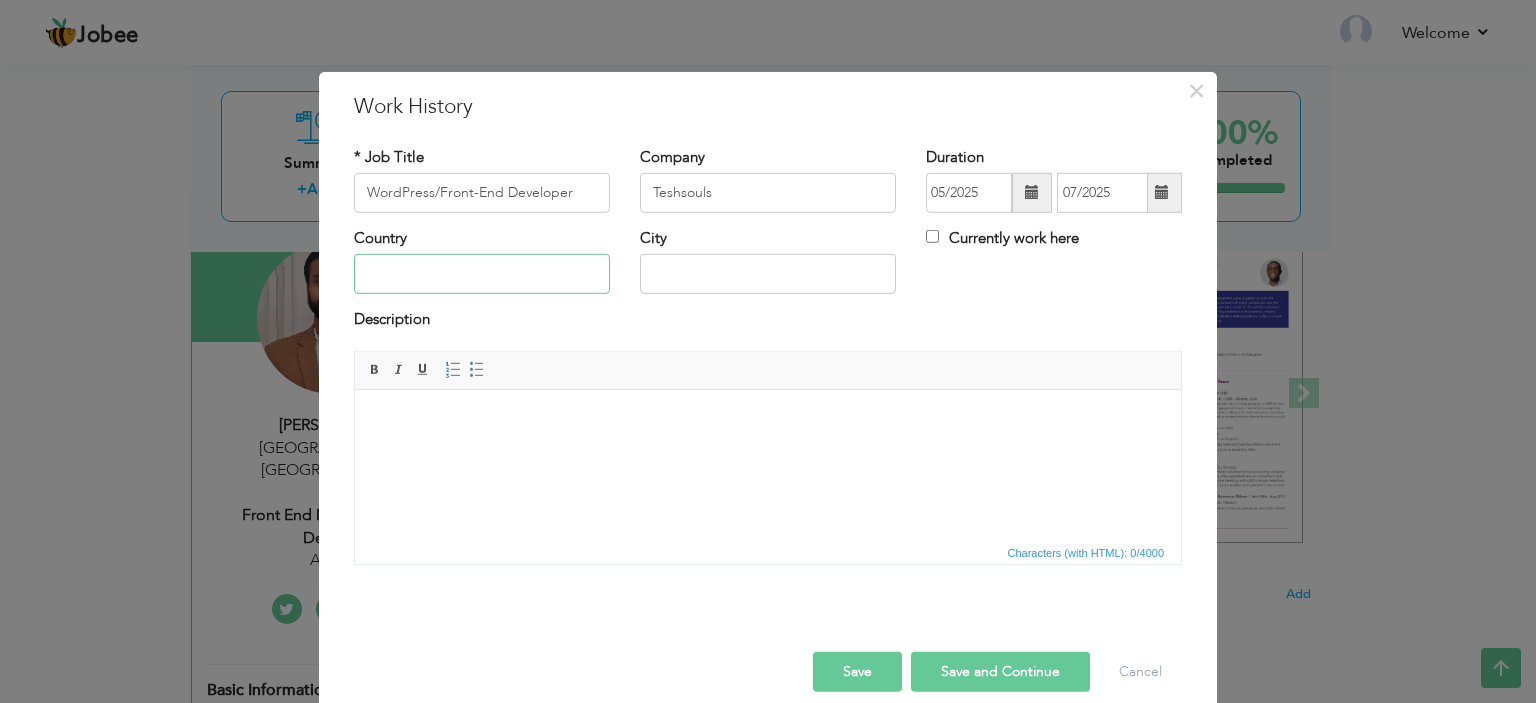 click at bounding box center (482, 274) 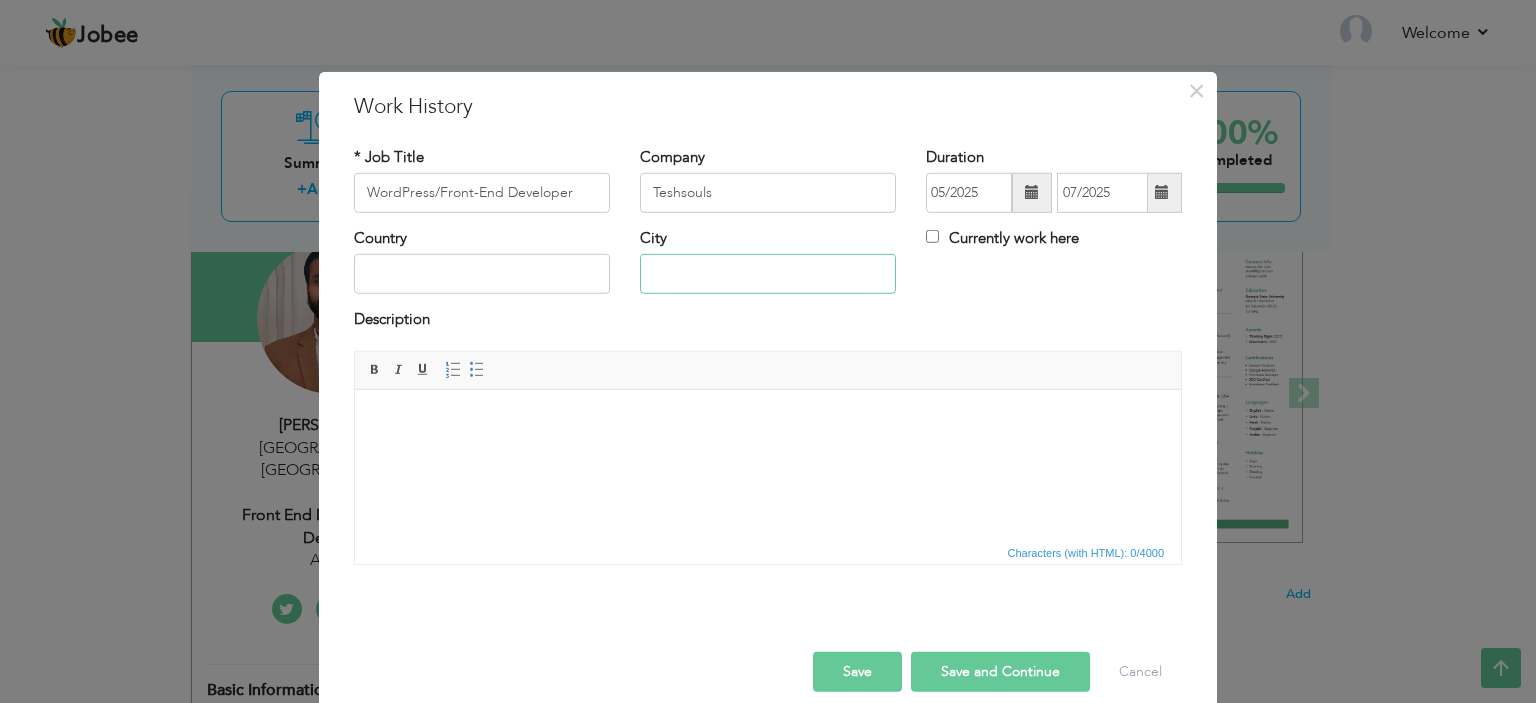 click at bounding box center [768, 274] 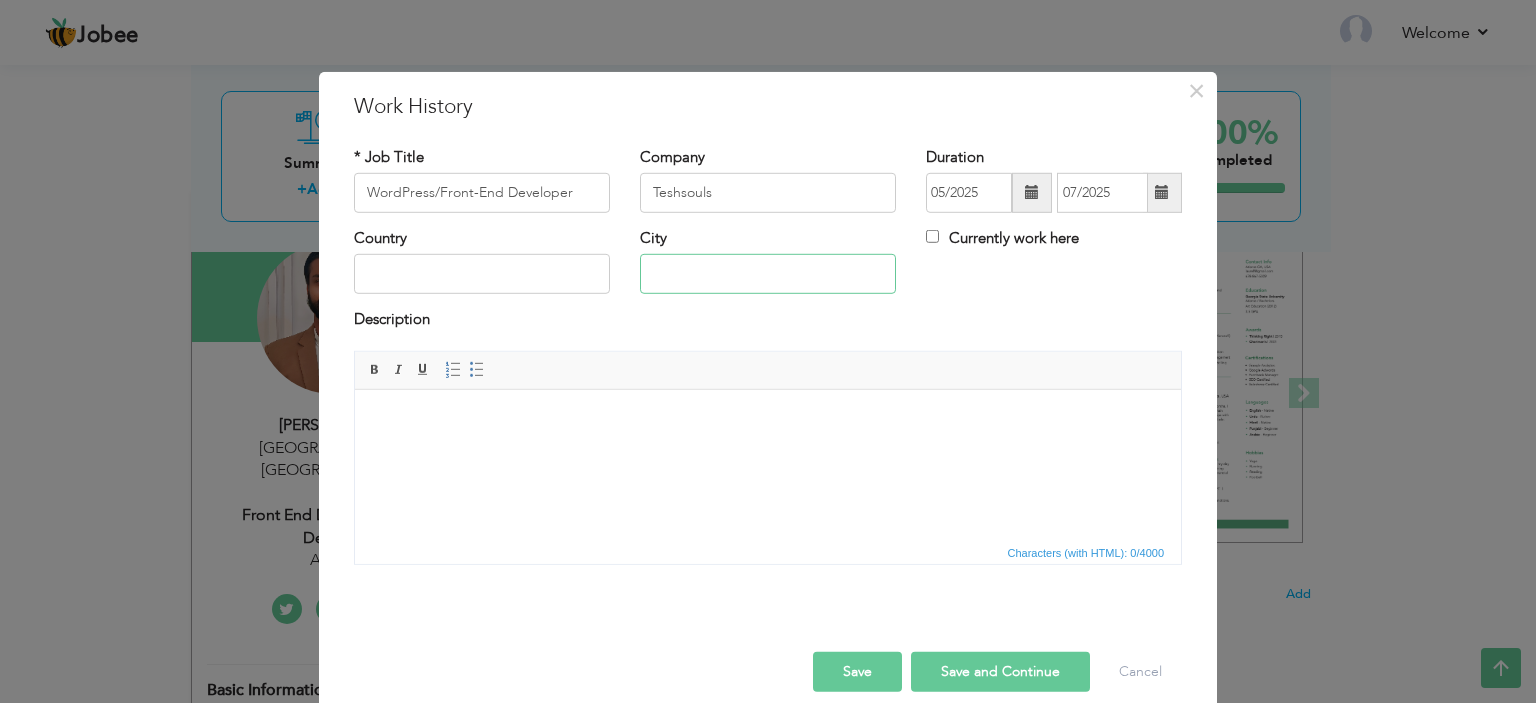 type on "[GEOGRAPHIC_DATA]" 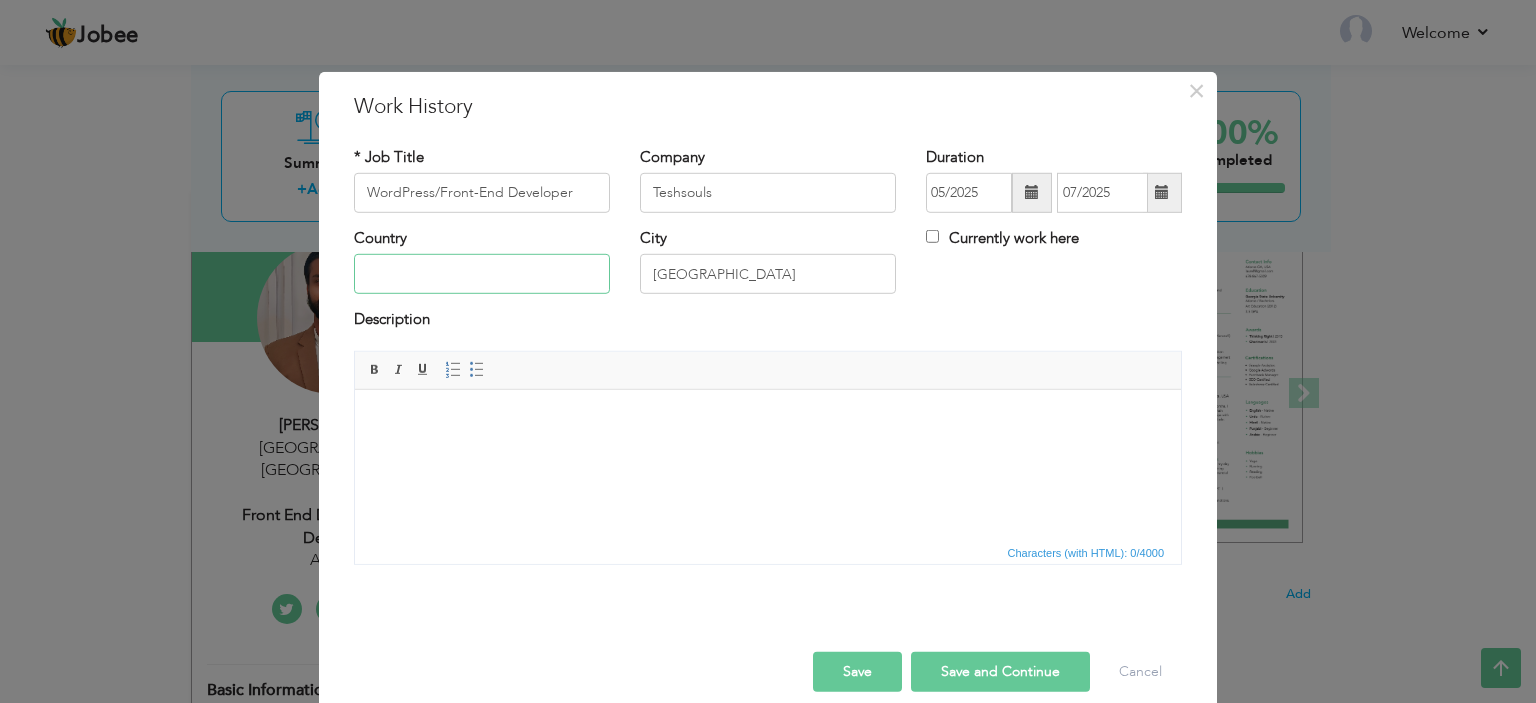 type on "[GEOGRAPHIC_DATA]" 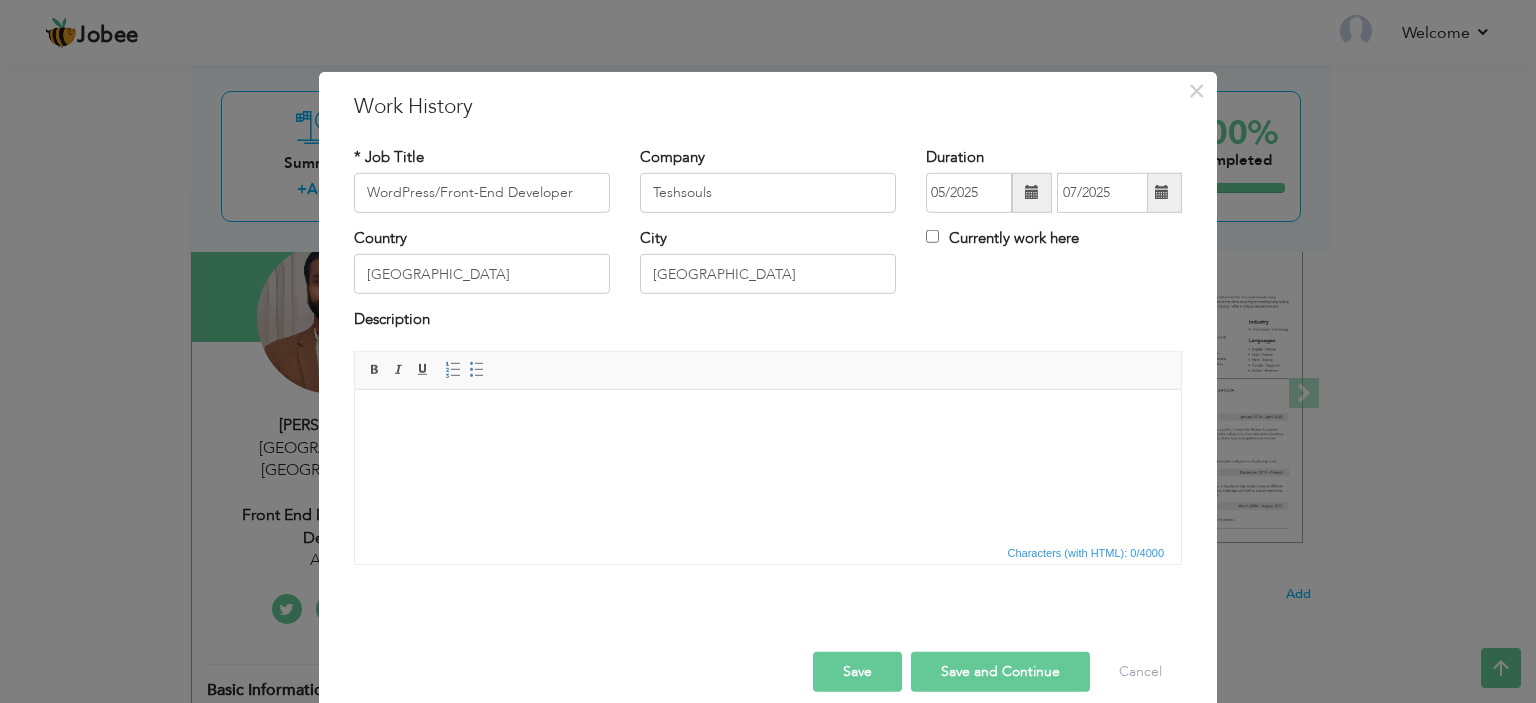 click at bounding box center (768, 419) 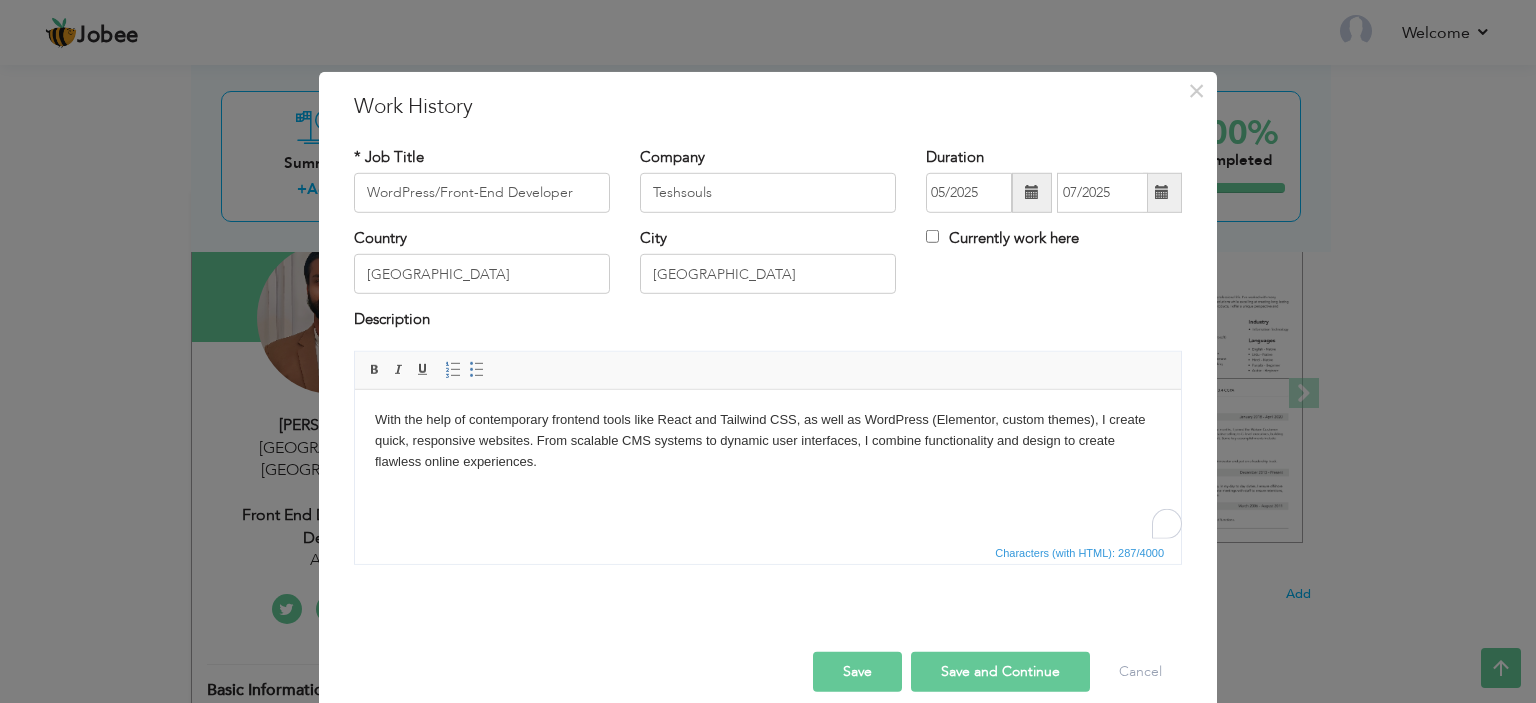 click on "Save and Continue" at bounding box center [1000, 672] 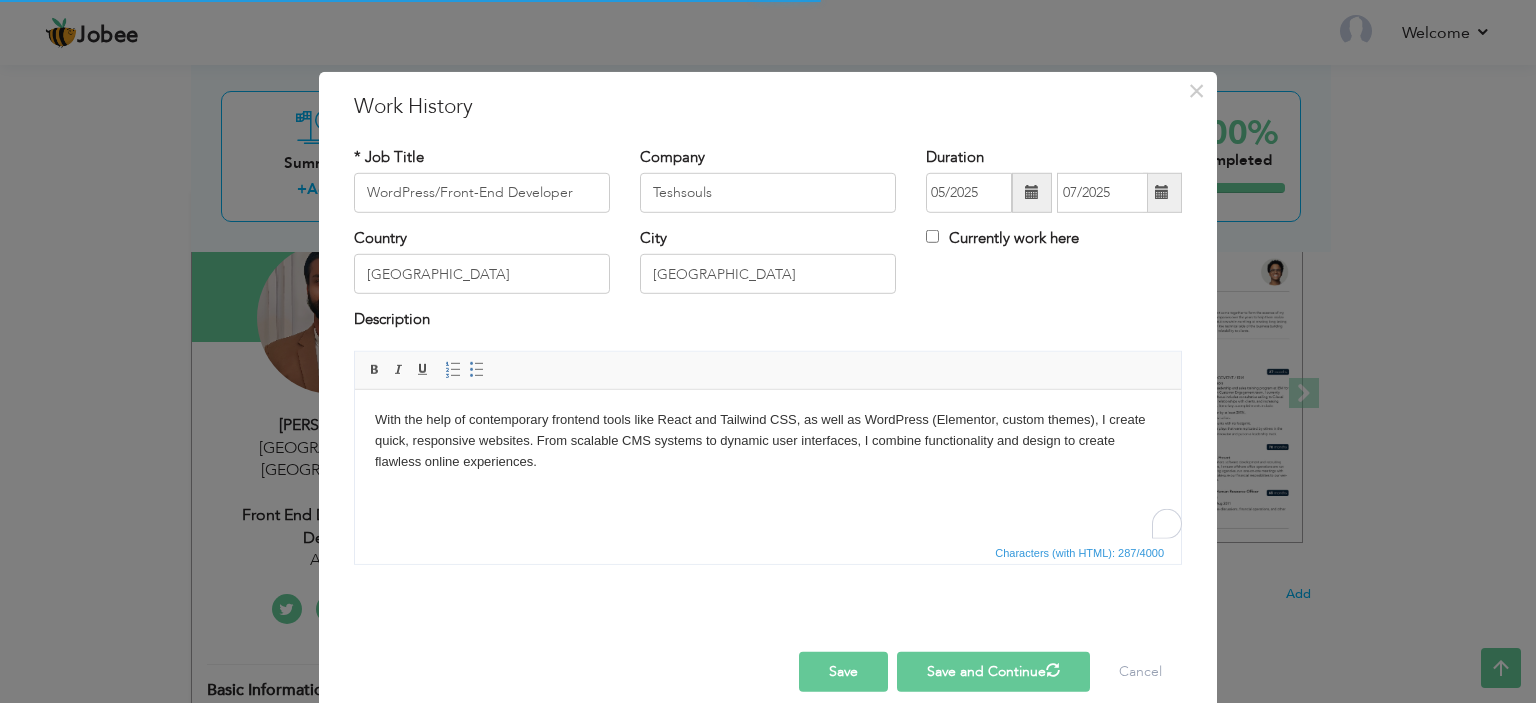type 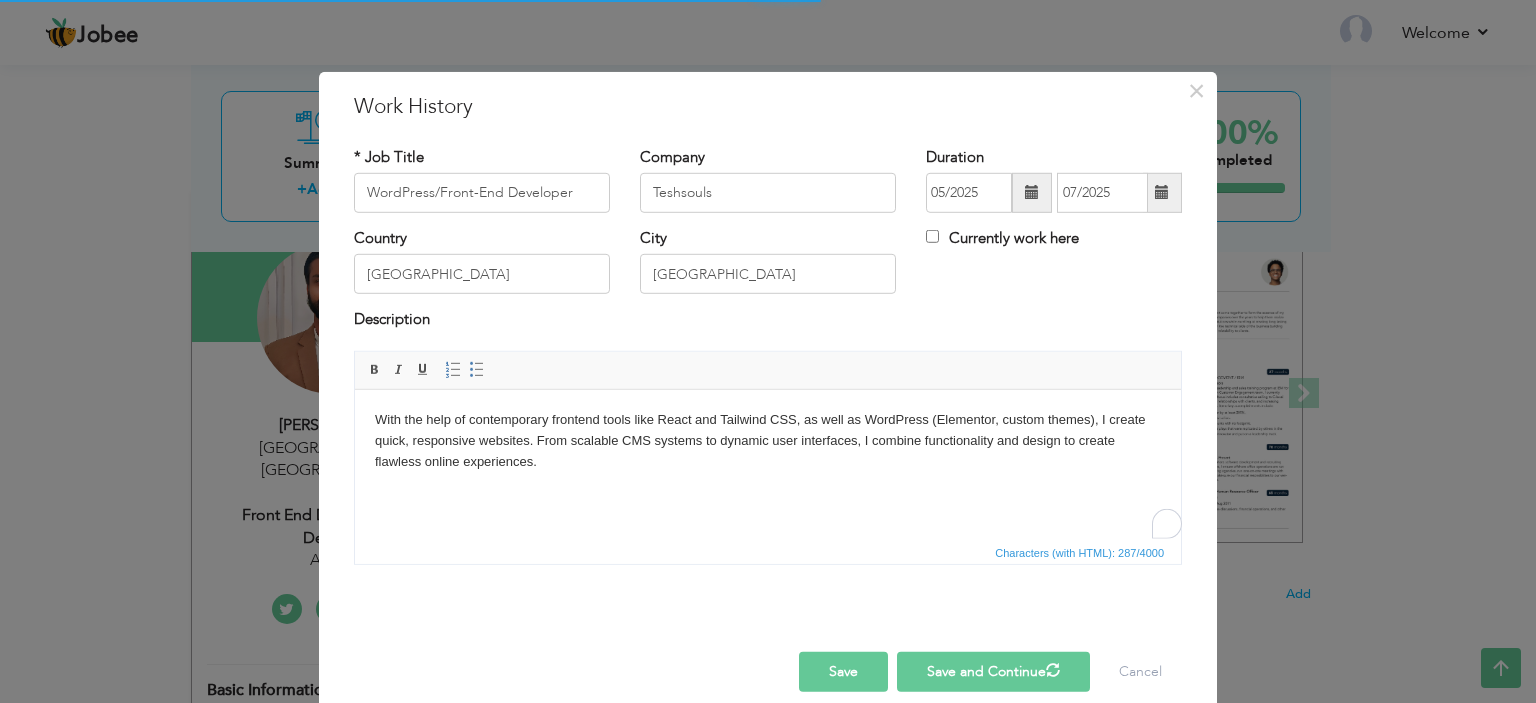 type 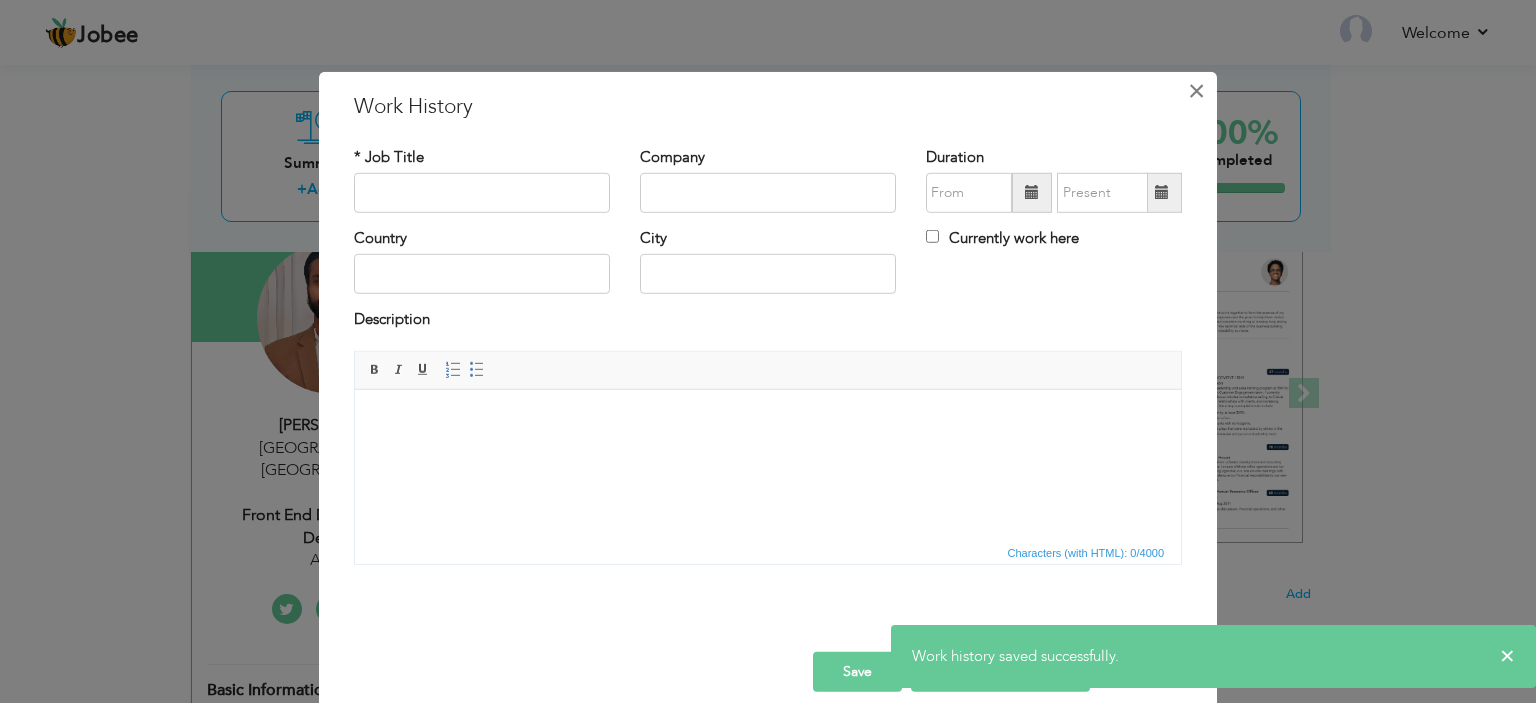 click on "×" at bounding box center (1196, 90) 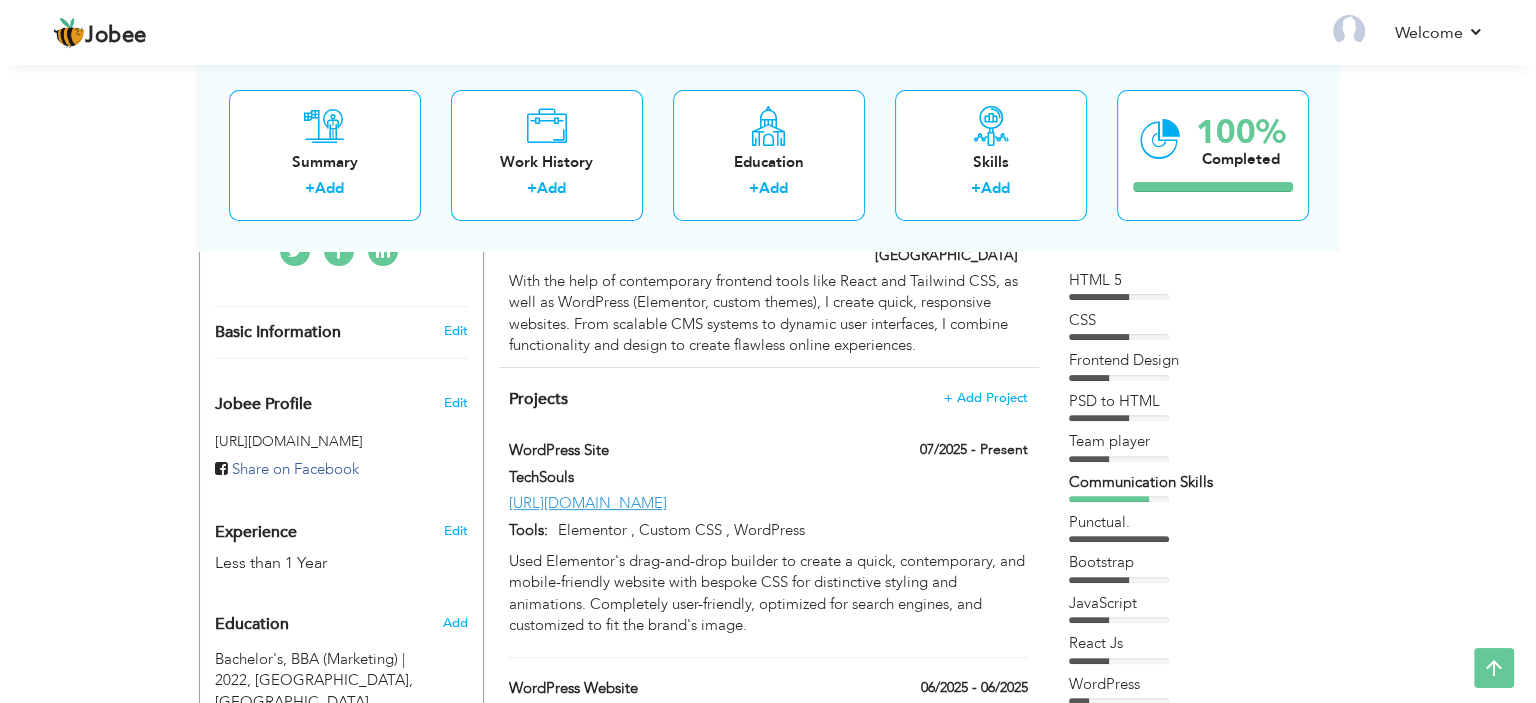 scroll, scrollTop: 560, scrollLeft: 0, axis: vertical 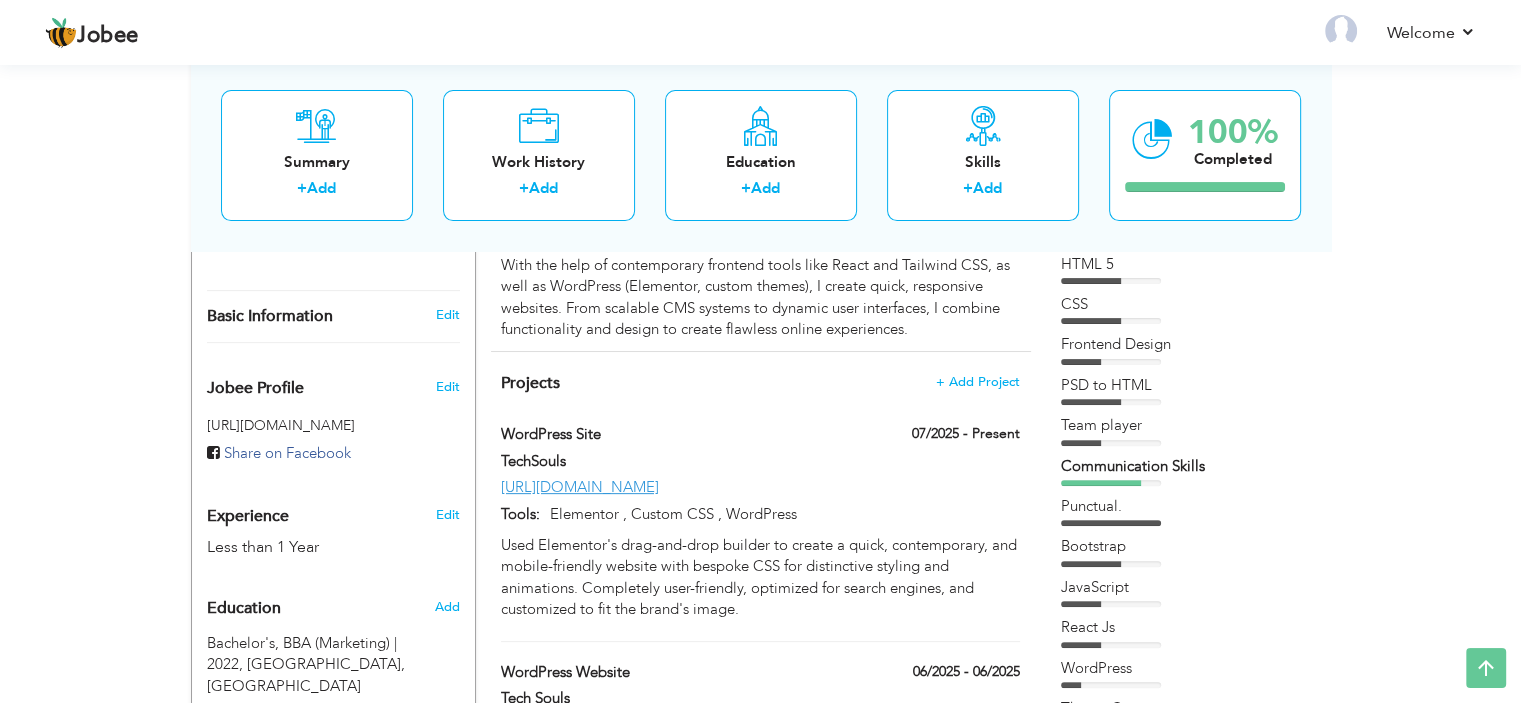 click on "Projects
+ Add Project
WordPress Site
07/2025 -  Present
WordPress Site
07/2025 -  Present" at bounding box center (761, 848) 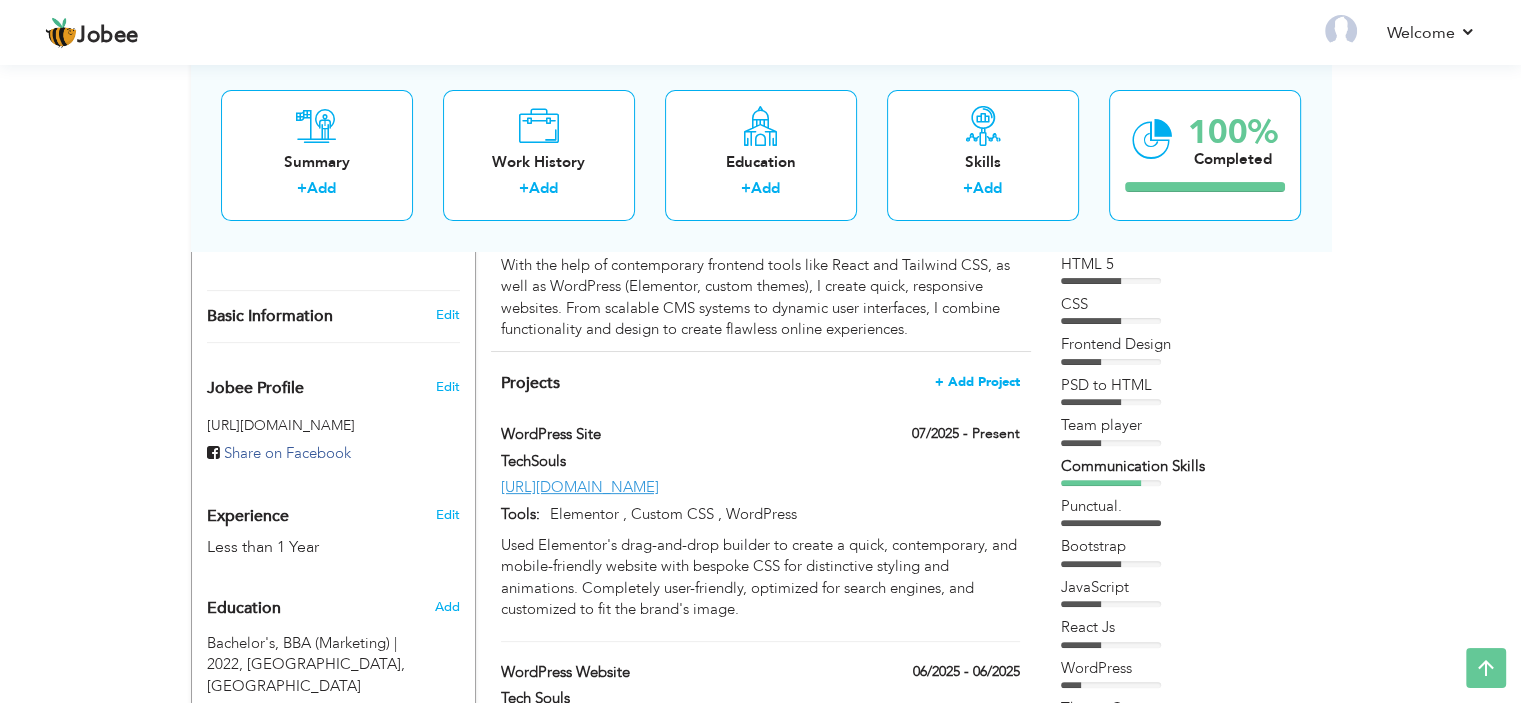 click on "+ Add Project" at bounding box center (977, 382) 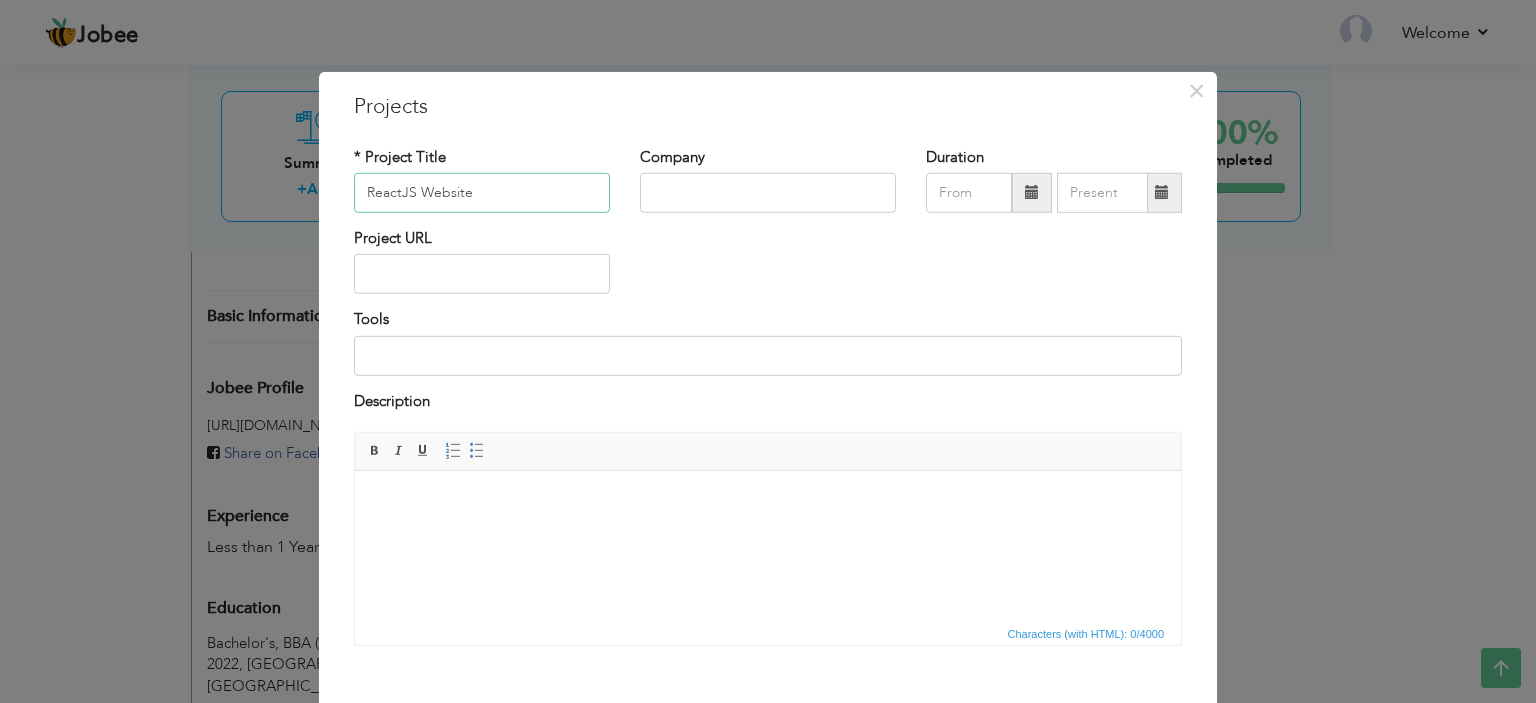 type on "ReactJS Website" 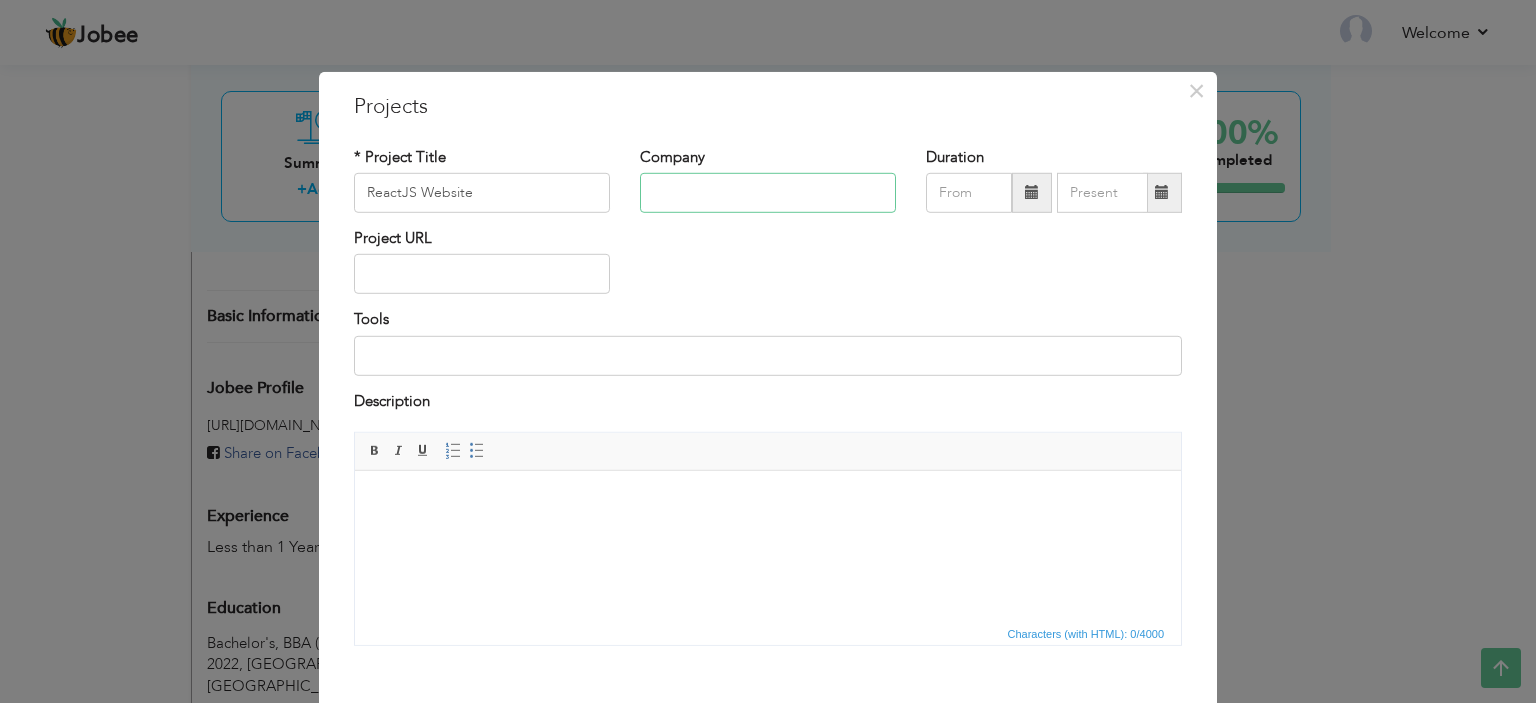 click at bounding box center [768, 193] 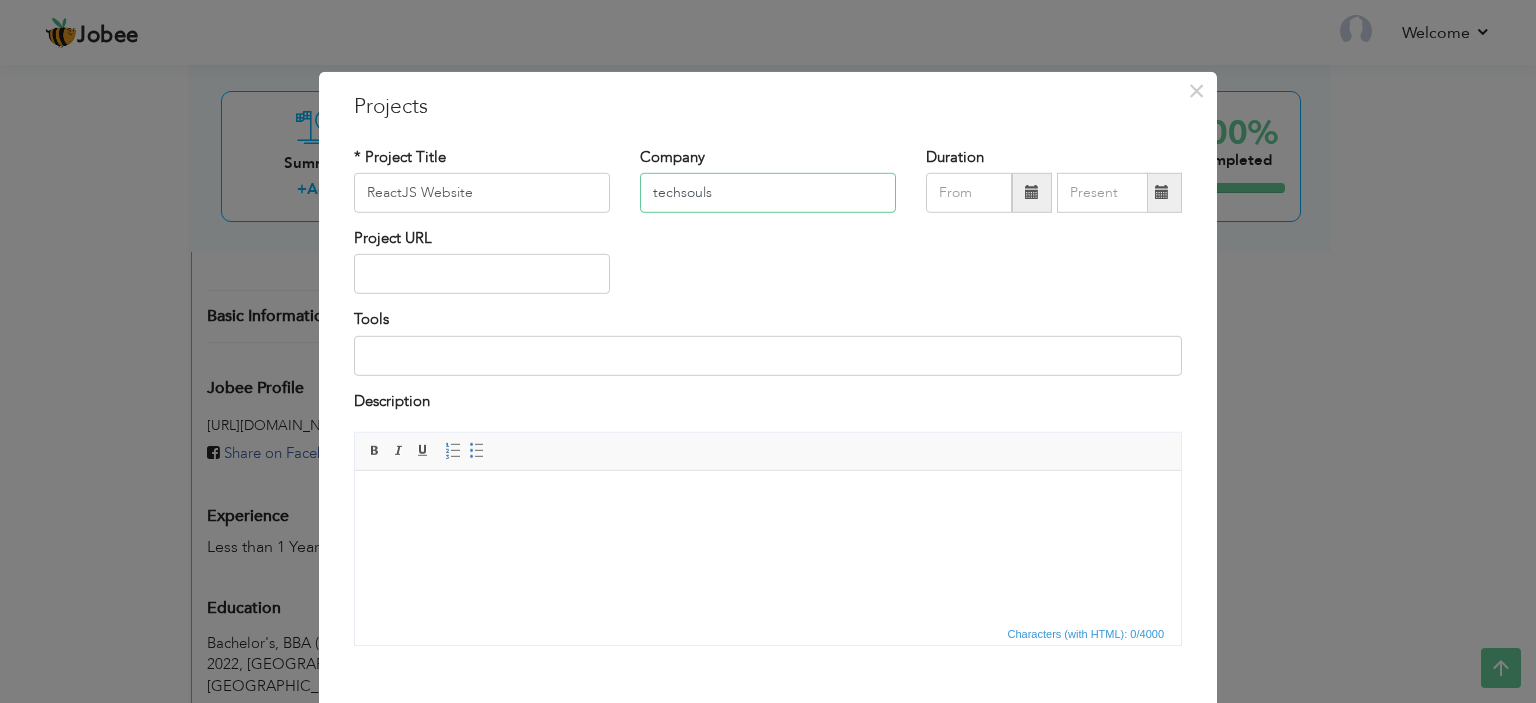 type on "techsouls" 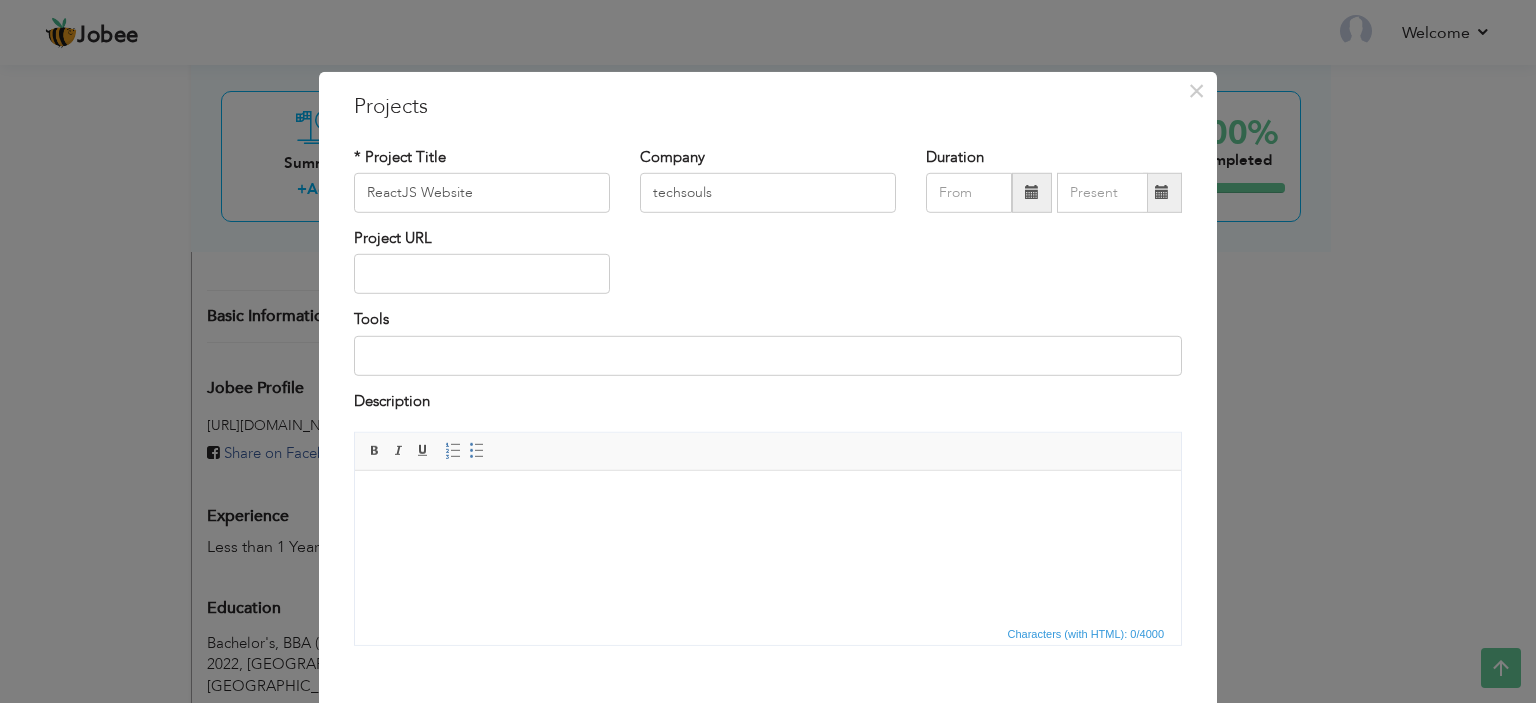 click on "Duration" at bounding box center [1054, 186] 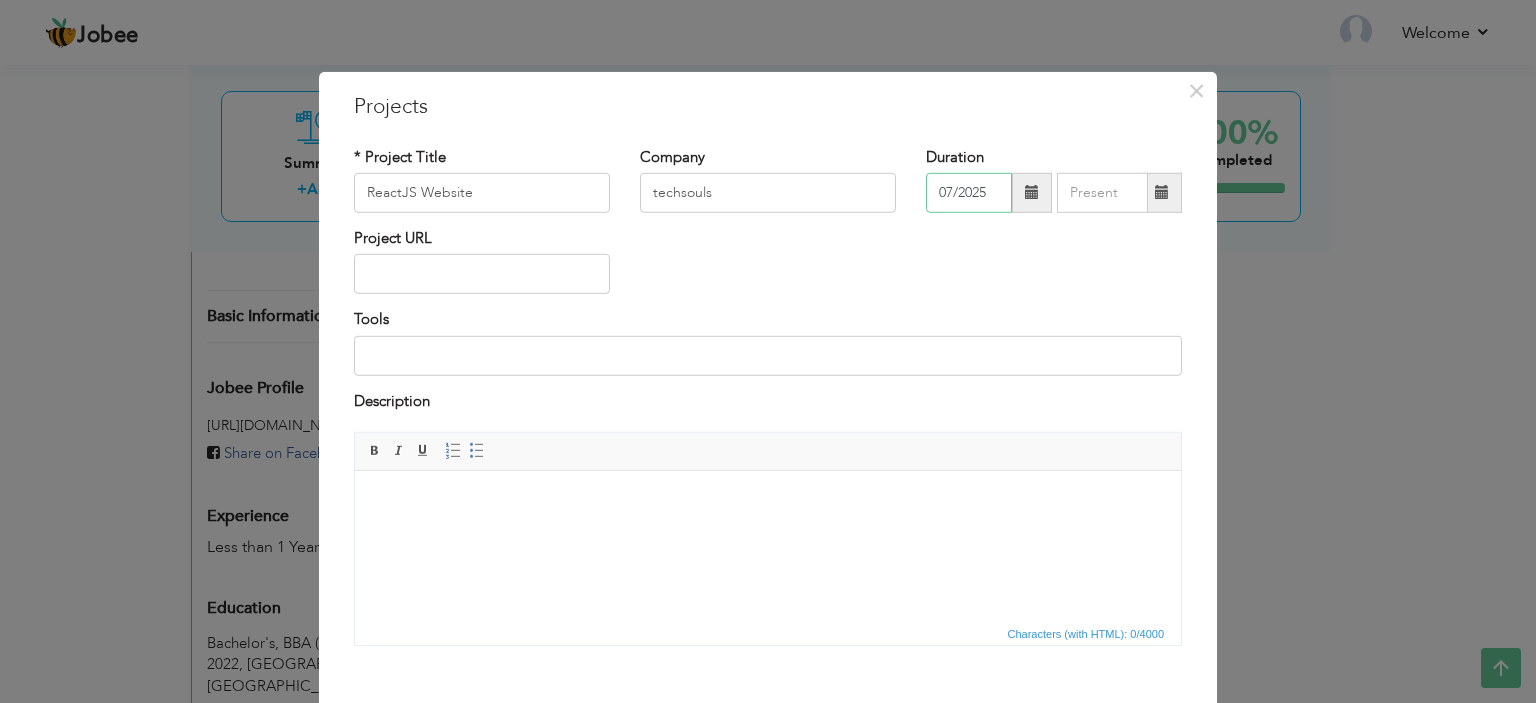 click on "07/2025" at bounding box center (969, 193) 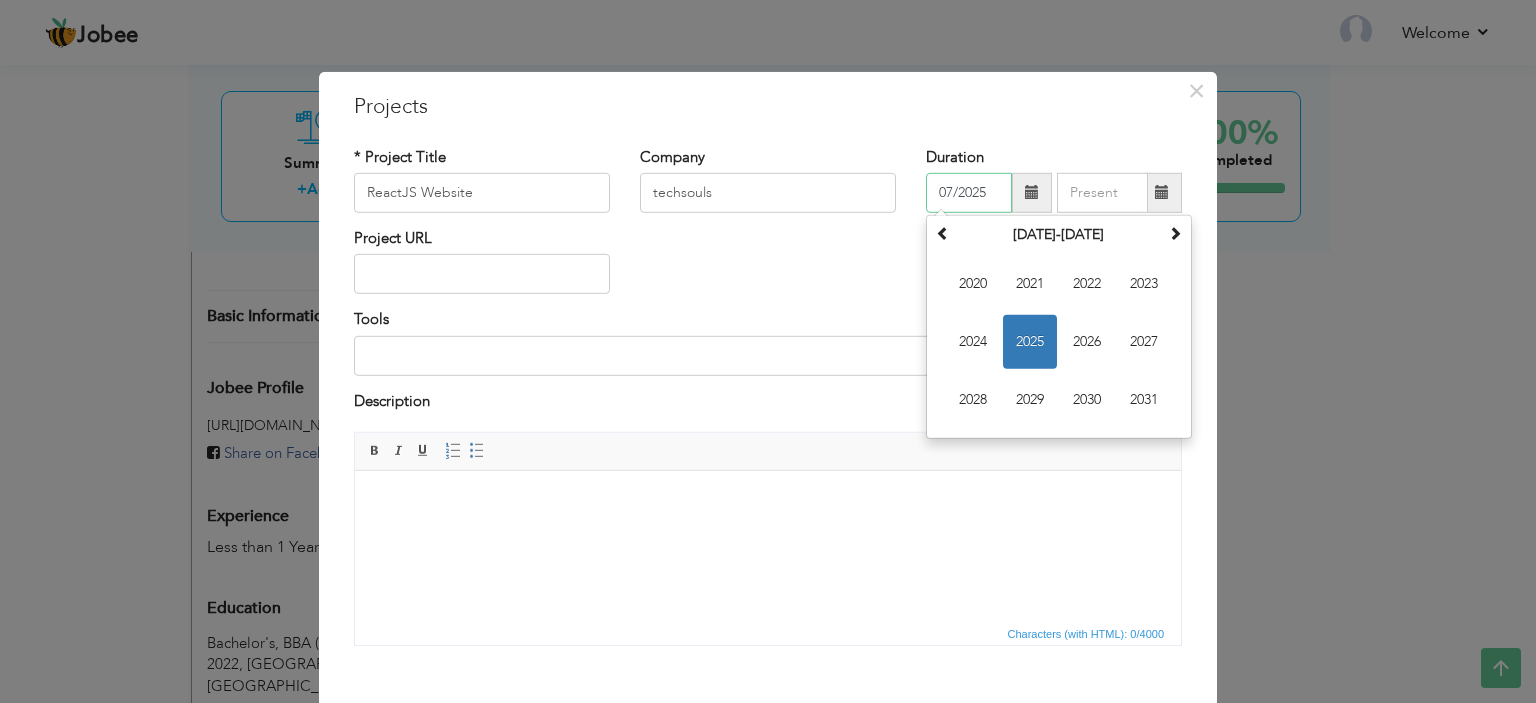 click on "2025" at bounding box center [1030, 342] 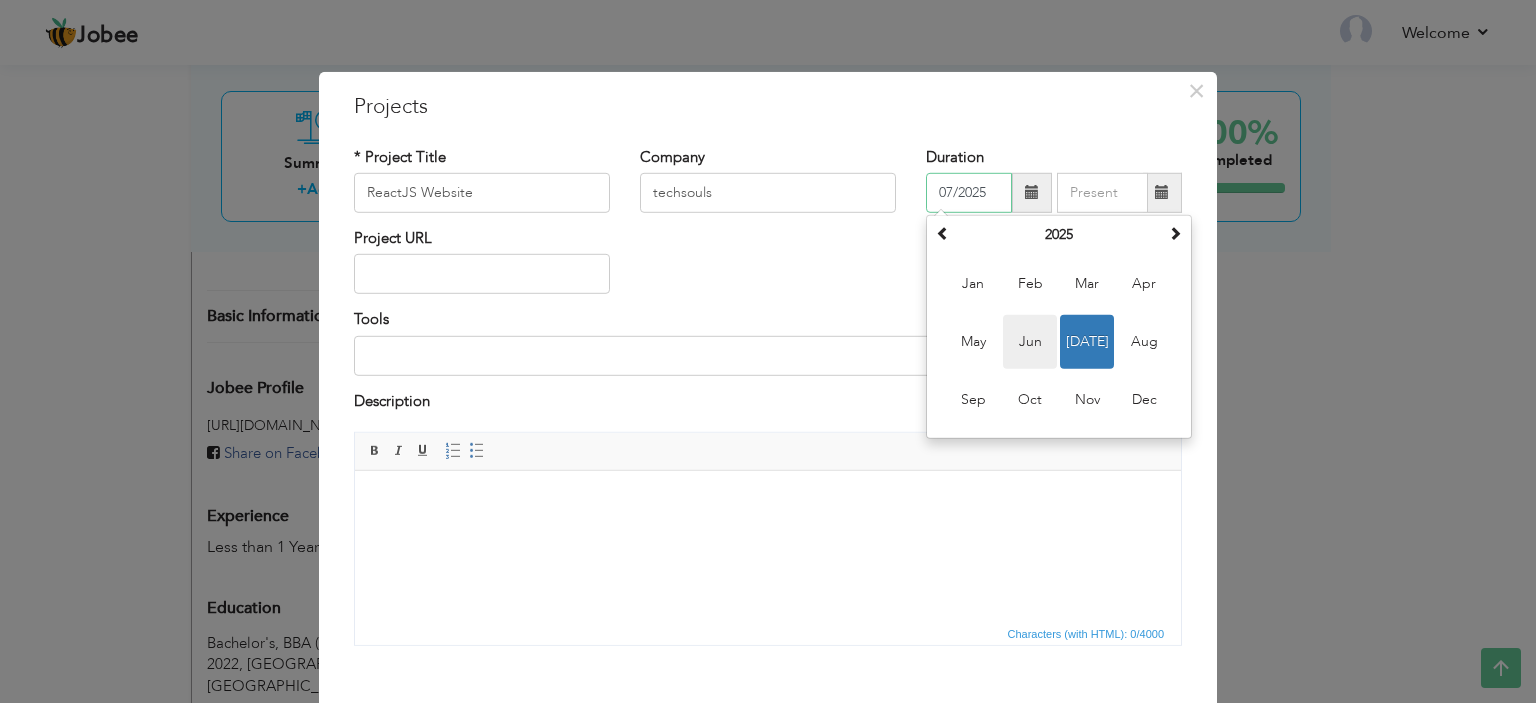 click on "Jun" at bounding box center [1030, 342] 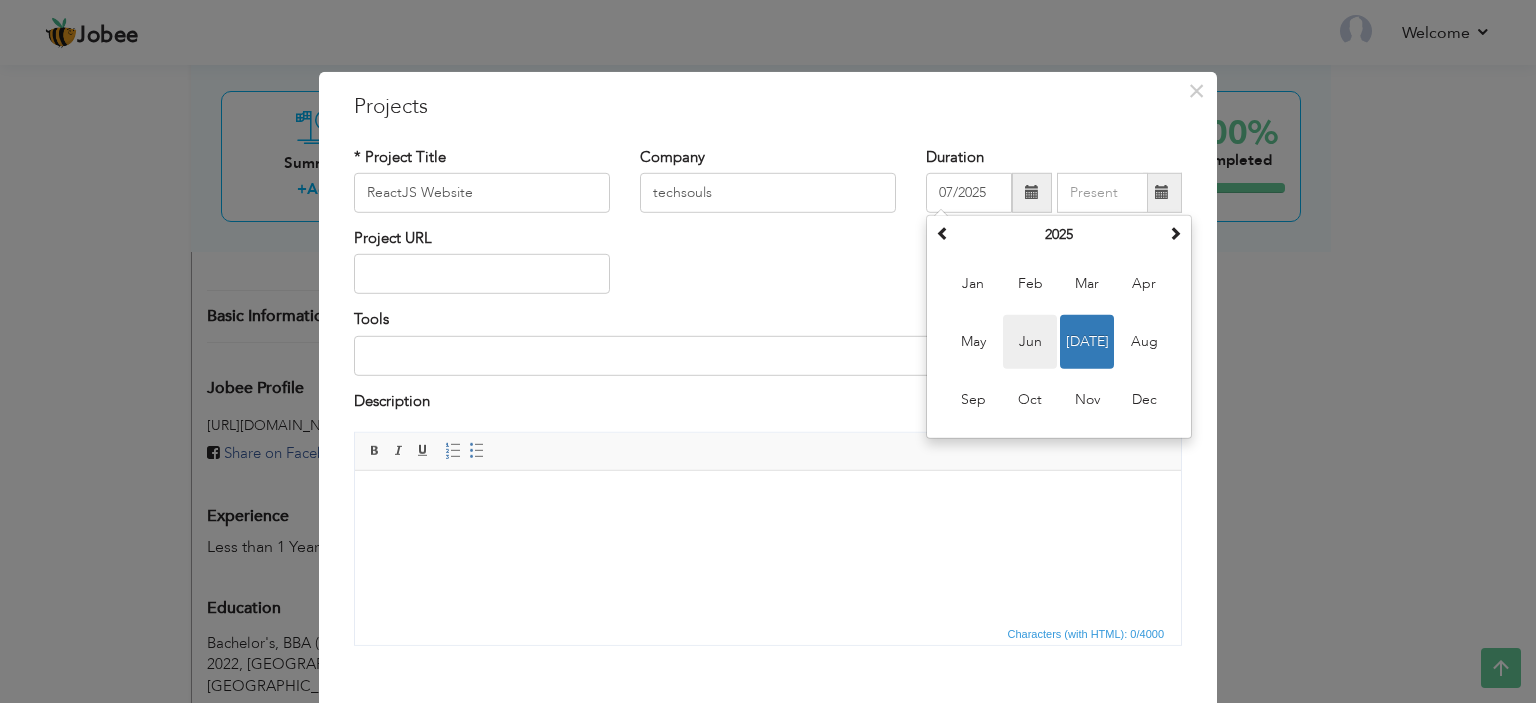 type on "06/2025" 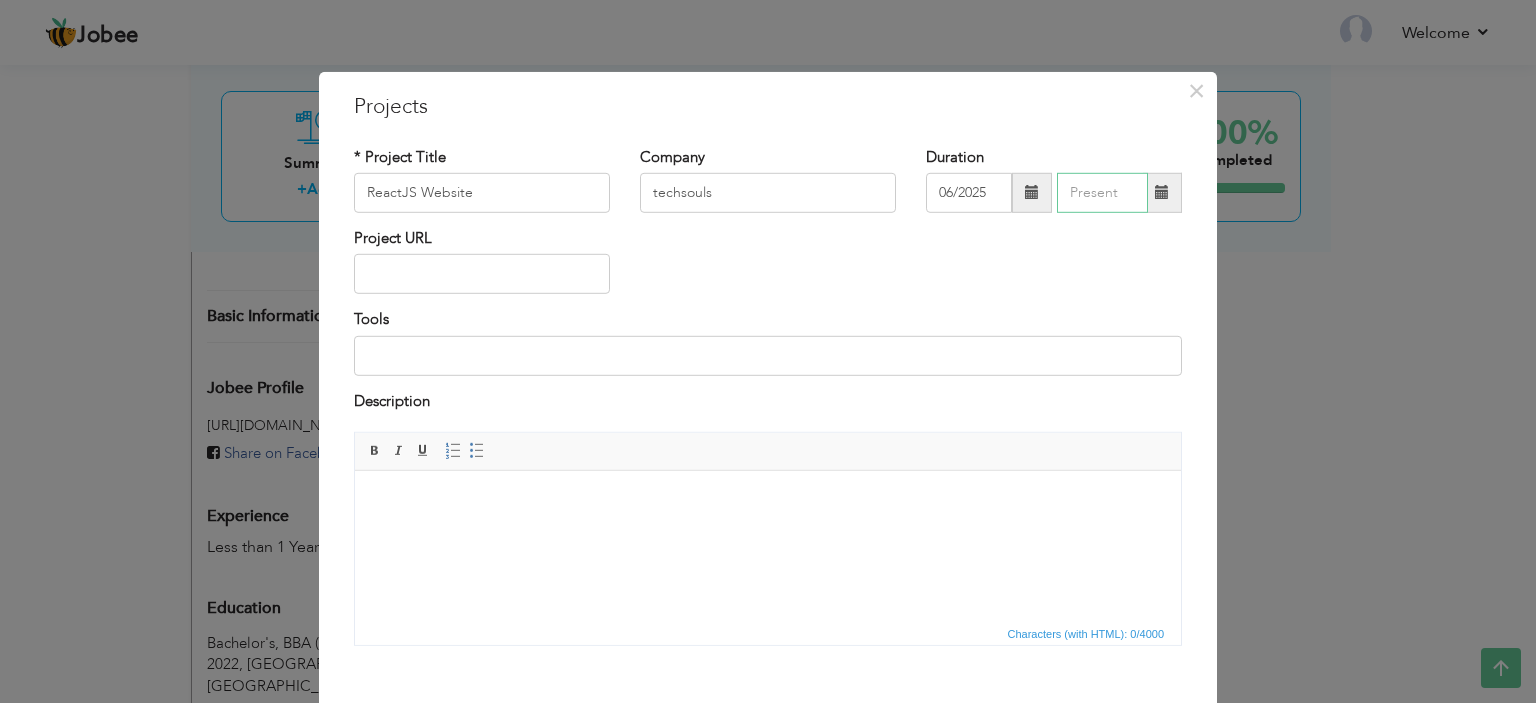 type on "07/2025" 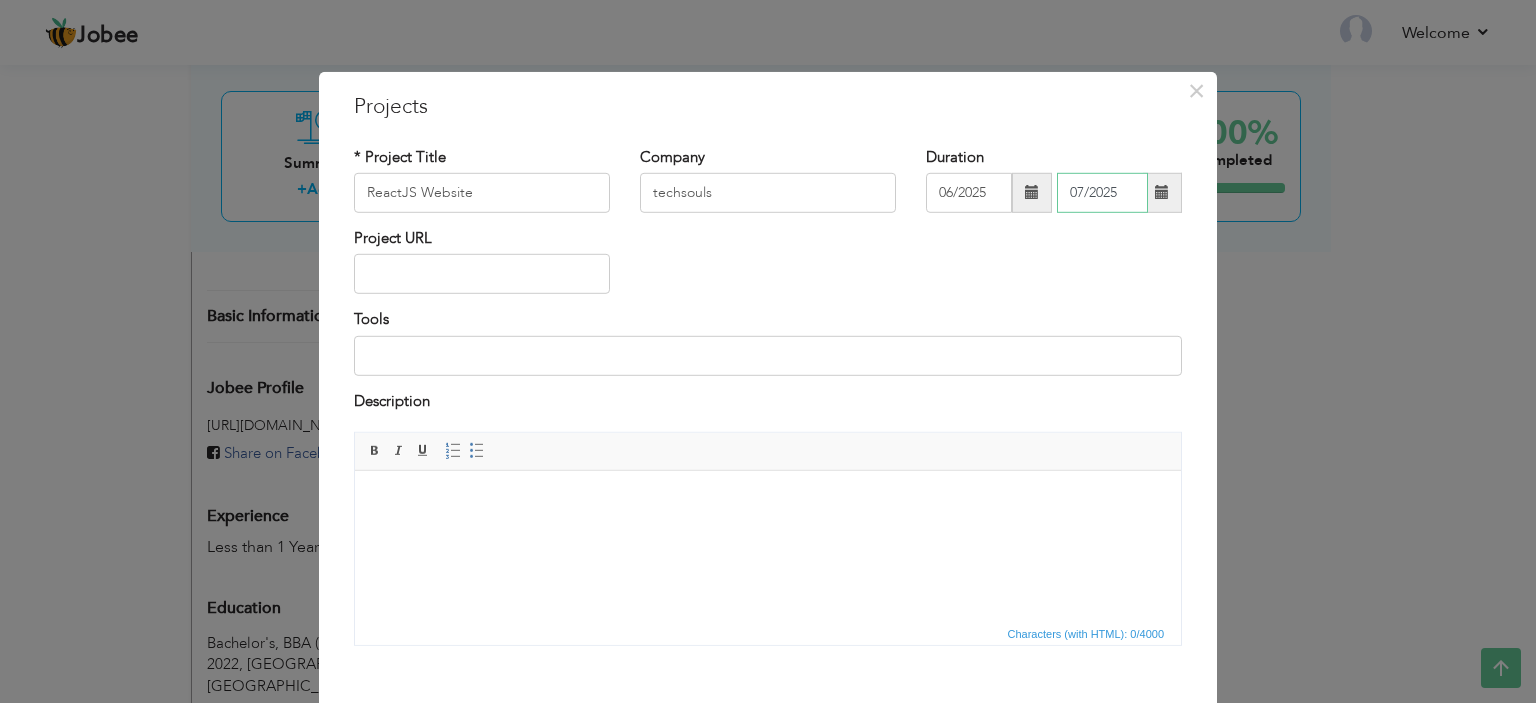 click on "07/2025" at bounding box center [1102, 193] 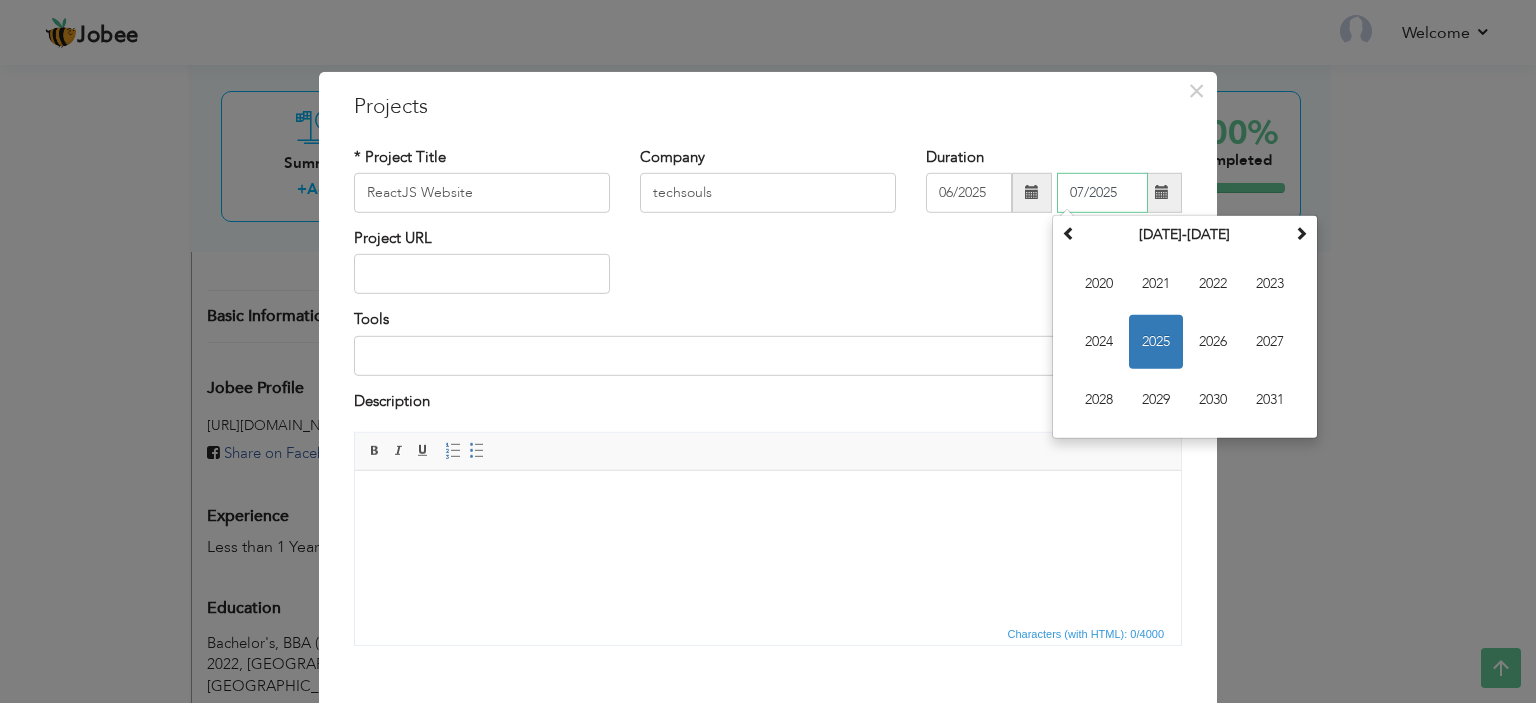 click on "2025" at bounding box center (1156, 342) 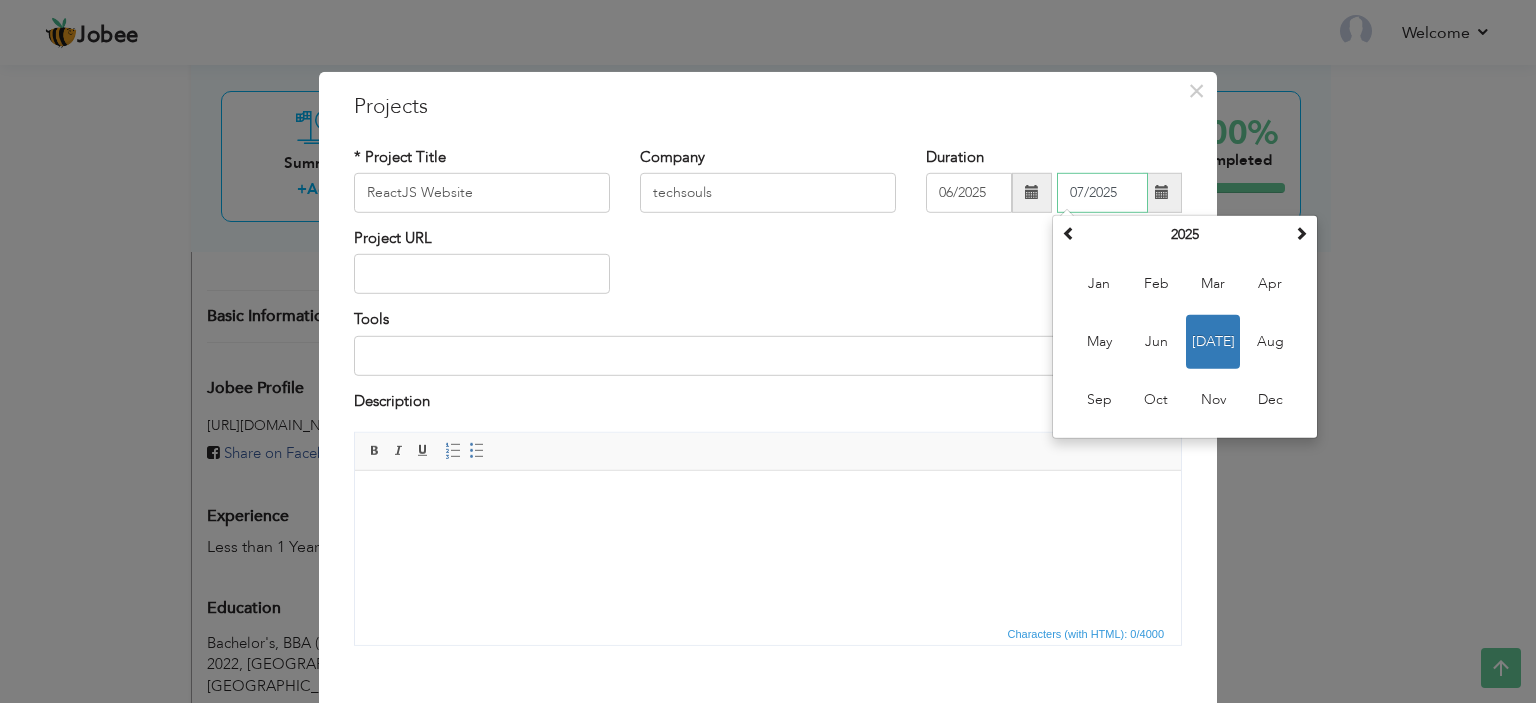 click on "Jul" at bounding box center [1213, 342] 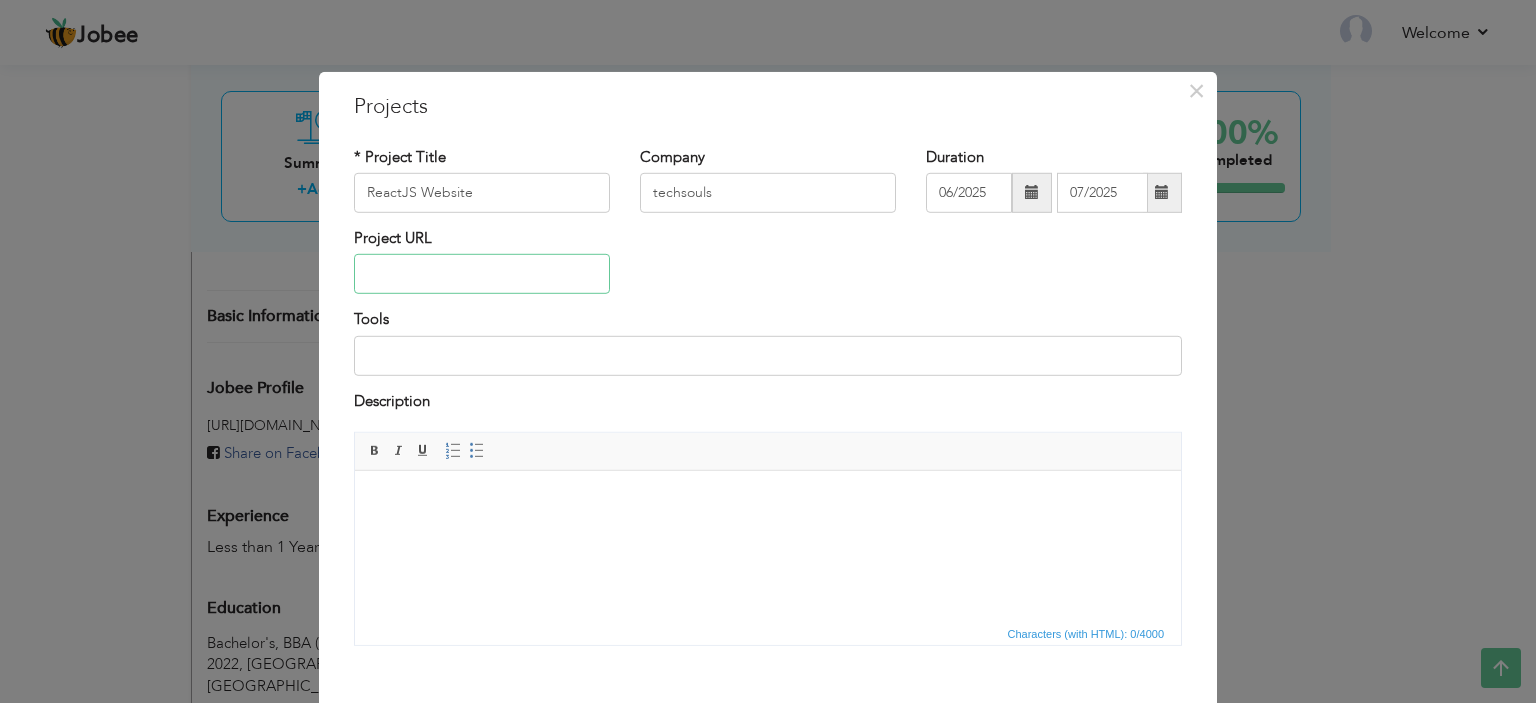click at bounding box center (482, 274) 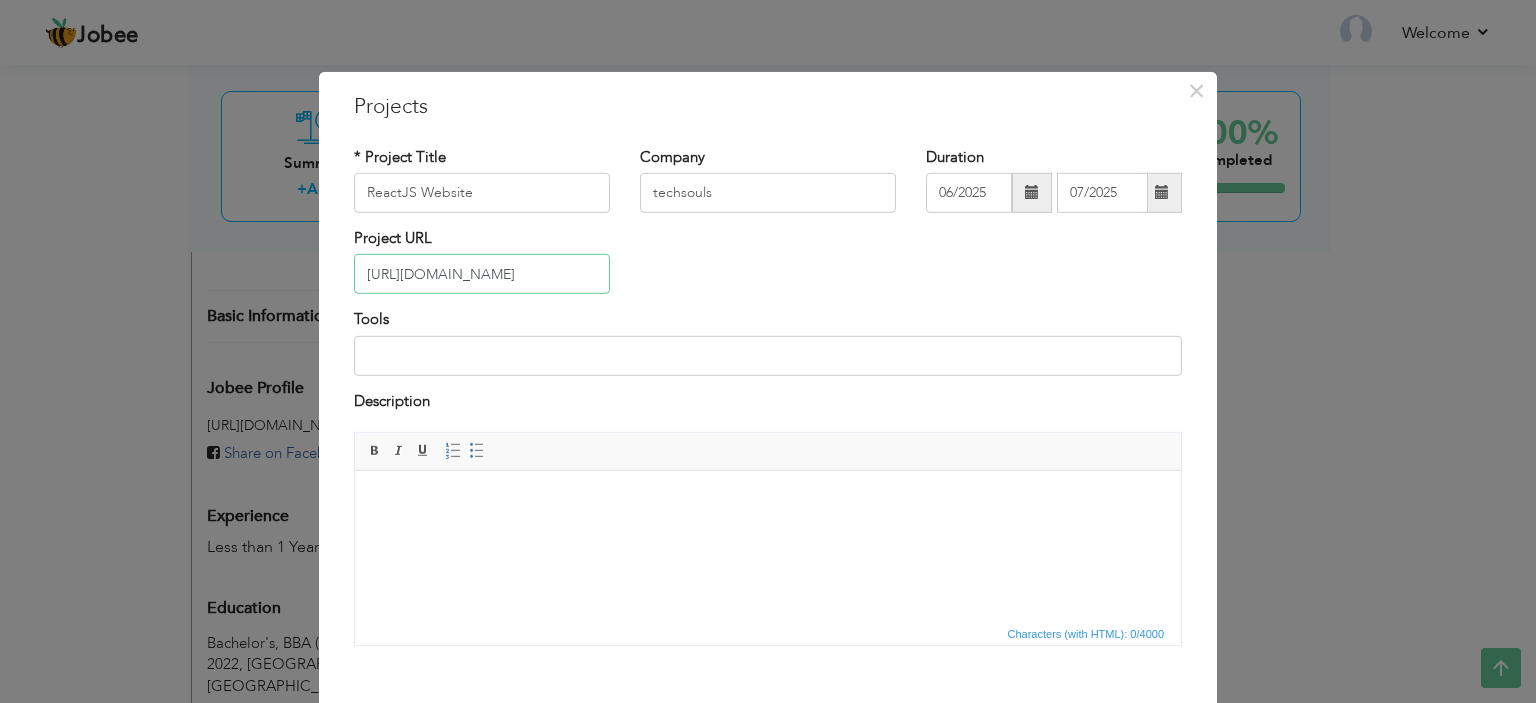 scroll, scrollTop: 0, scrollLeft: 53, axis: horizontal 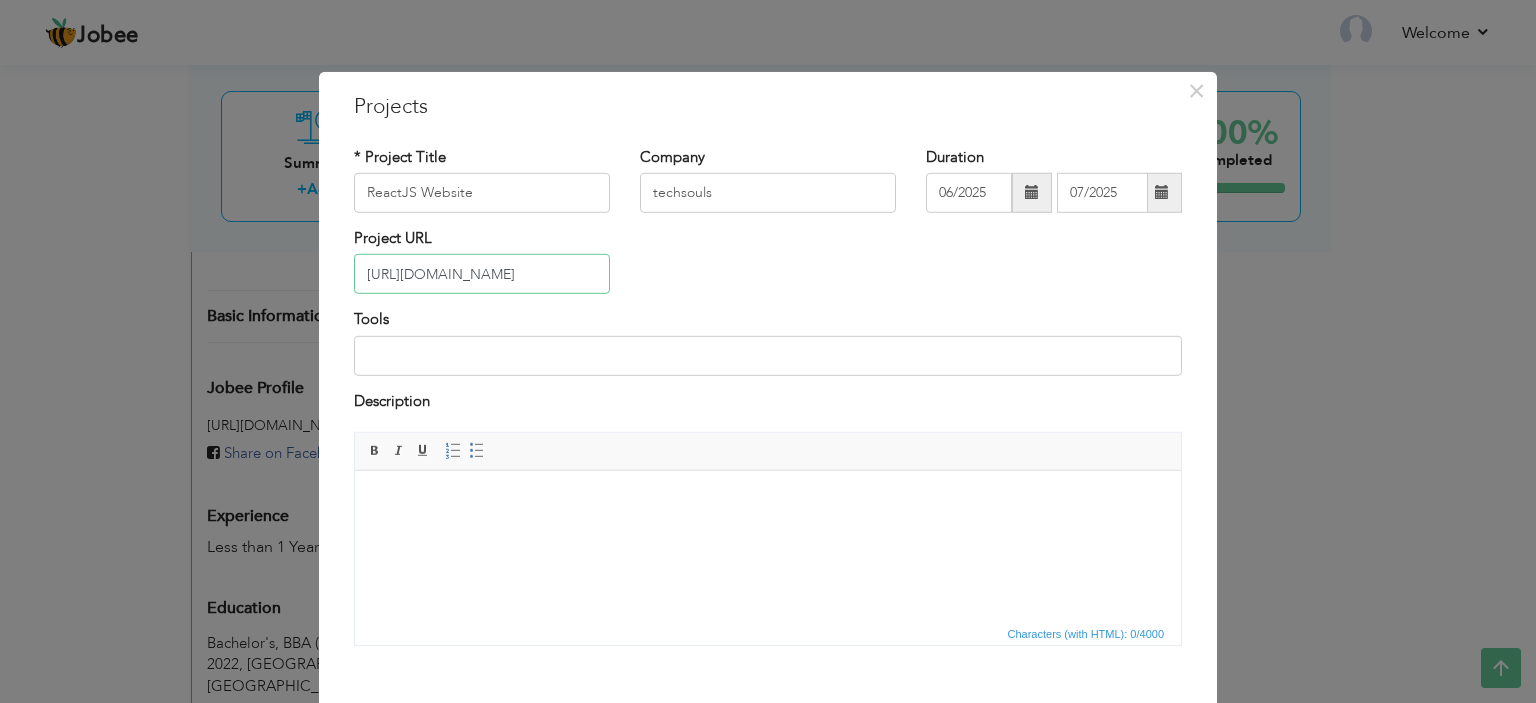 type on "[URL][DOMAIN_NAME]" 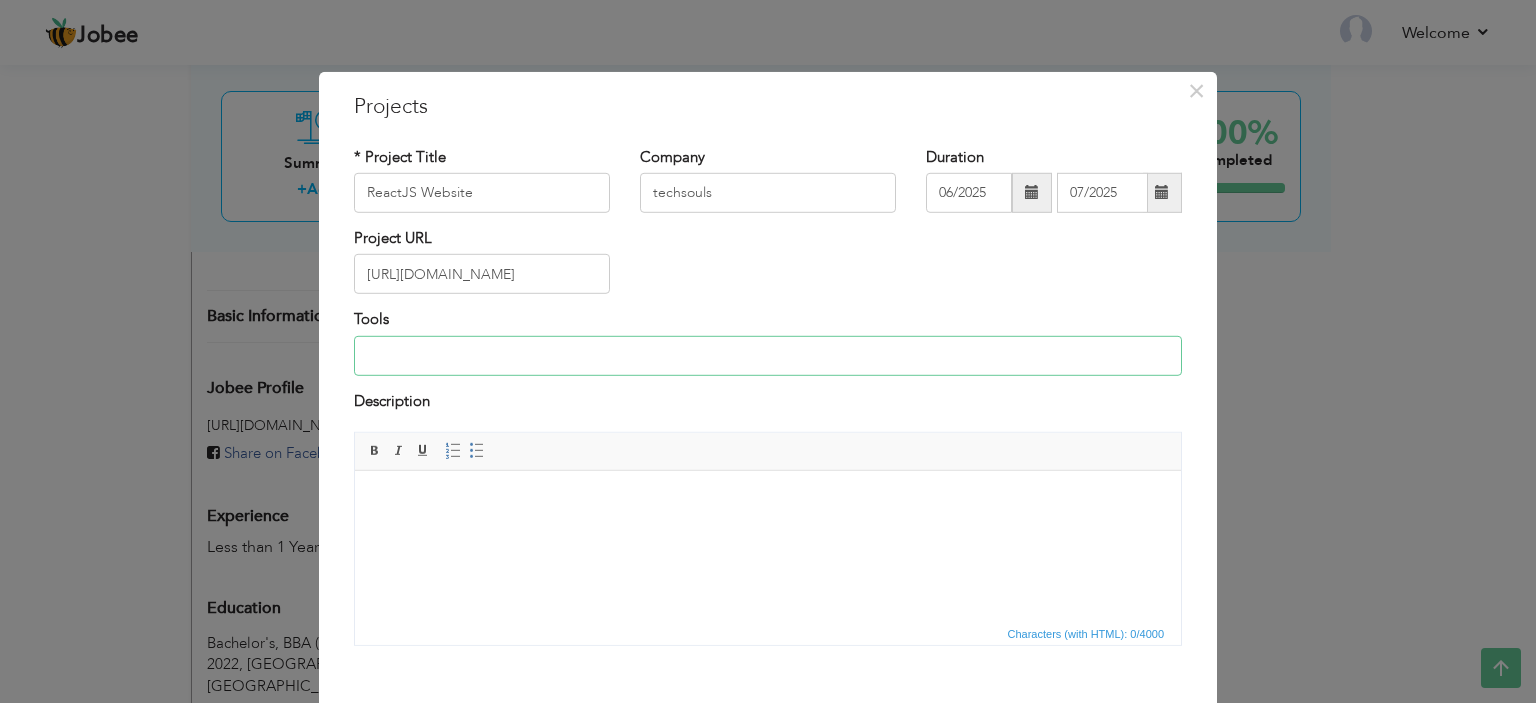 scroll, scrollTop: 0, scrollLeft: 0, axis: both 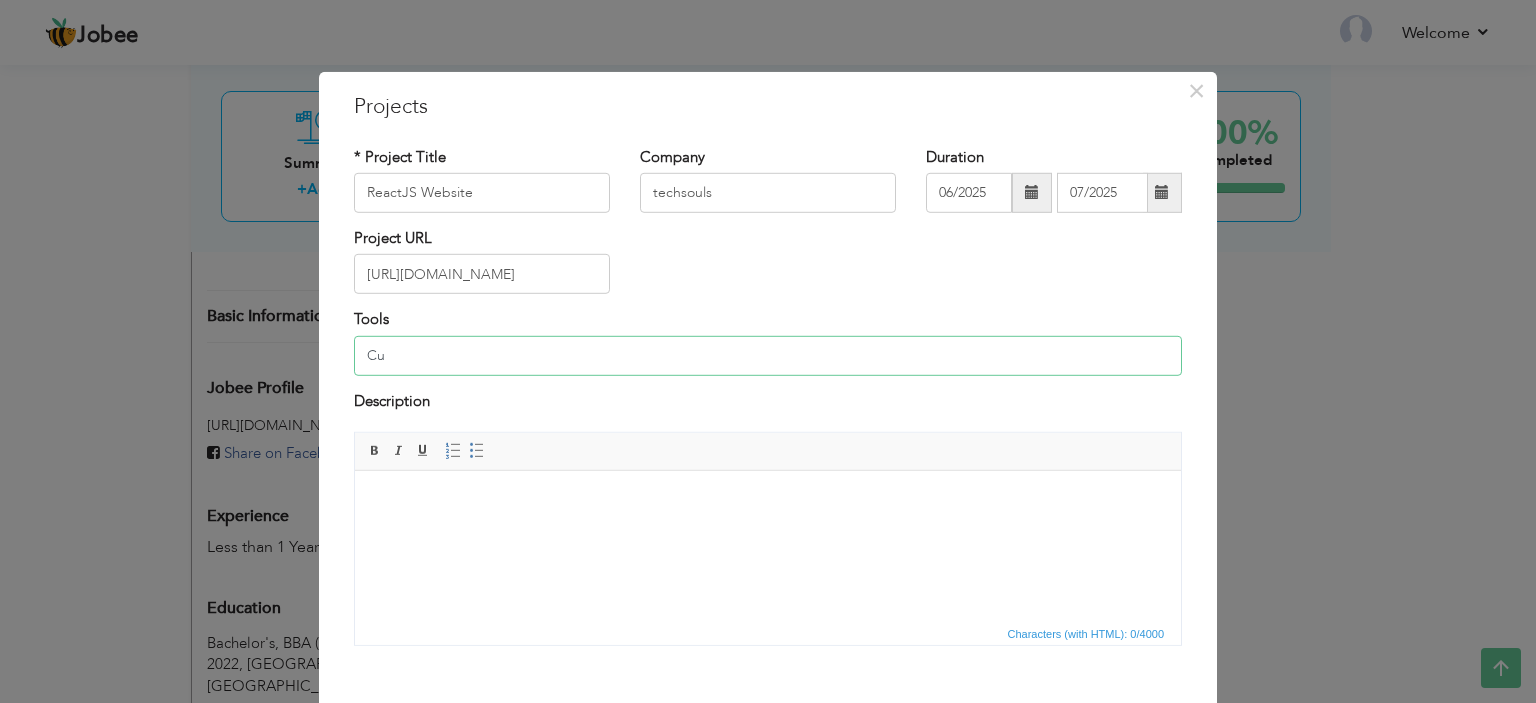 type on "C" 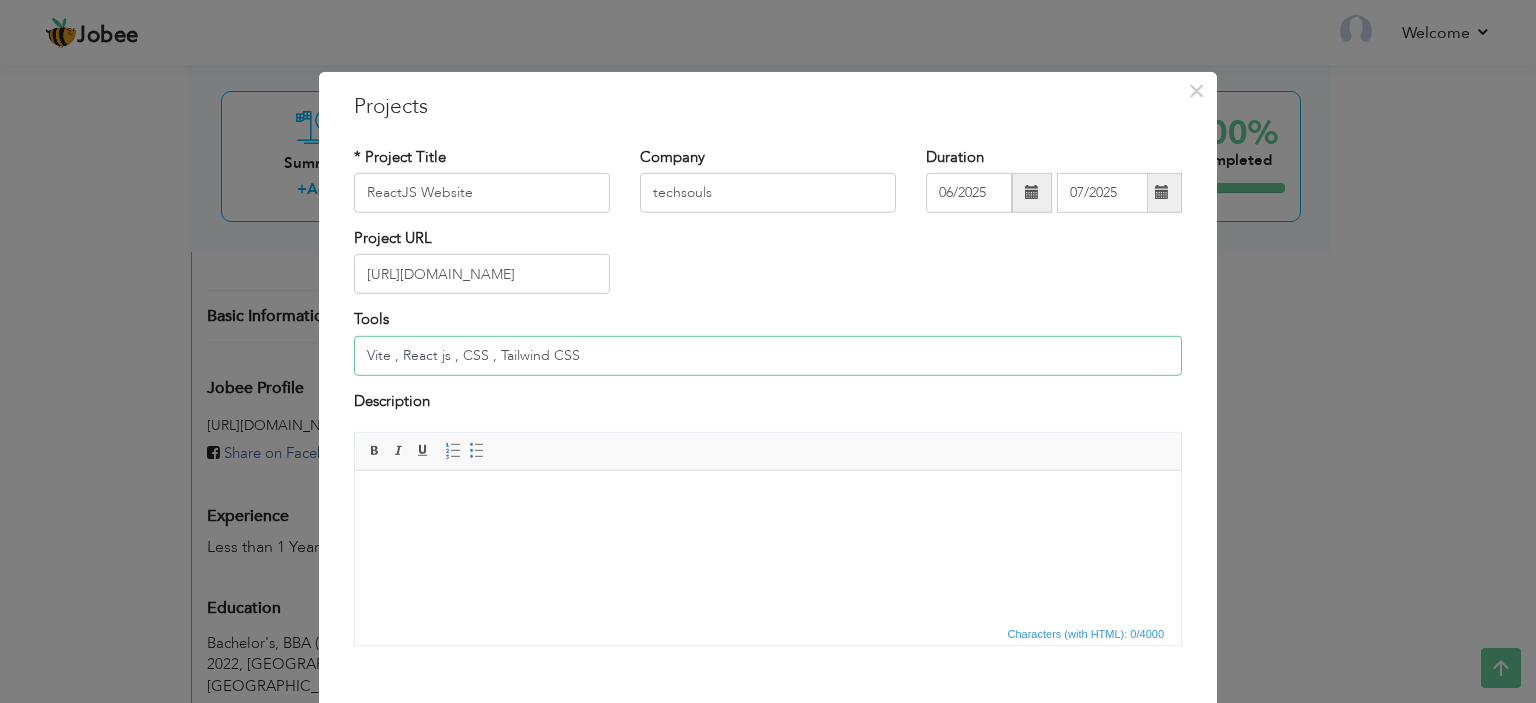 type on "Vite , React js , CSS , Tailwind CSS" 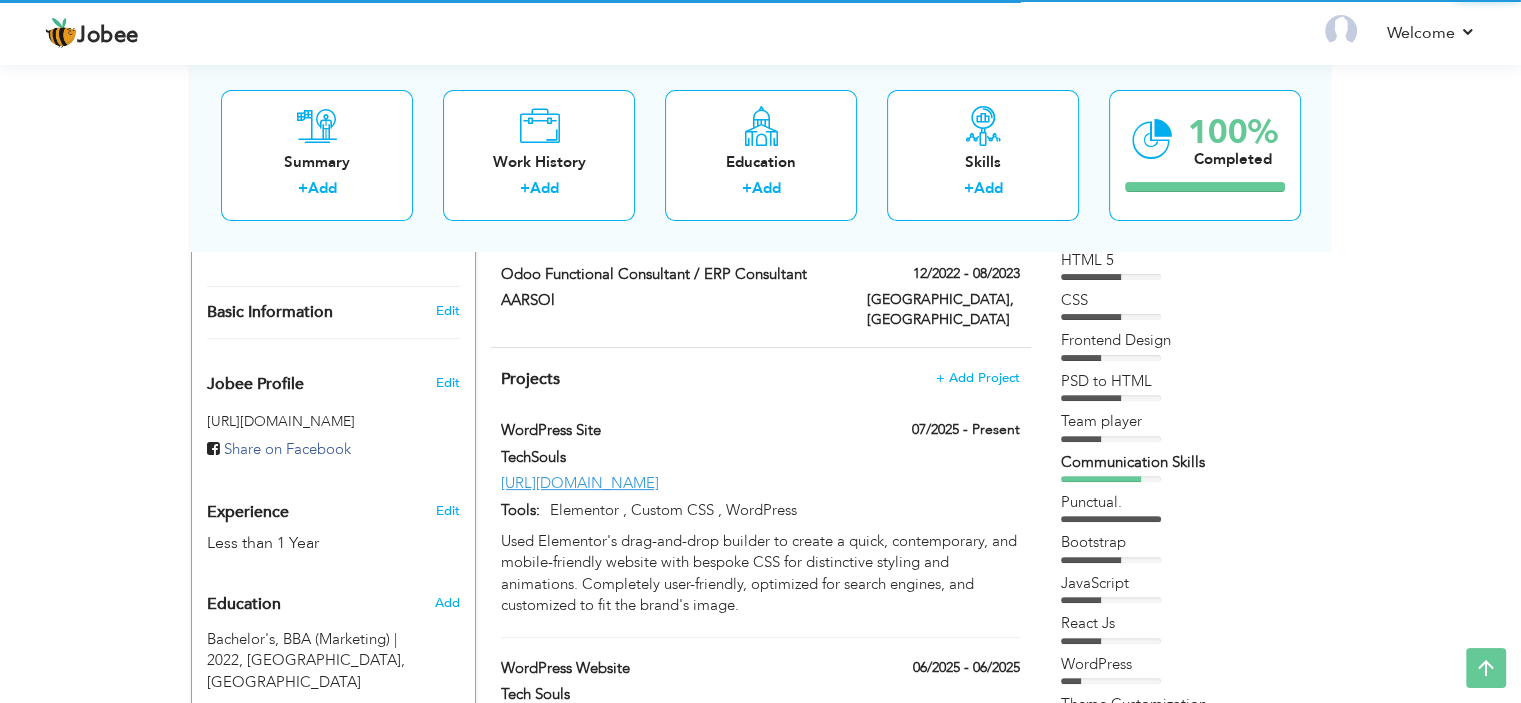 scroll, scrollTop: 564, scrollLeft: 0, axis: vertical 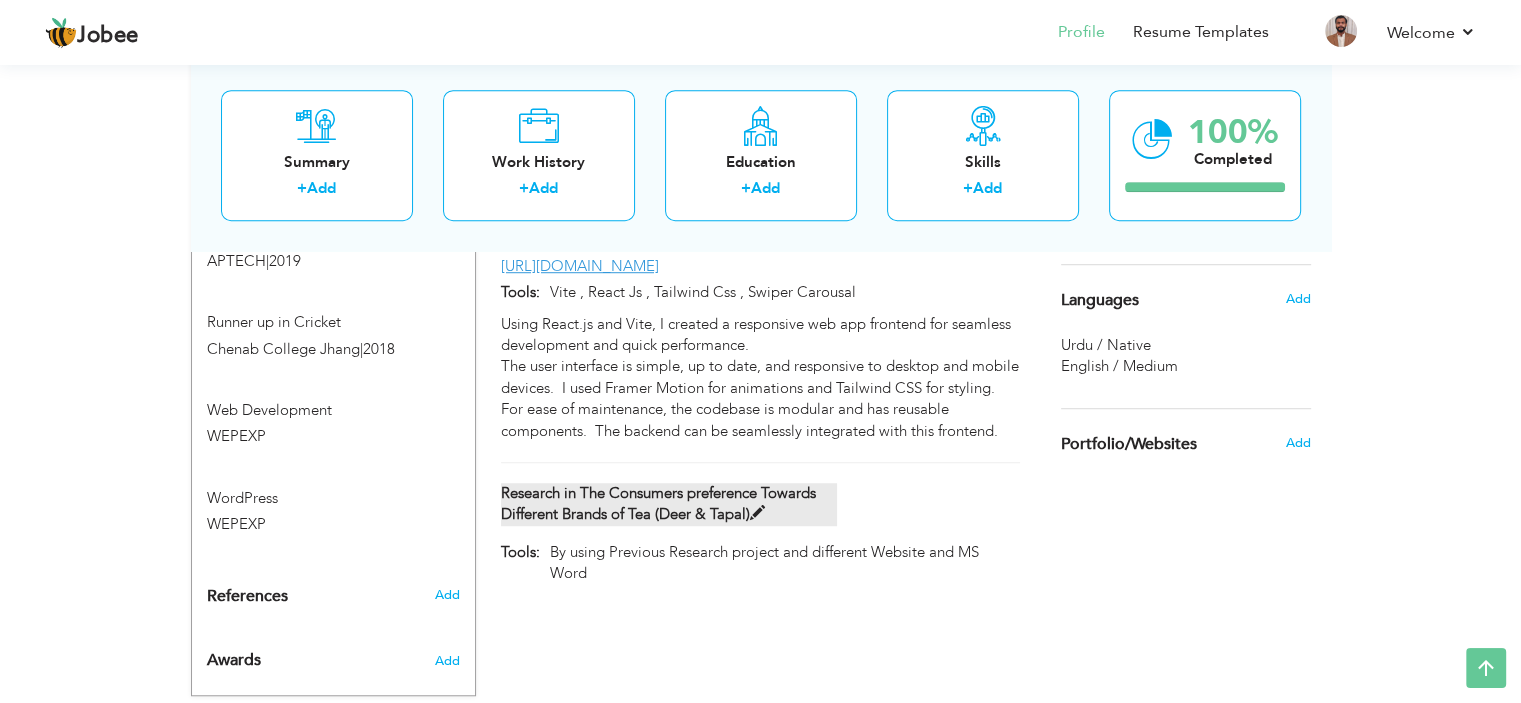 click on "Research in The Consumers preference Towards Different Brands of Tea (Deer & Tapal)" at bounding box center [669, 504] 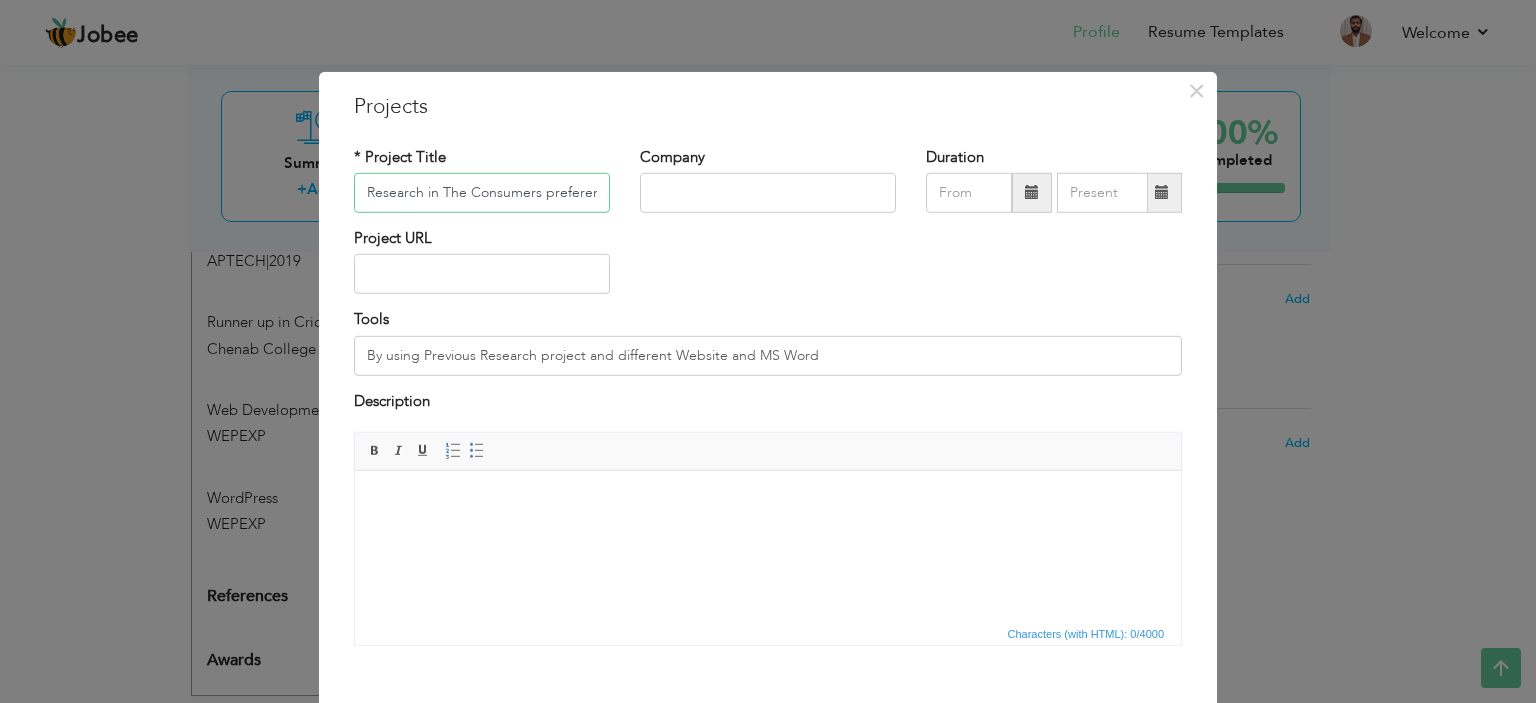 scroll, scrollTop: 0, scrollLeft: 304, axis: horizontal 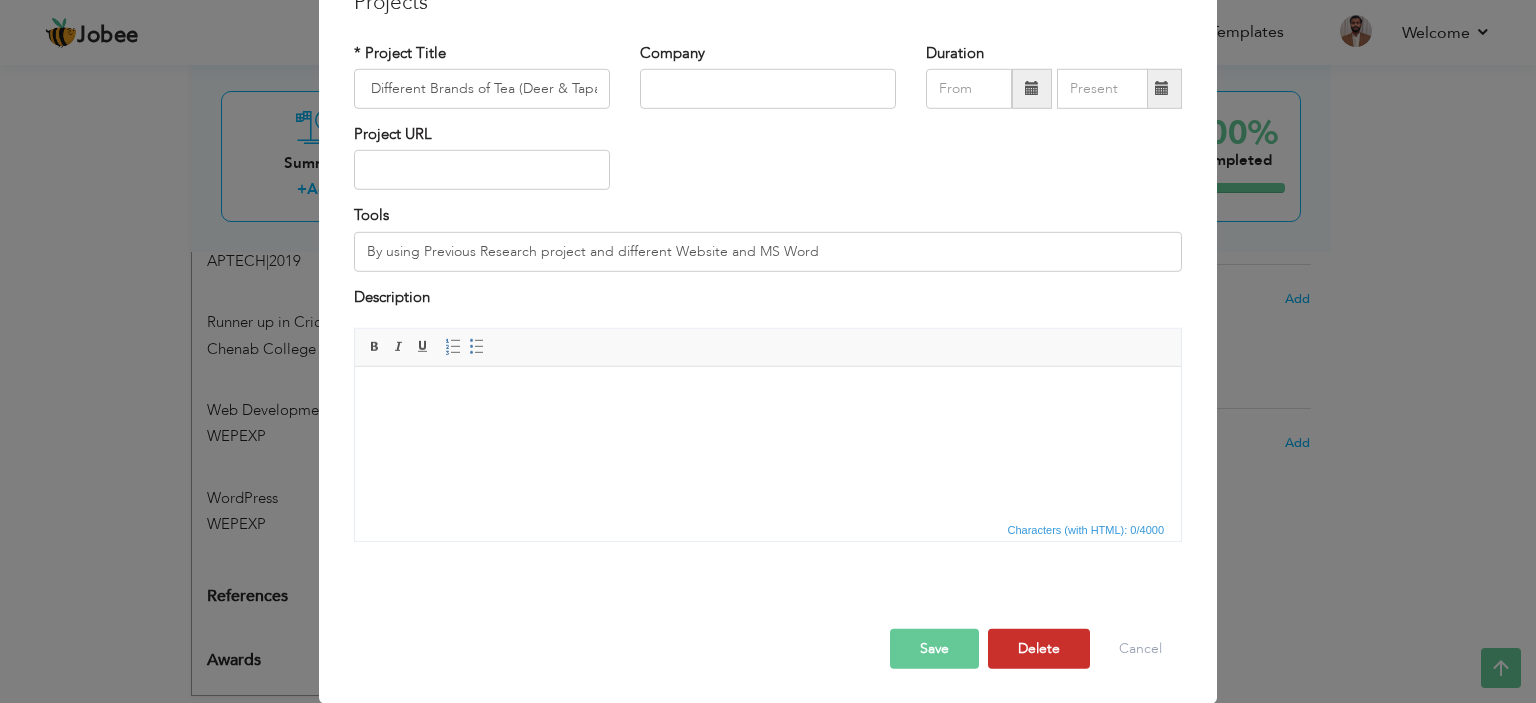 drag, startPoint x: 1053, startPoint y: 676, endPoint x: 1052, endPoint y: 661, distance: 15.033297 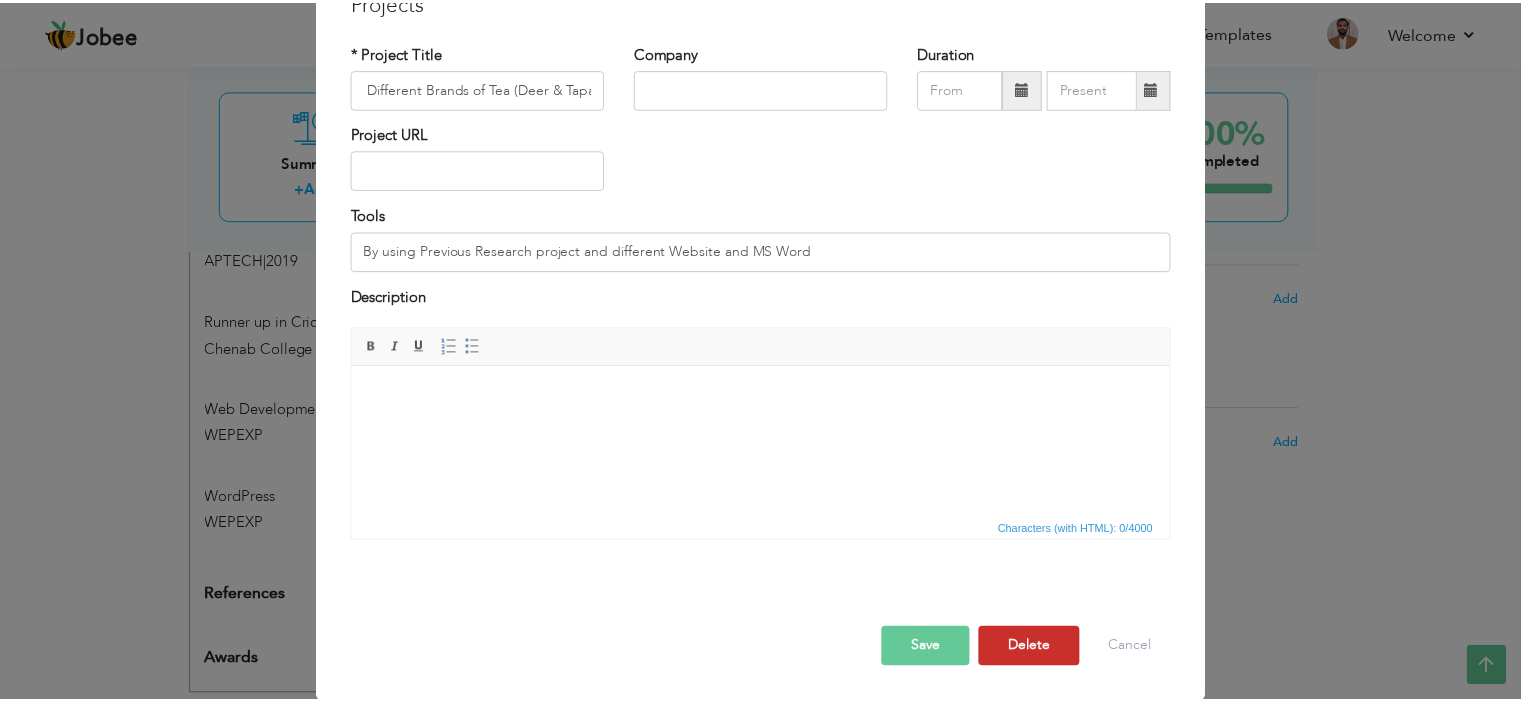 scroll, scrollTop: 0, scrollLeft: 0, axis: both 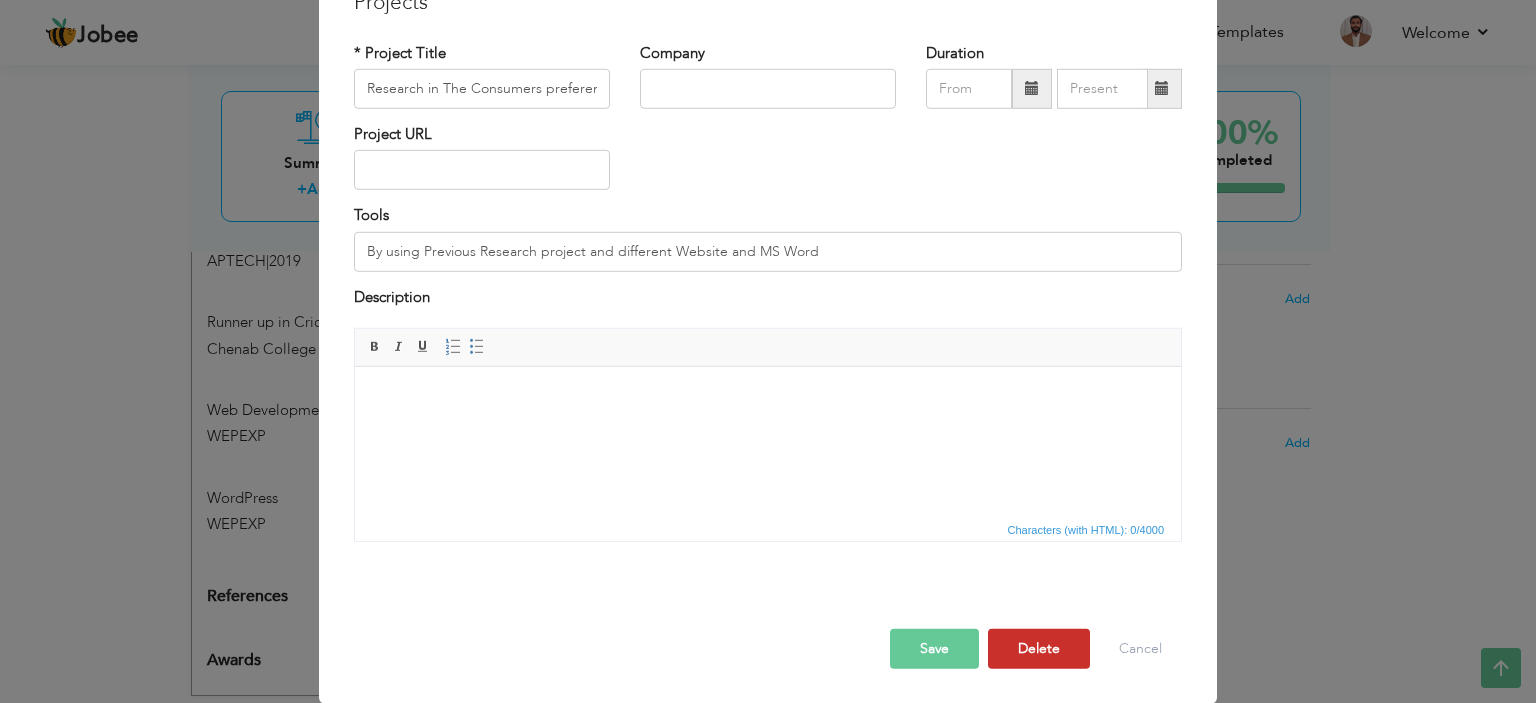 click on "Delete" at bounding box center [1039, 649] 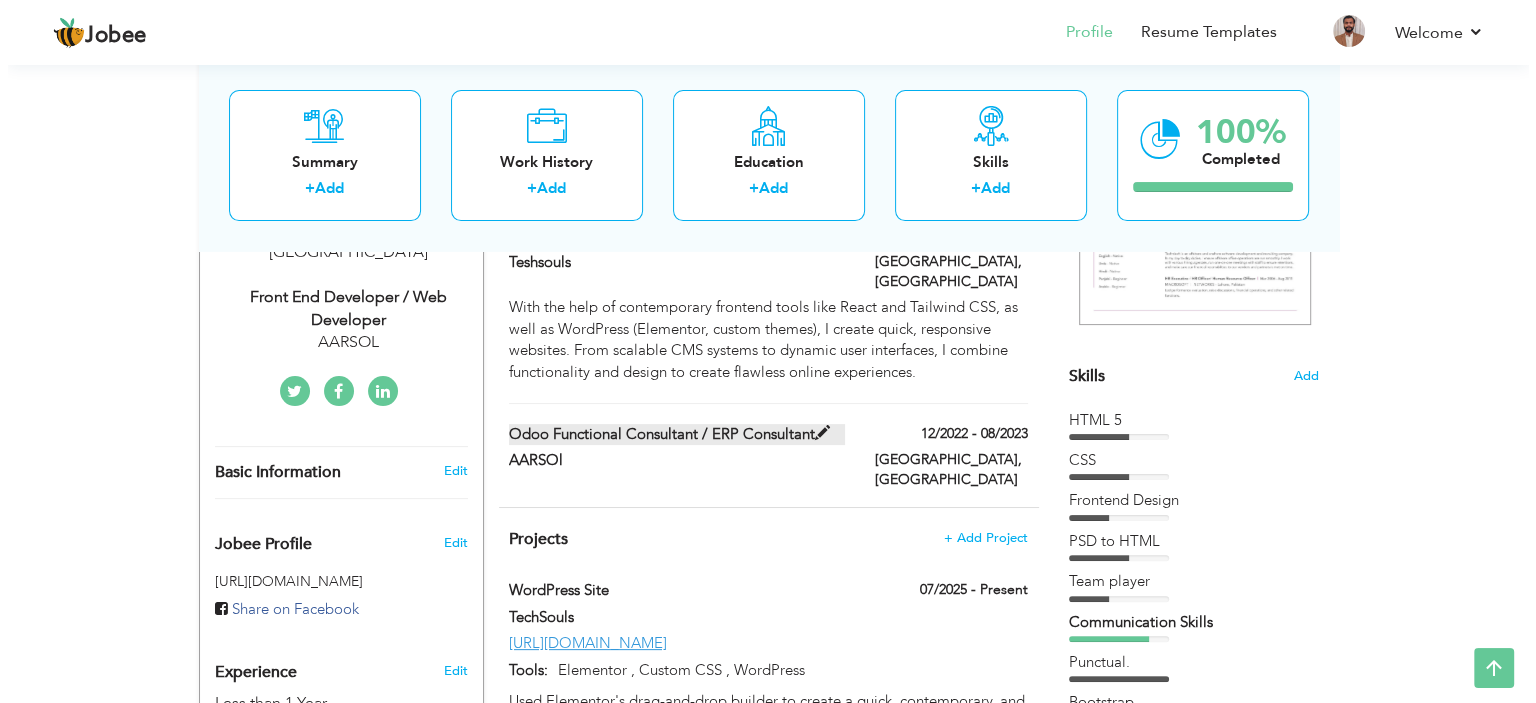 scroll, scrollTop: 396, scrollLeft: 0, axis: vertical 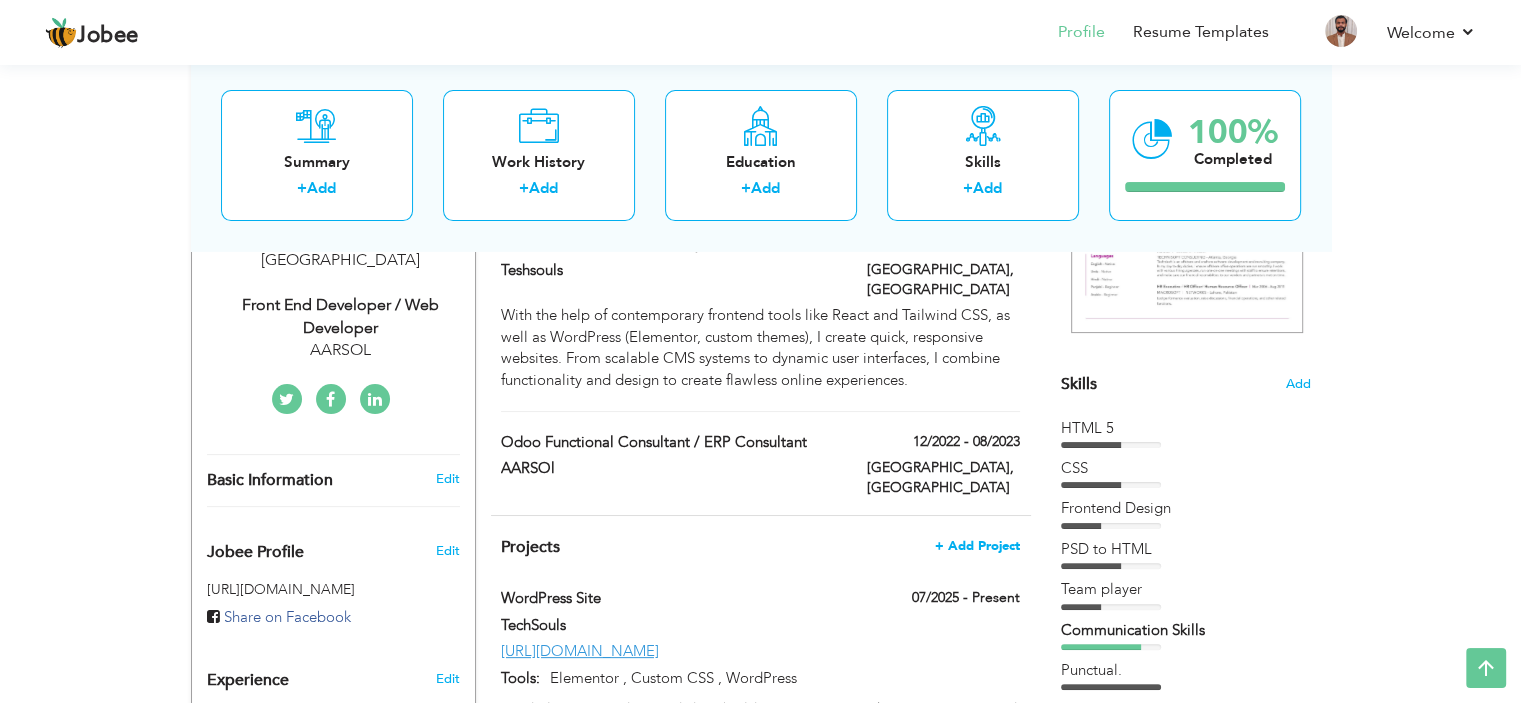 click on "+ Add Project" at bounding box center [977, 546] 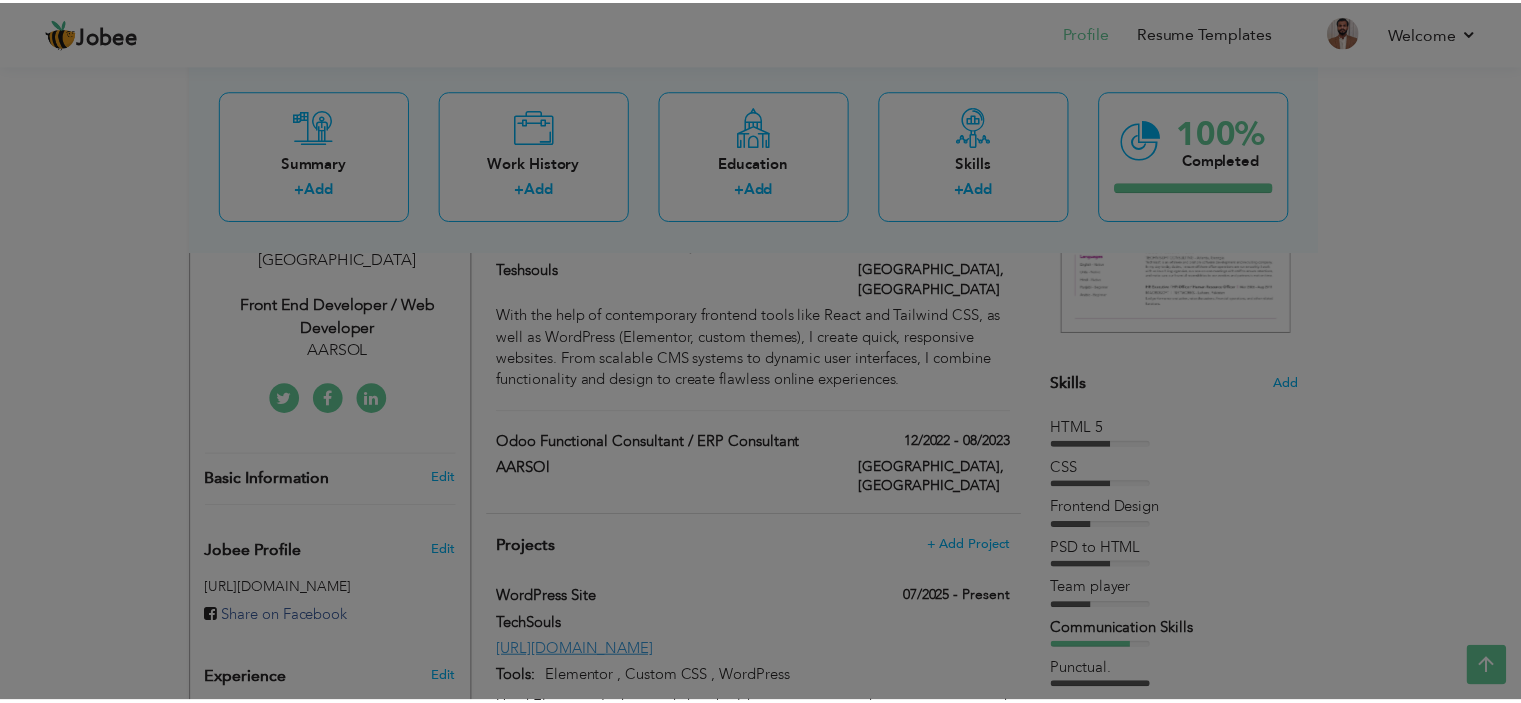 scroll, scrollTop: 0, scrollLeft: 0, axis: both 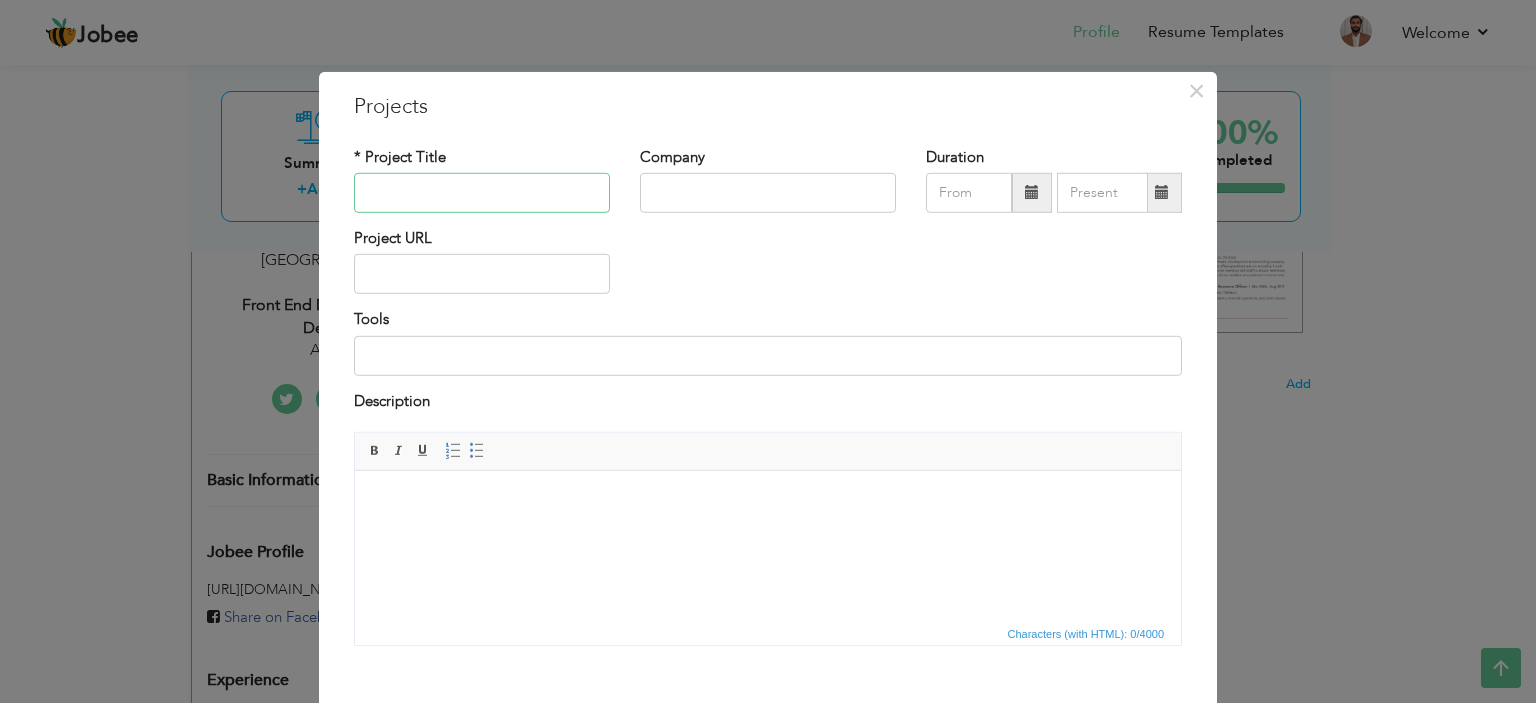 click at bounding box center [482, 193] 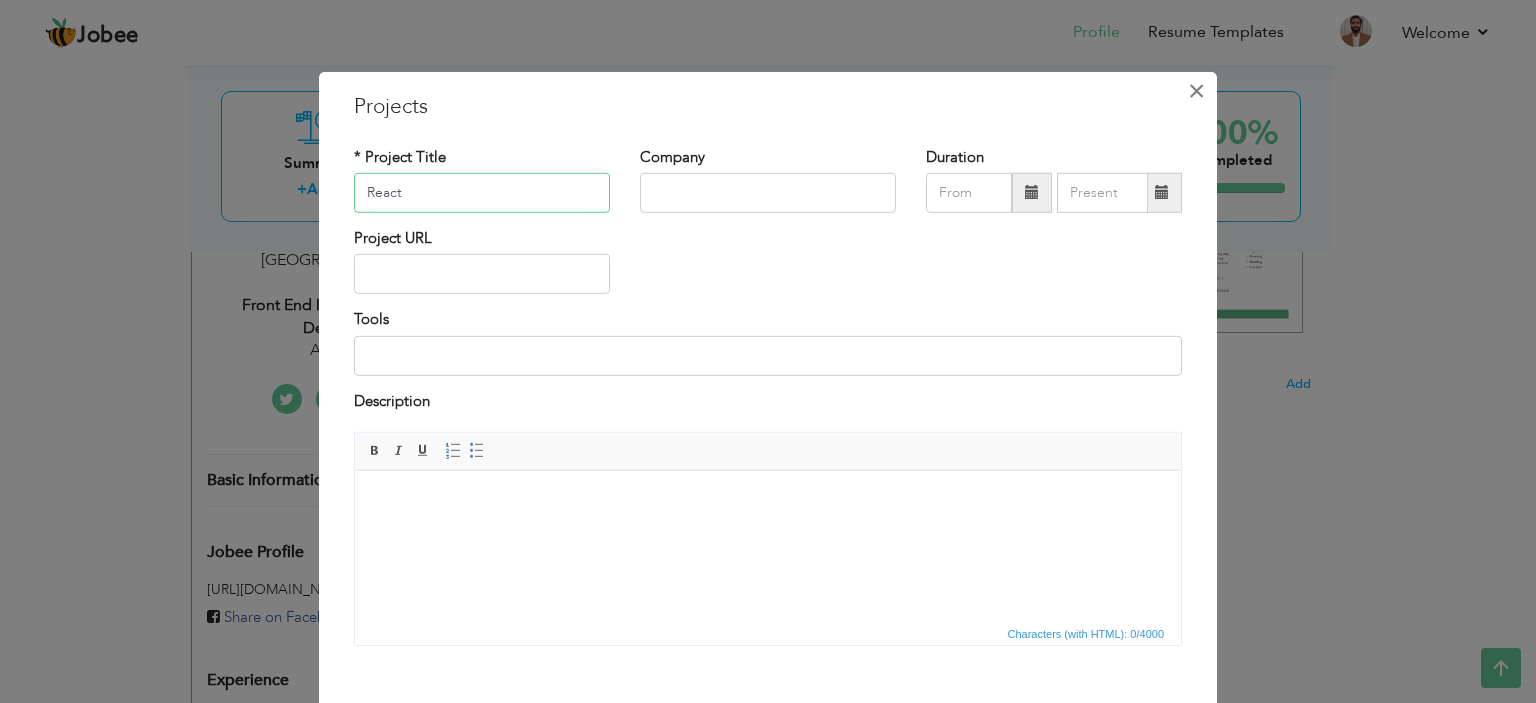 type on "React" 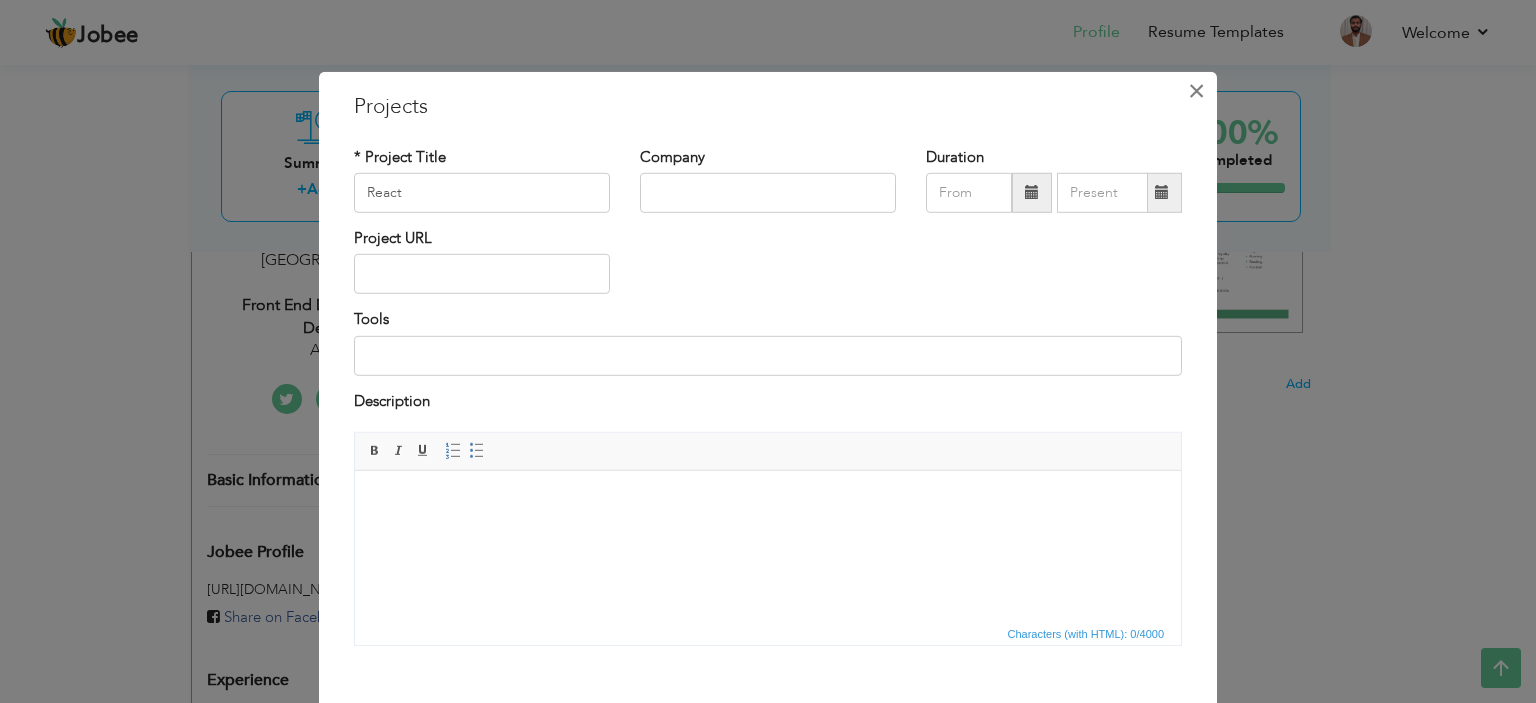 click on "×" at bounding box center [1196, 90] 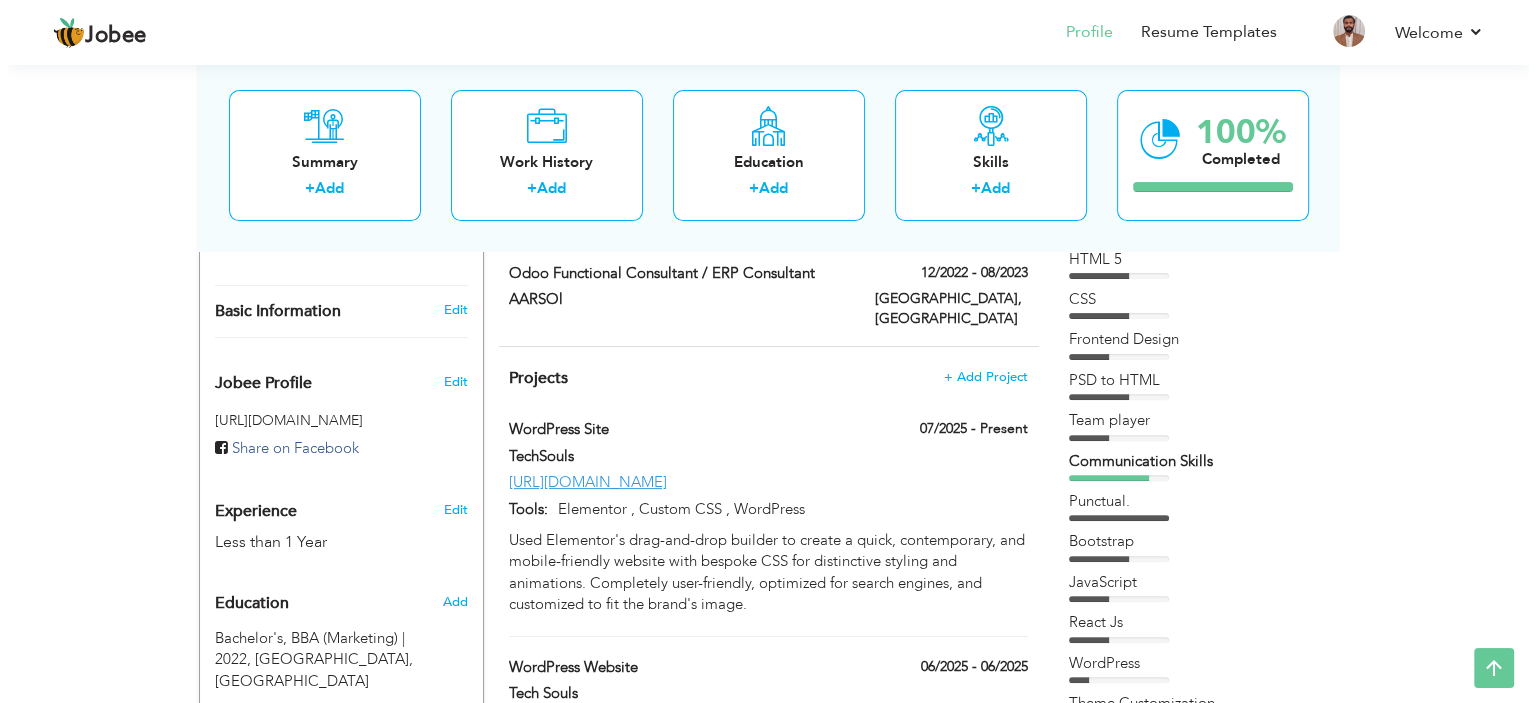 scroll, scrollTop: 550, scrollLeft: 0, axis: vertical 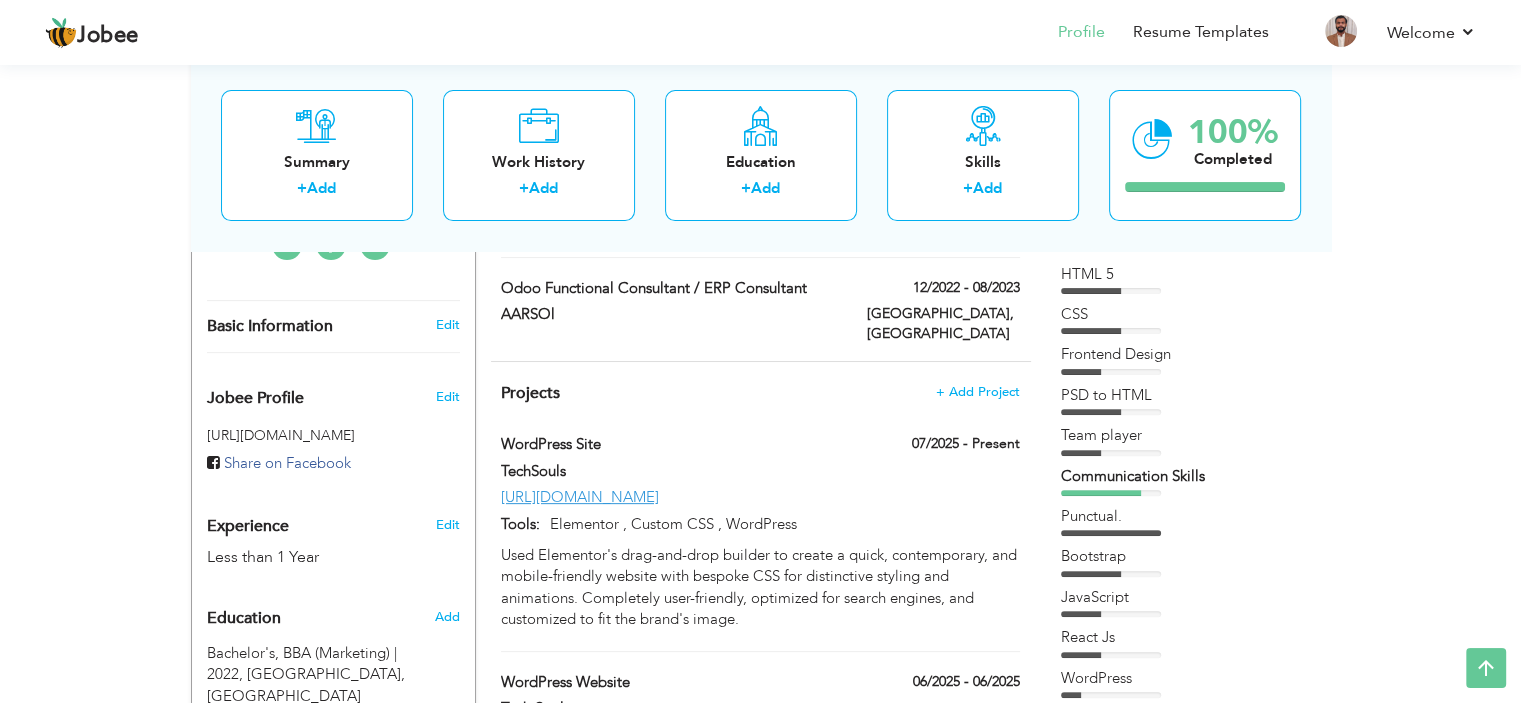 click on "Projects
+ Add Project" at bounding box center (760, 393) 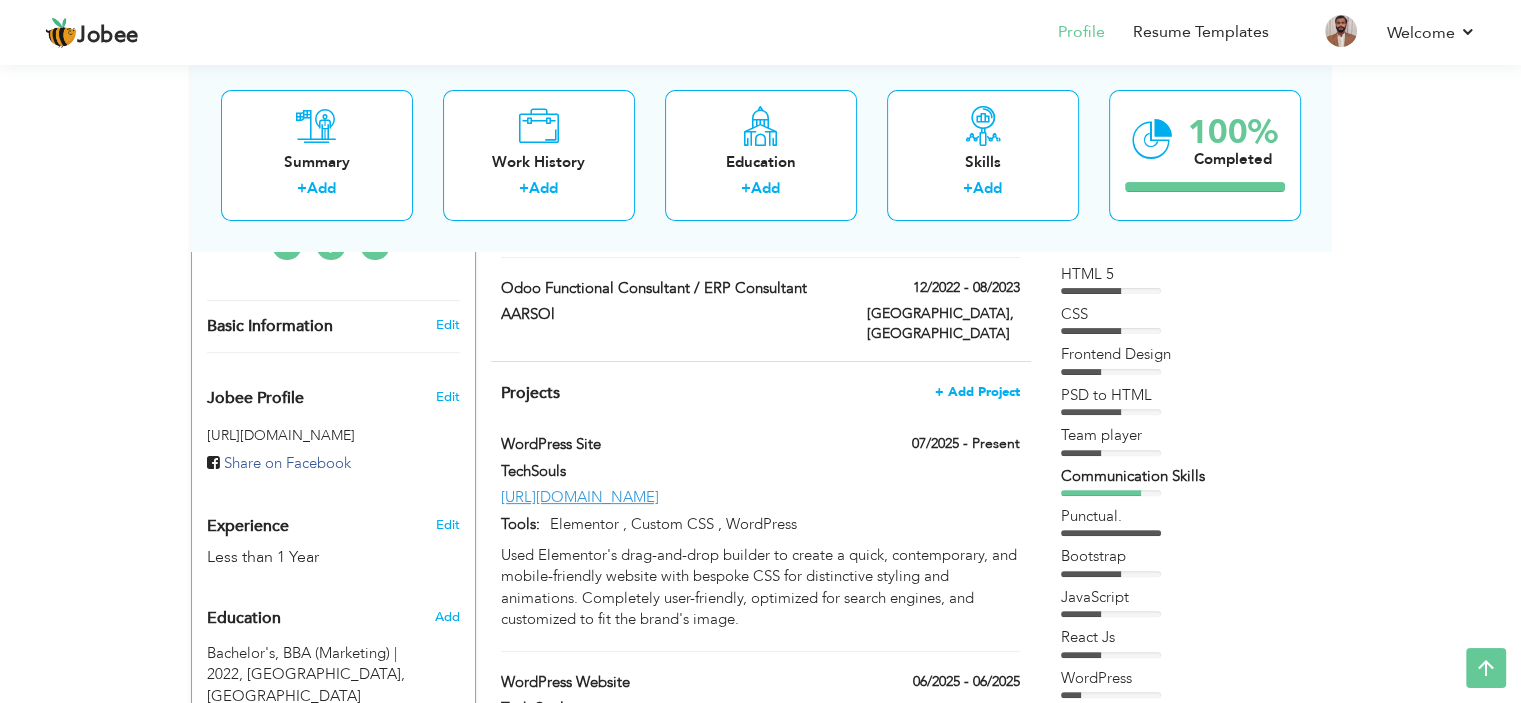 click on "+ Add Project" at bounding box center [977, 392] 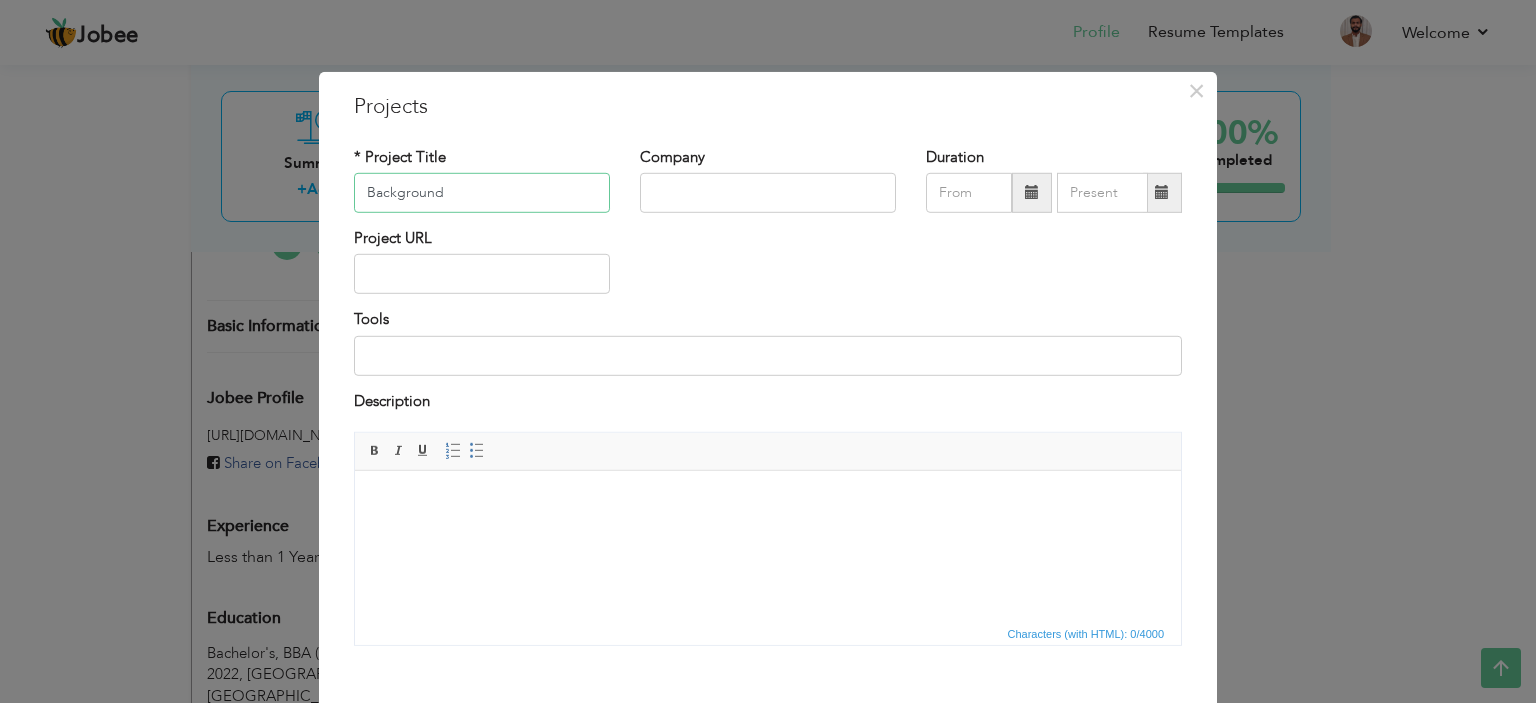 click on "Background" at bounding box center [482, 193] 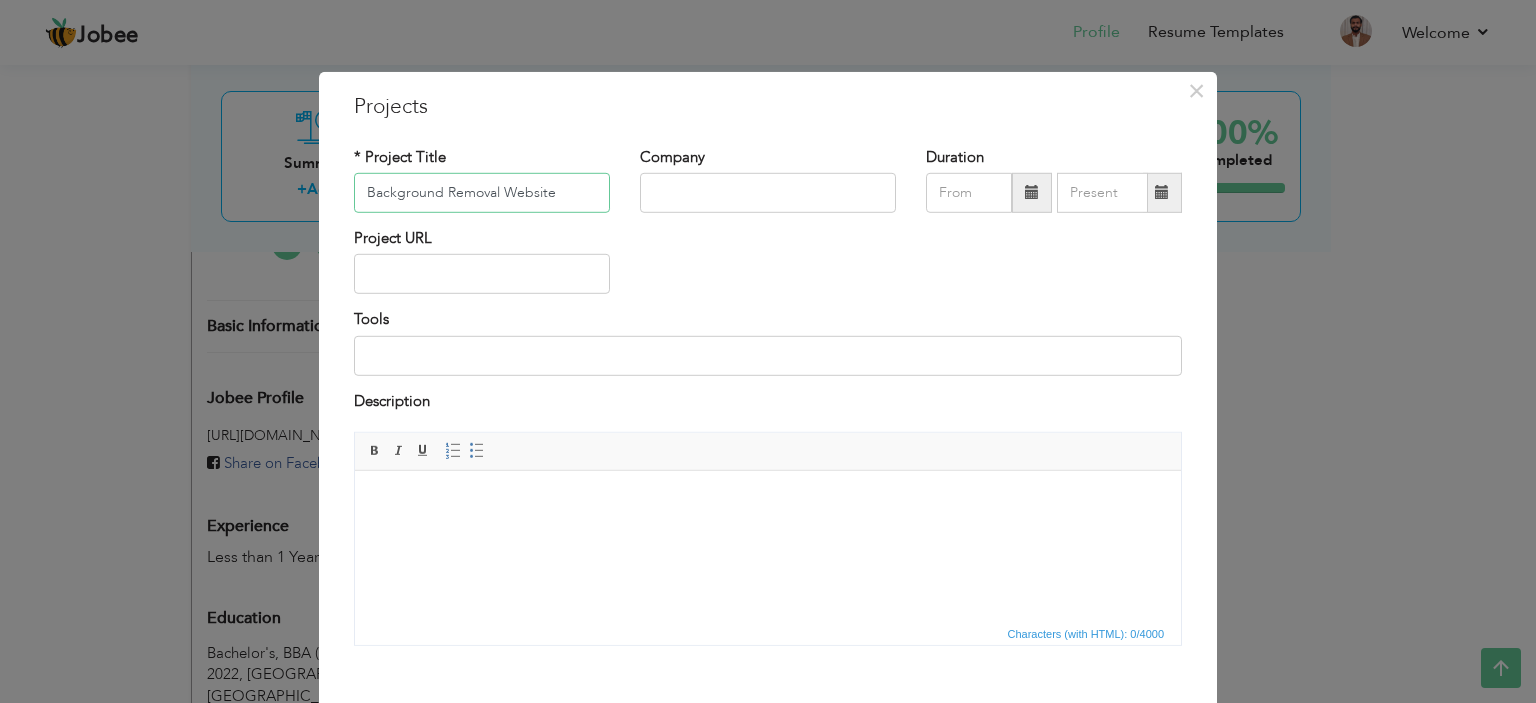 type on "Background Removal Website" 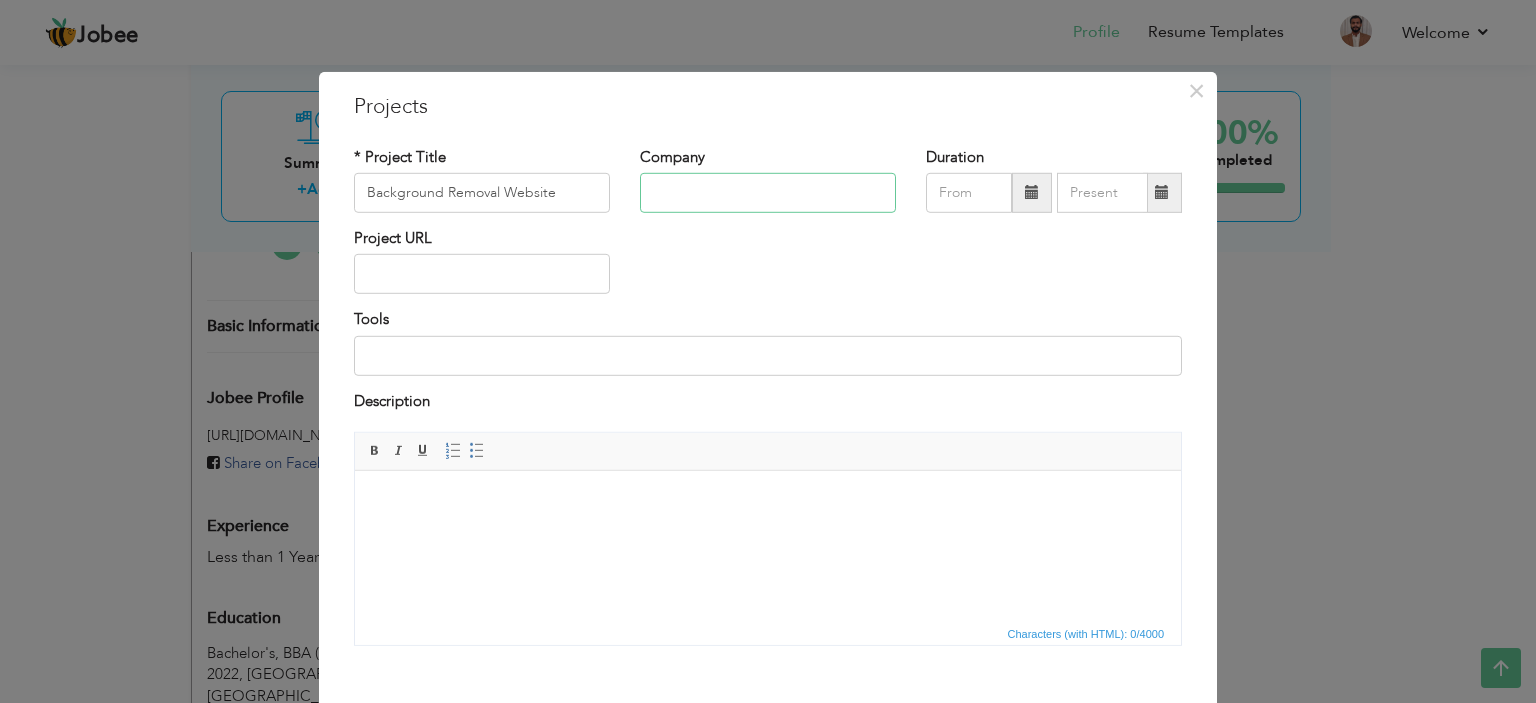 click at bounding box center (768, 193) 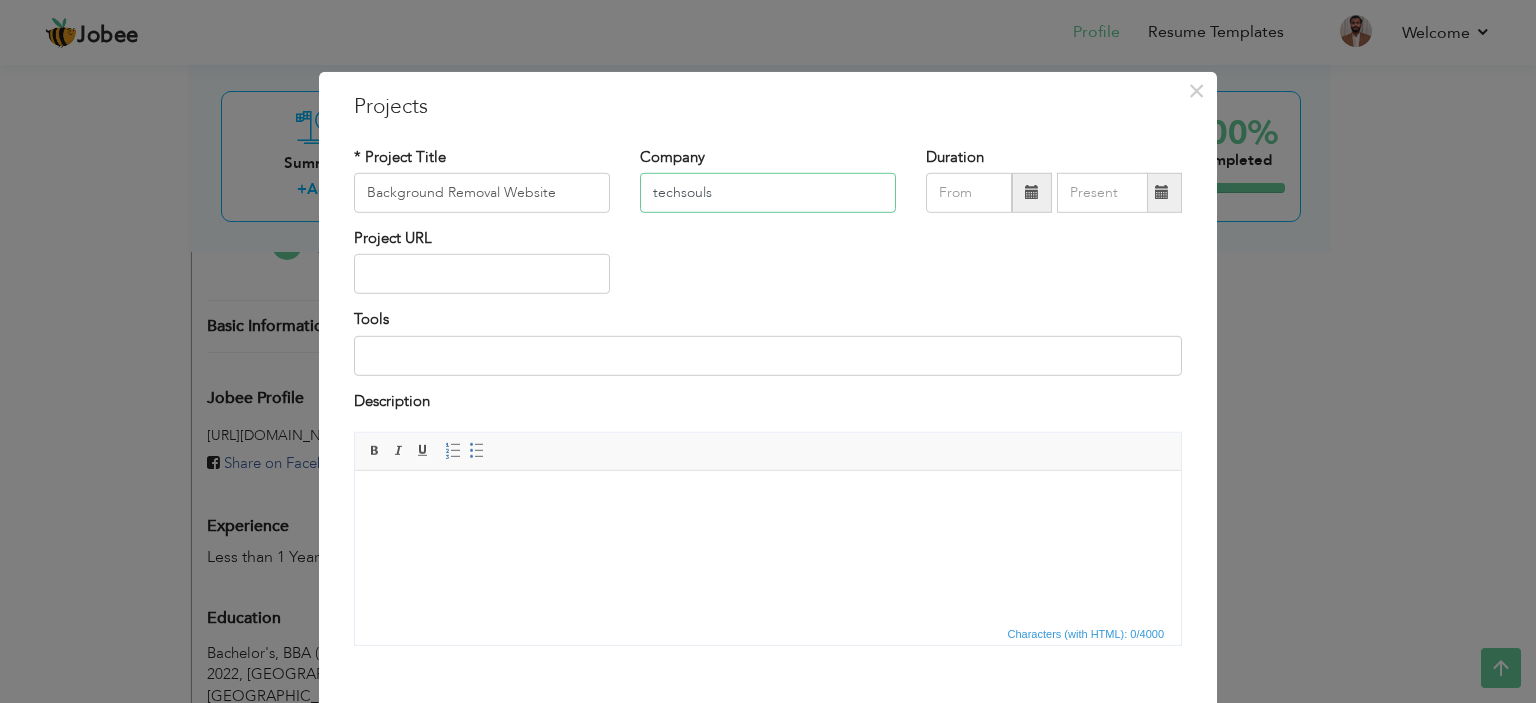 type on "techsouls" 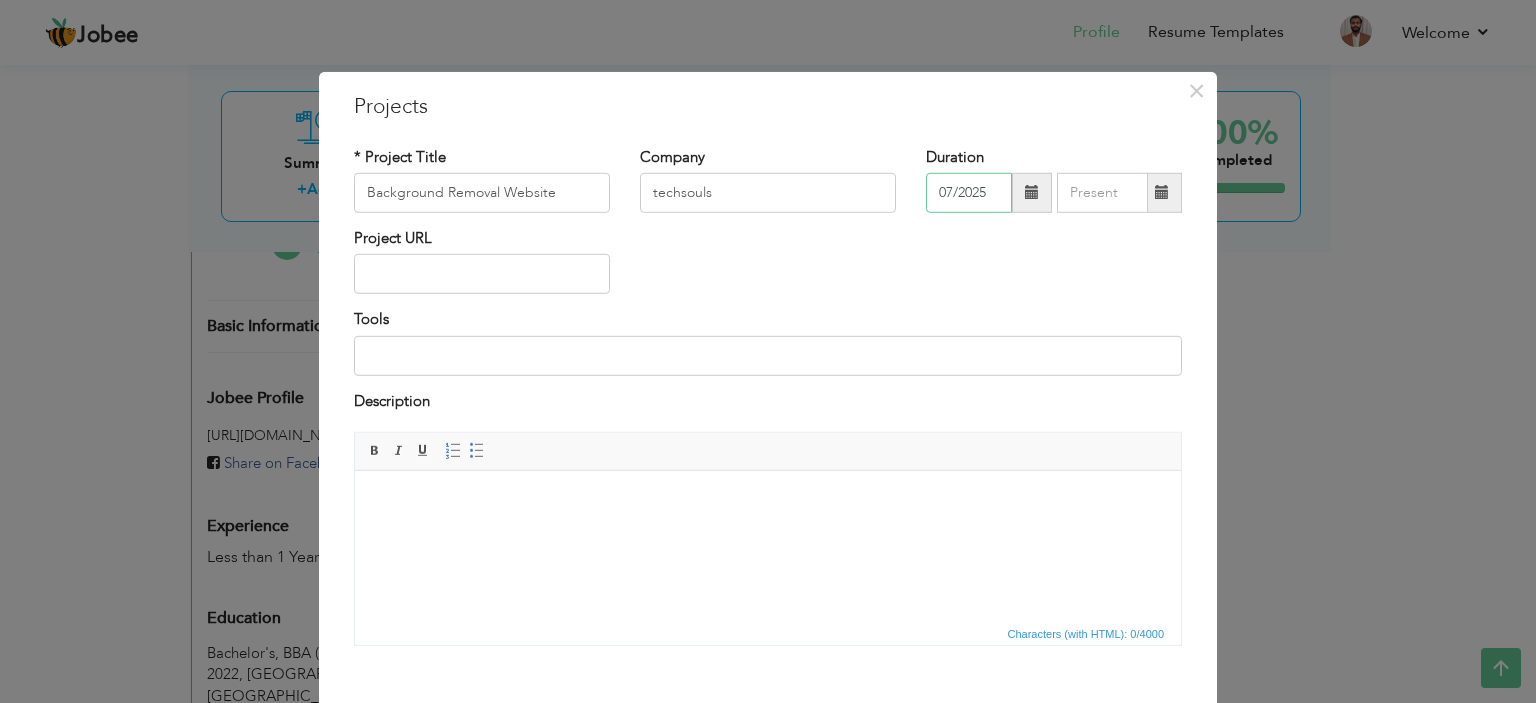 click on "07/2025" at bounding box center (969, 193) 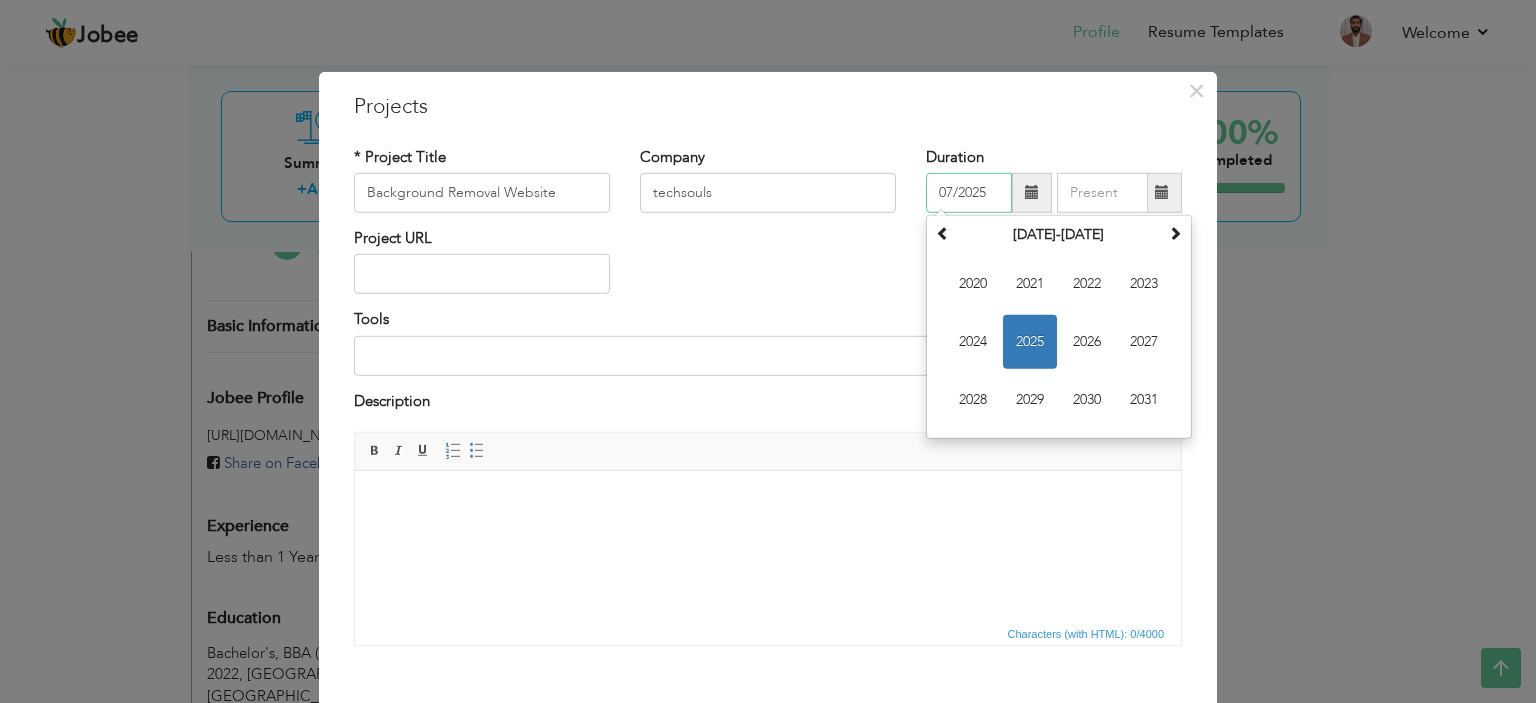 click on "2025" at bounding box center (1030, 342) 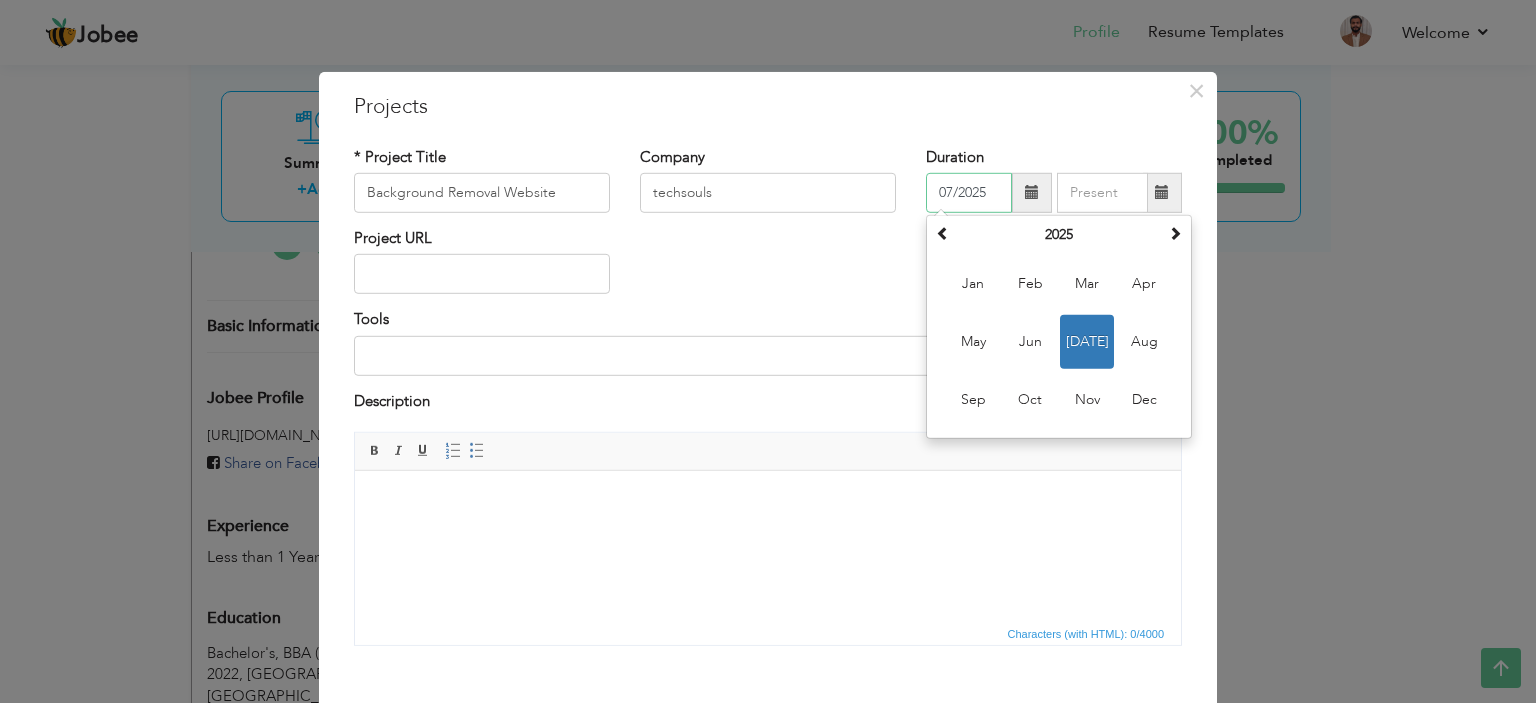 click on "Jun" at bounding box center (1030, 342) 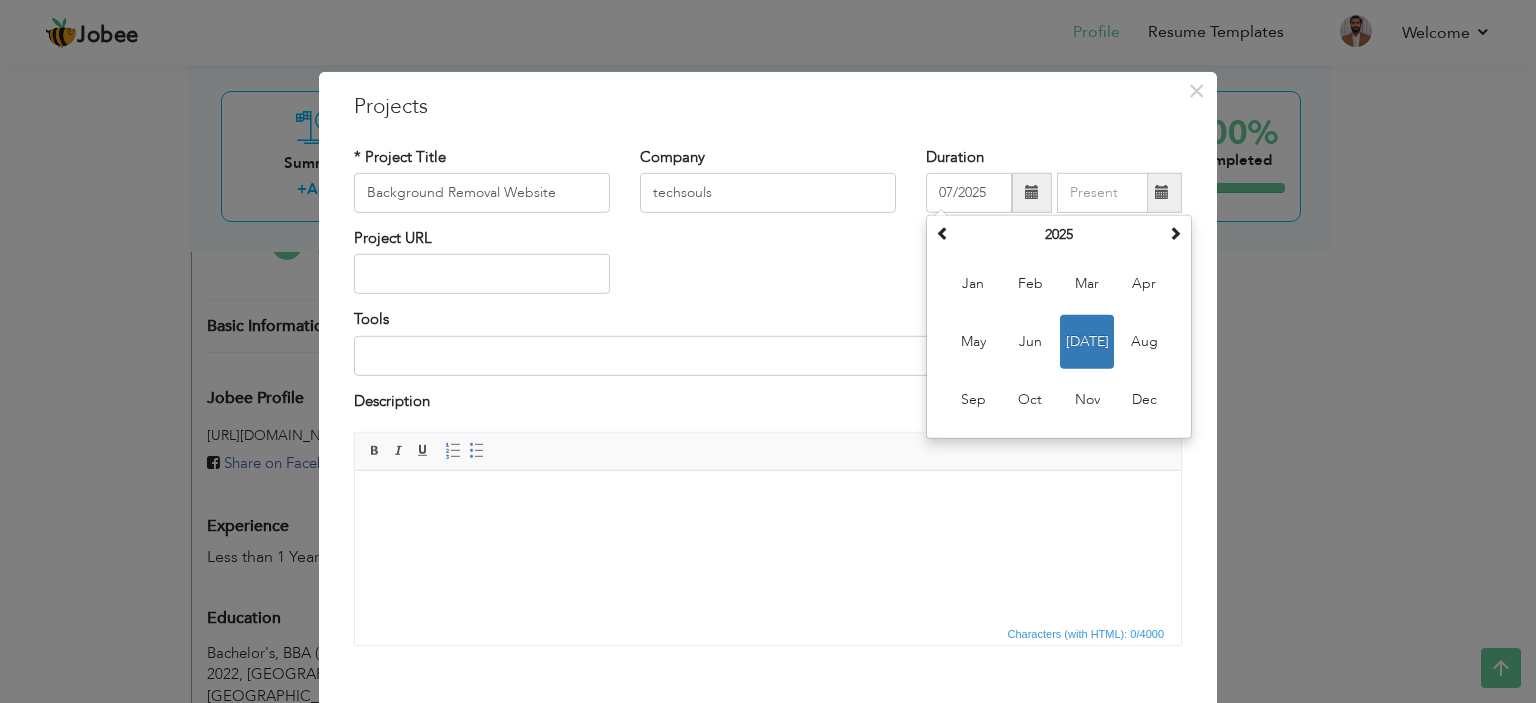 type on "06/2025" 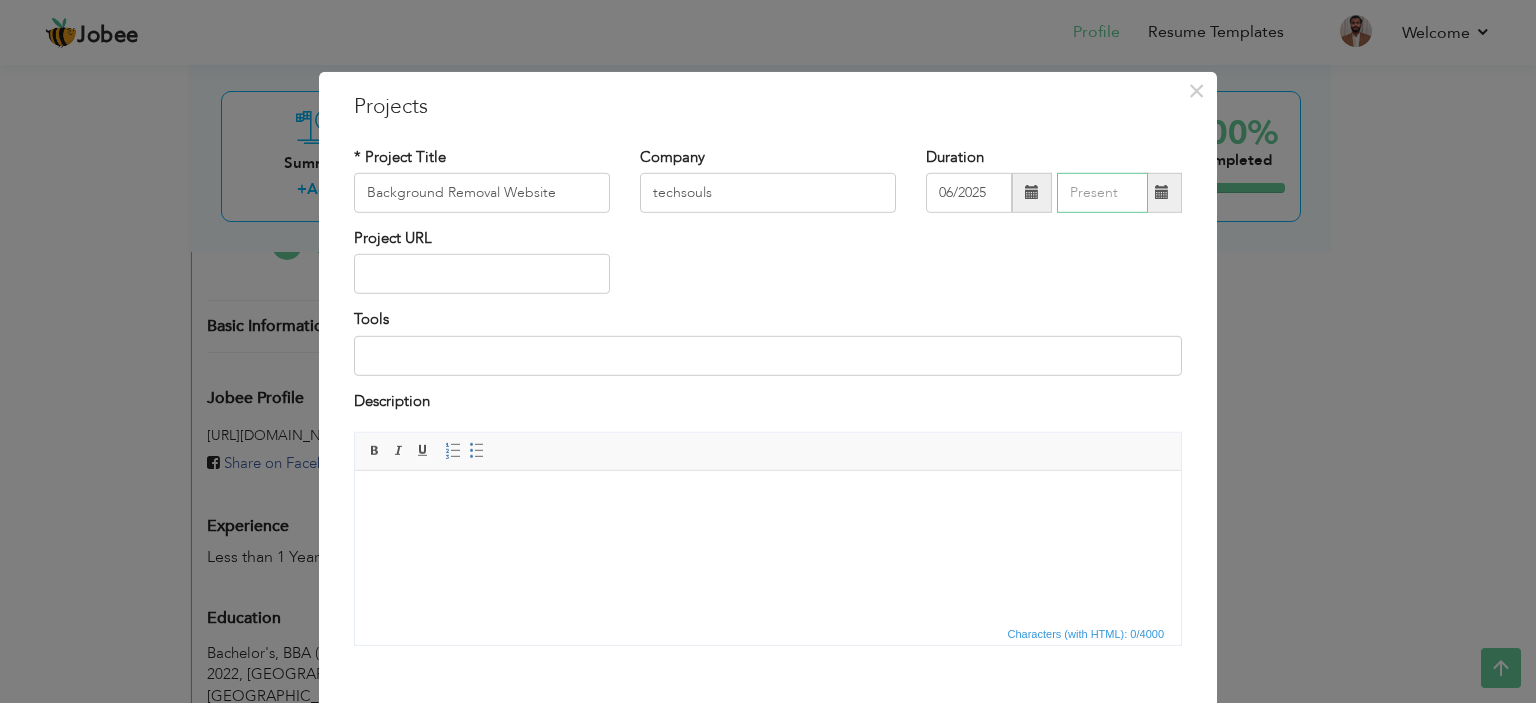 type on "07/2025" 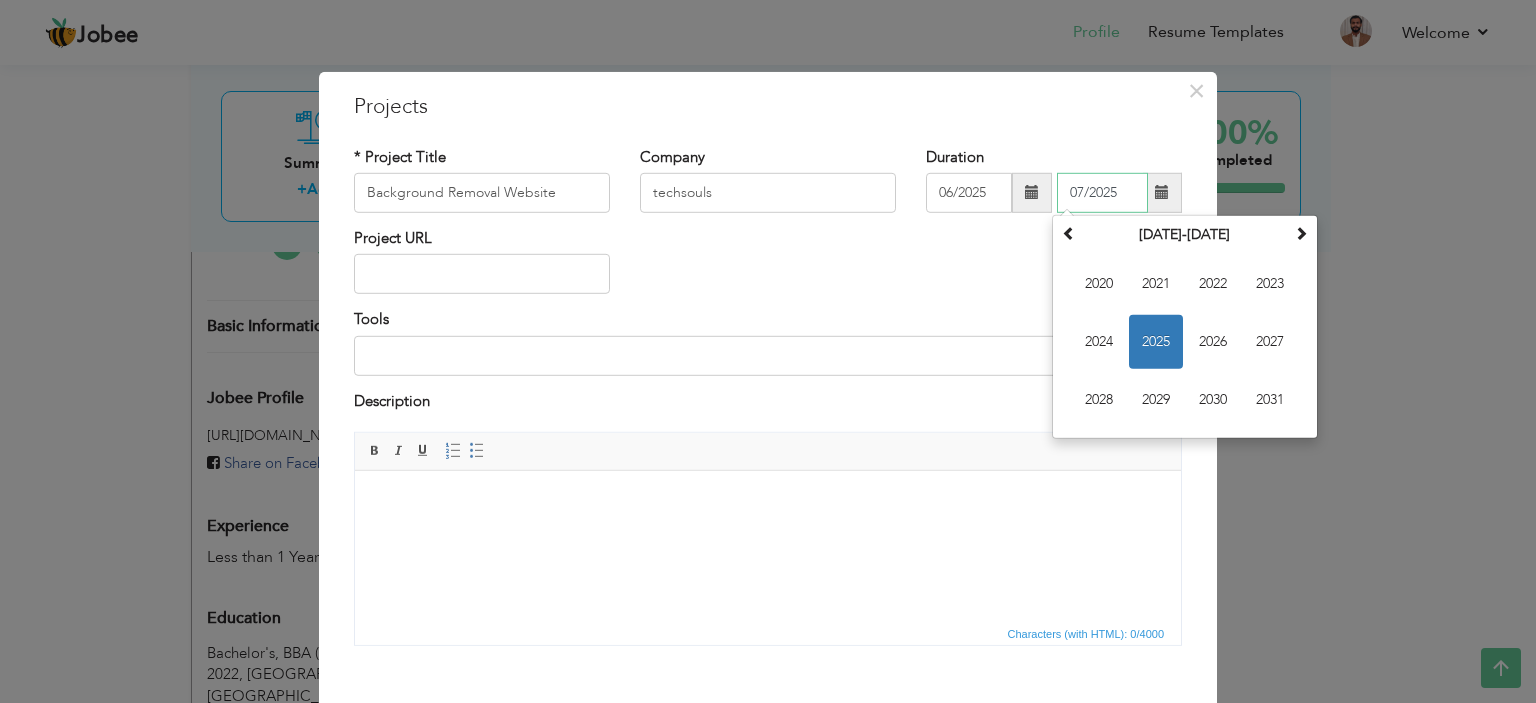 click on "07/2025" at bounding box center (1102, 193) 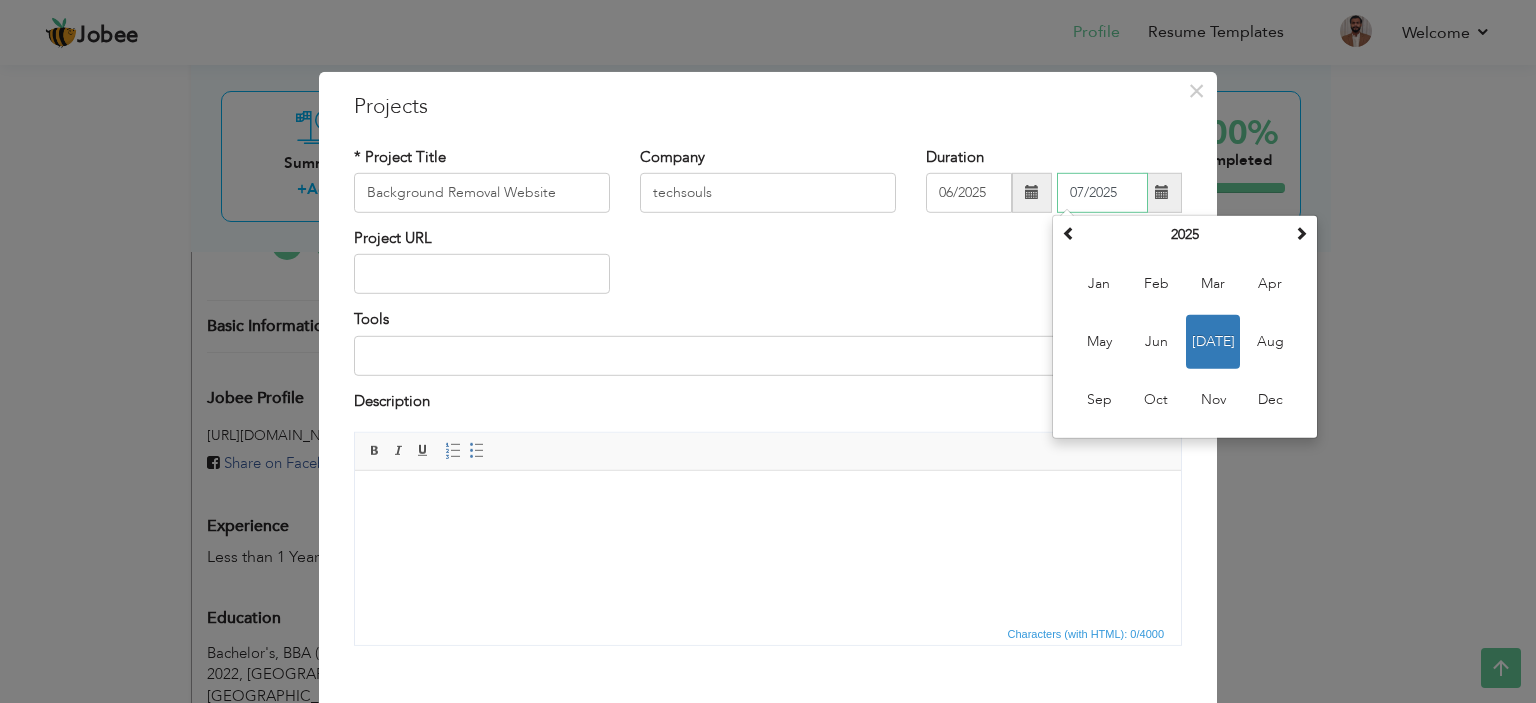 click on "Jul" at bounding box center (1213, 342) 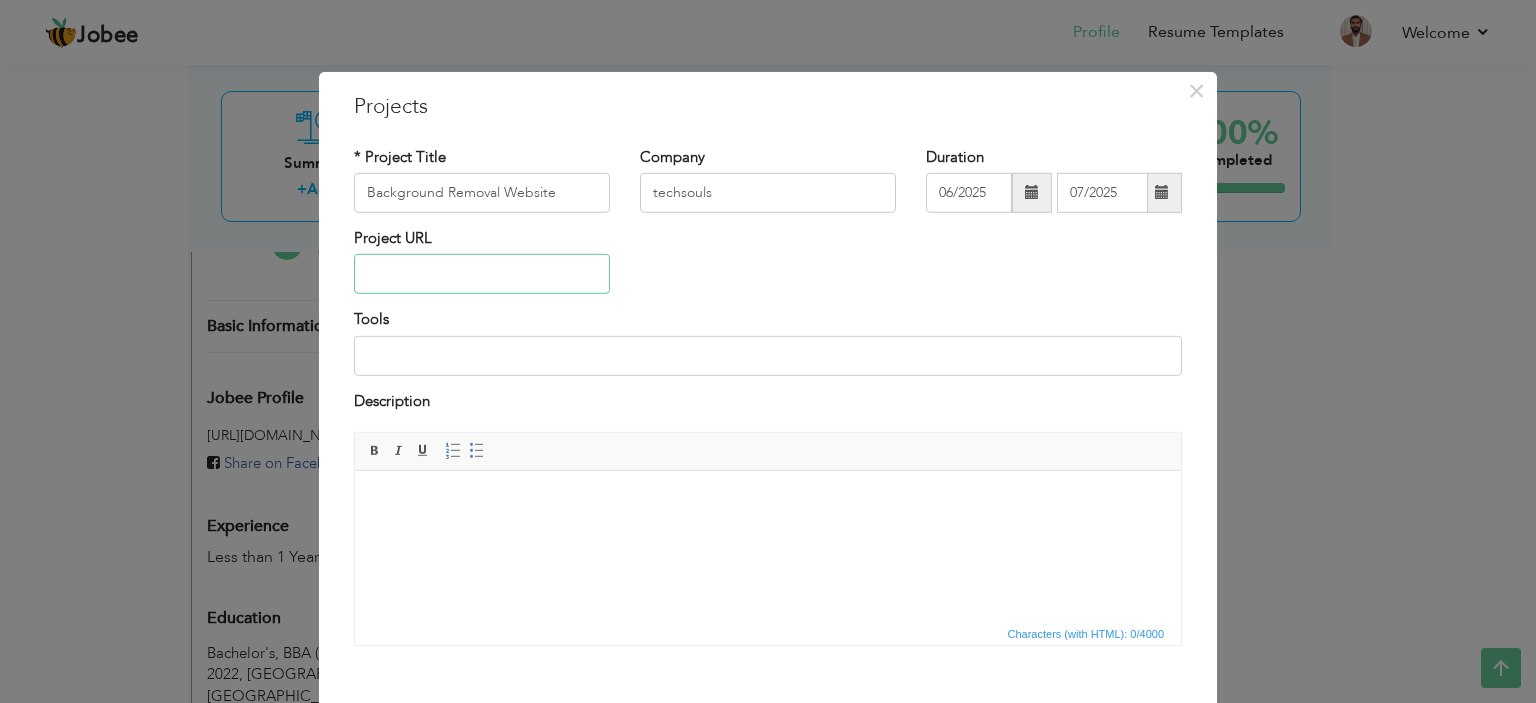 click at bounding box center (482, 274) 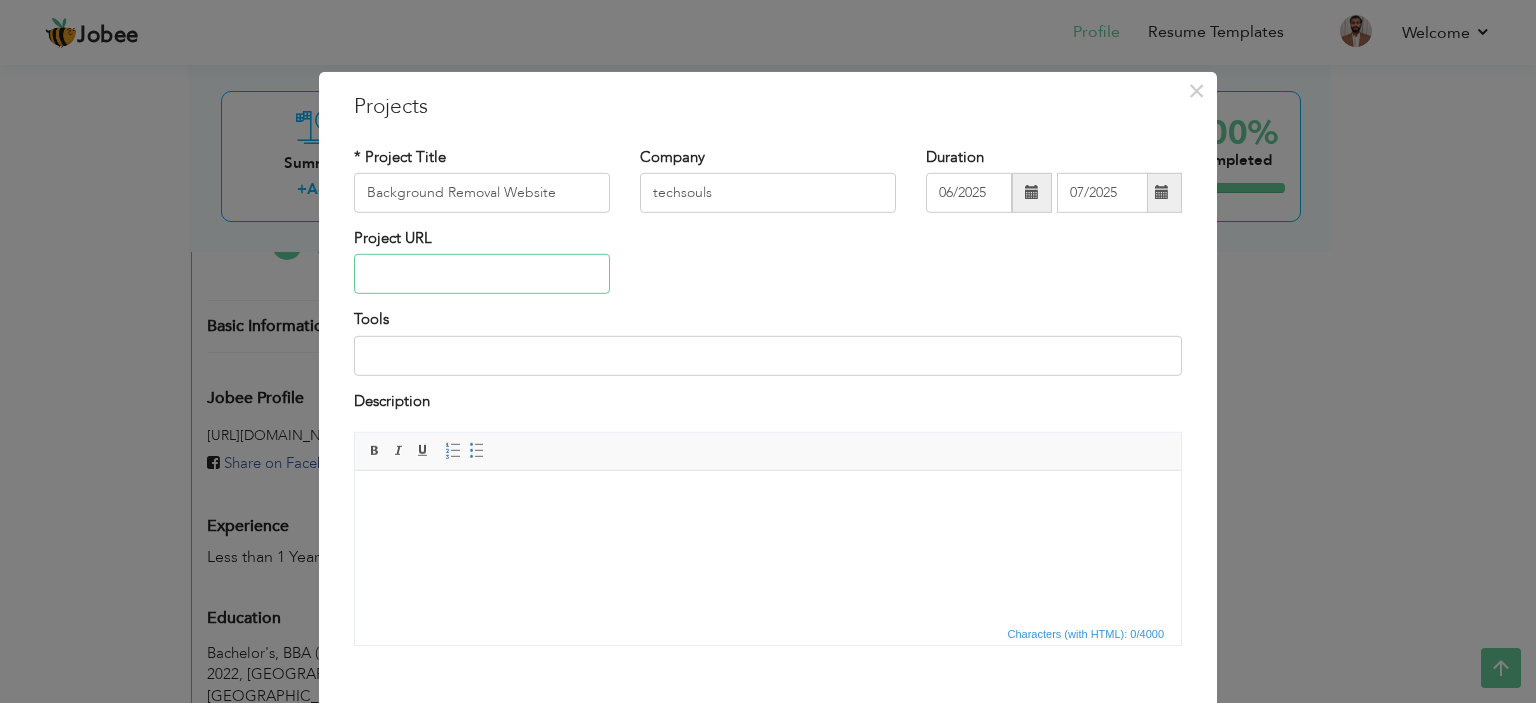 paste on "[URL][DOMAIN_NAME]" 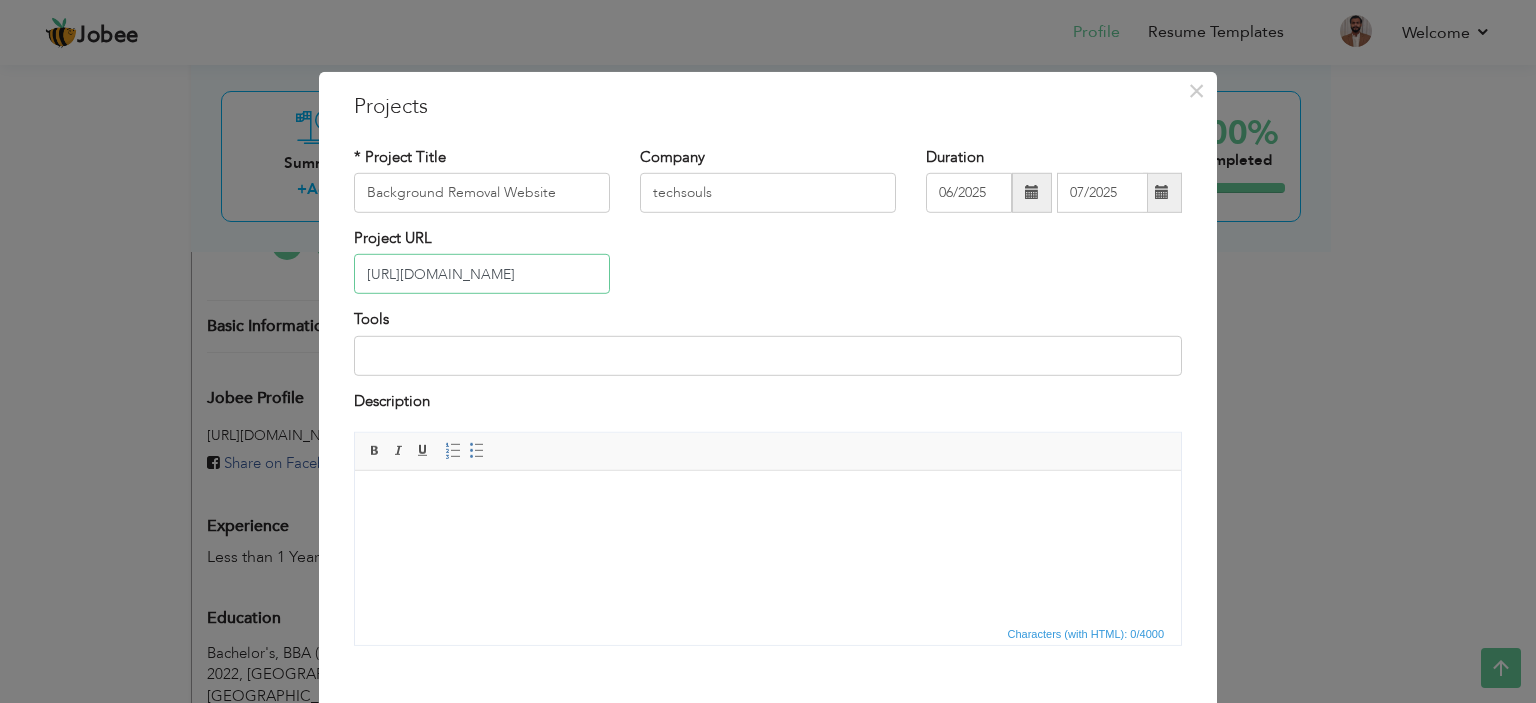 scroll, scrollTop: 0, scrollLeft: 53, axis: horizontal 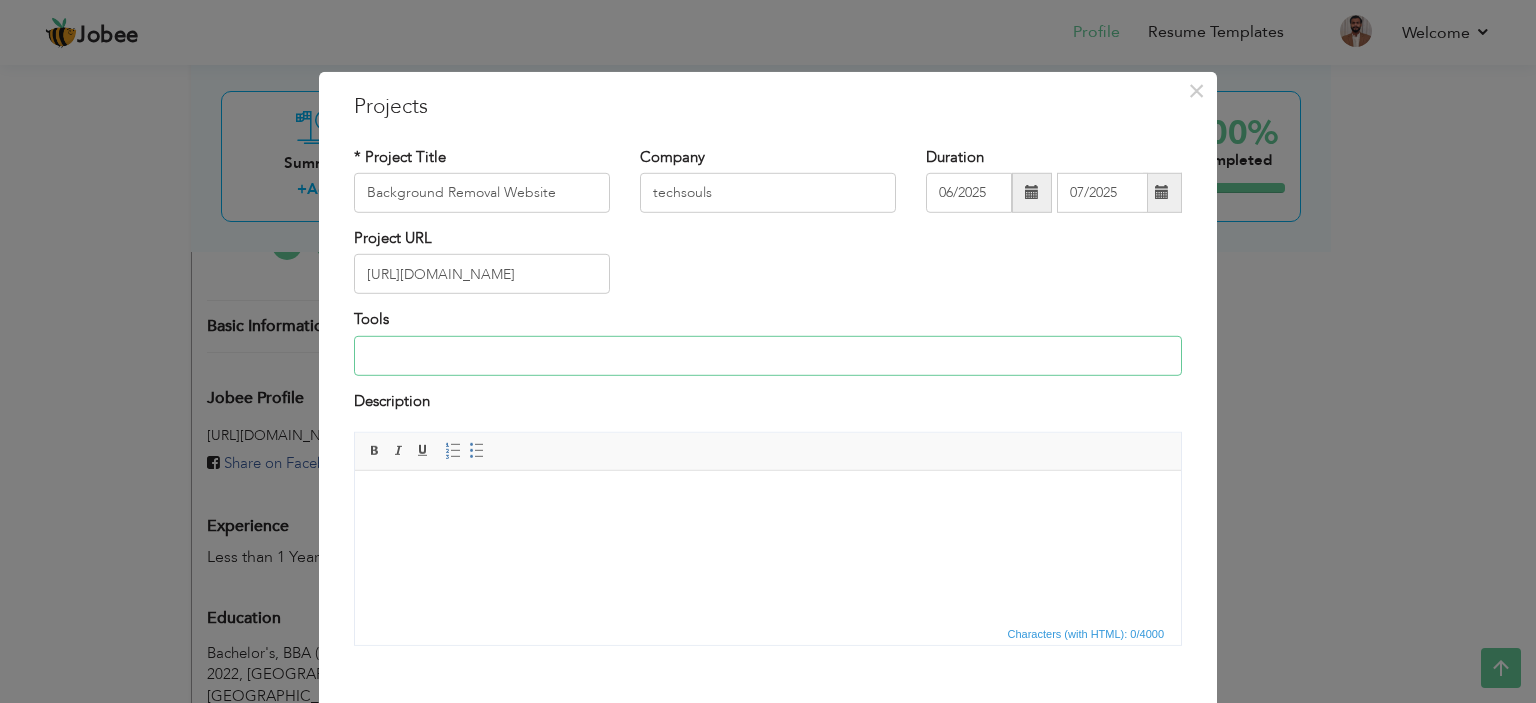 click at bounding box center (768, 356) 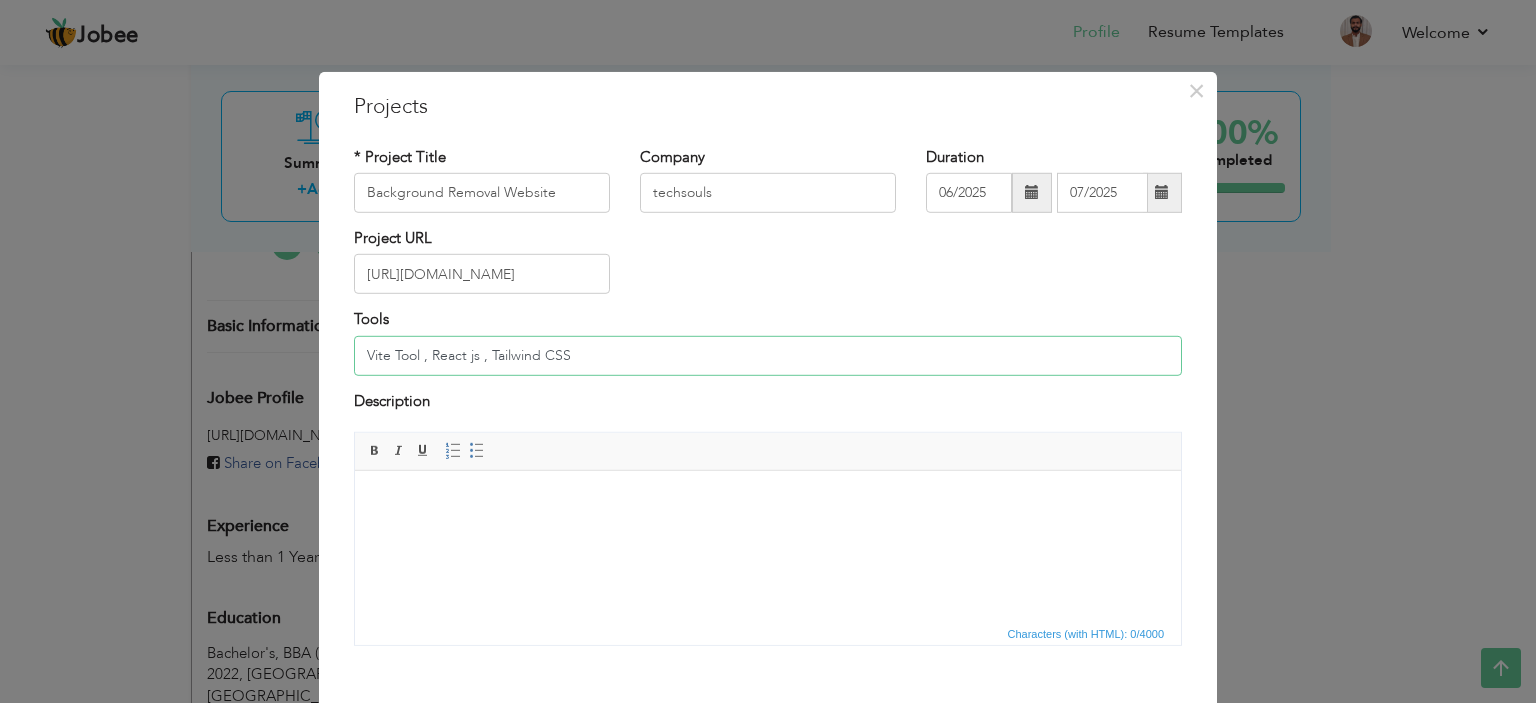 type on "Vite Tool , React js , Tailwind CSS" 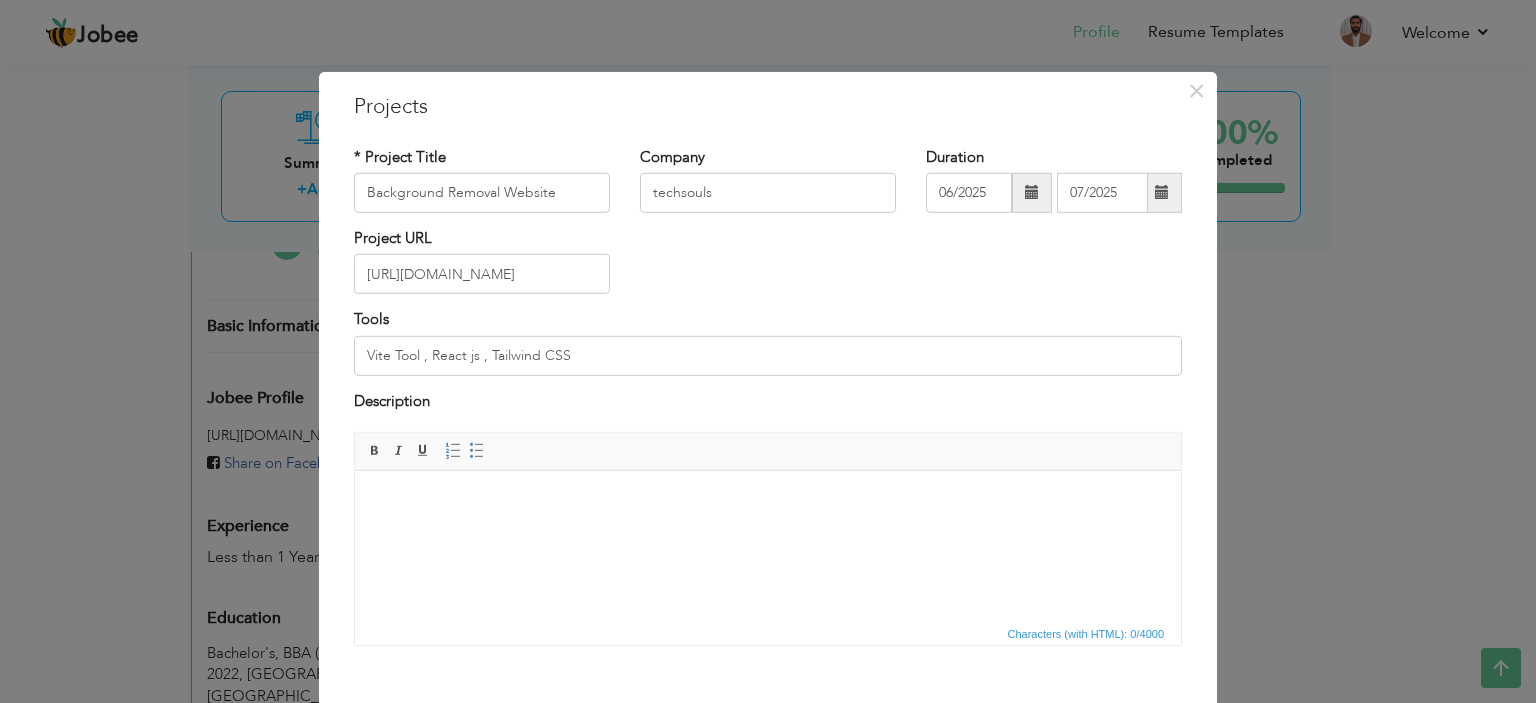 click at bounding box center [768, 501] 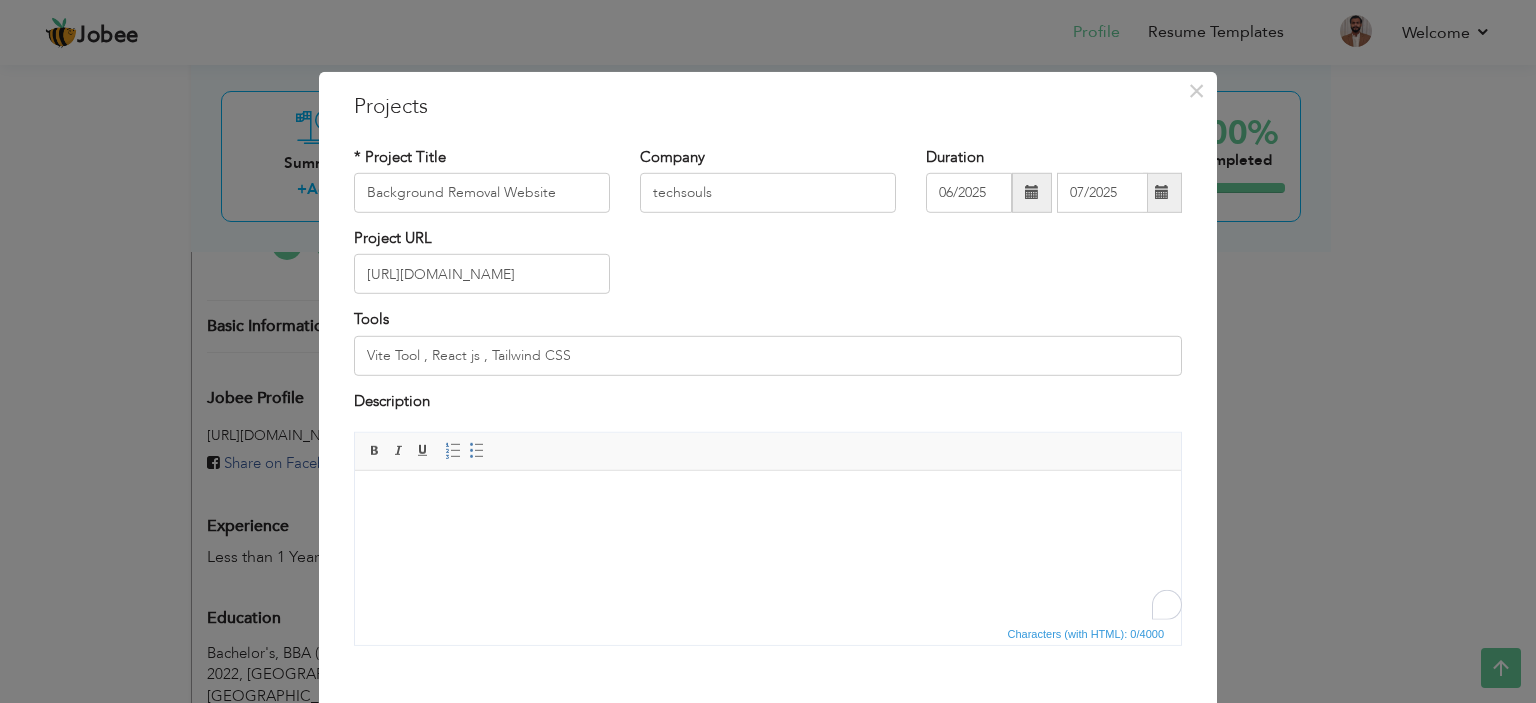 click at bounding box center [768, 501] 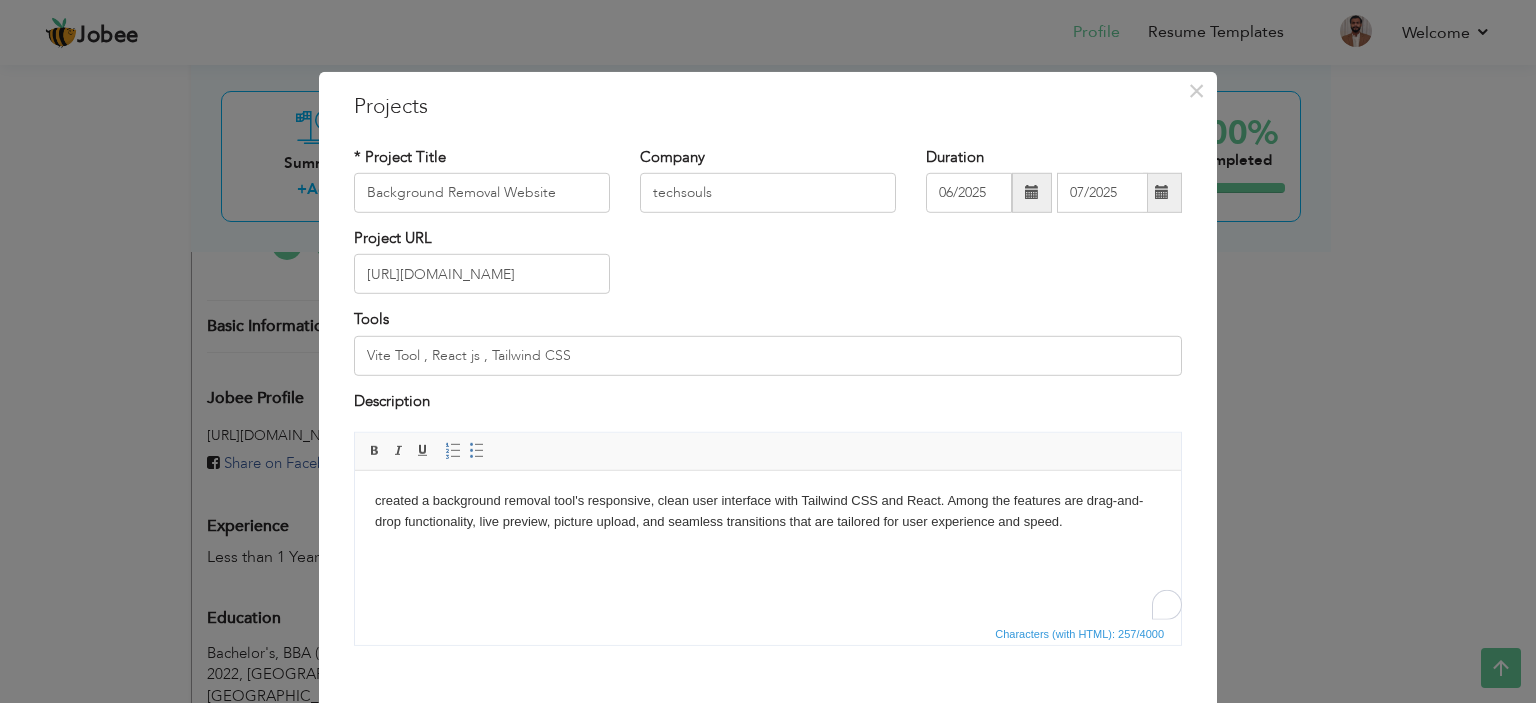 click on "created a background removal tool's responsive, clean user interface with Tailwind CSS and React. Among the features are drag-and-drop functionality, live preview, picture upload, and seamless transitions that are tailored for user experience and speed." at bounding box center (768, 512) 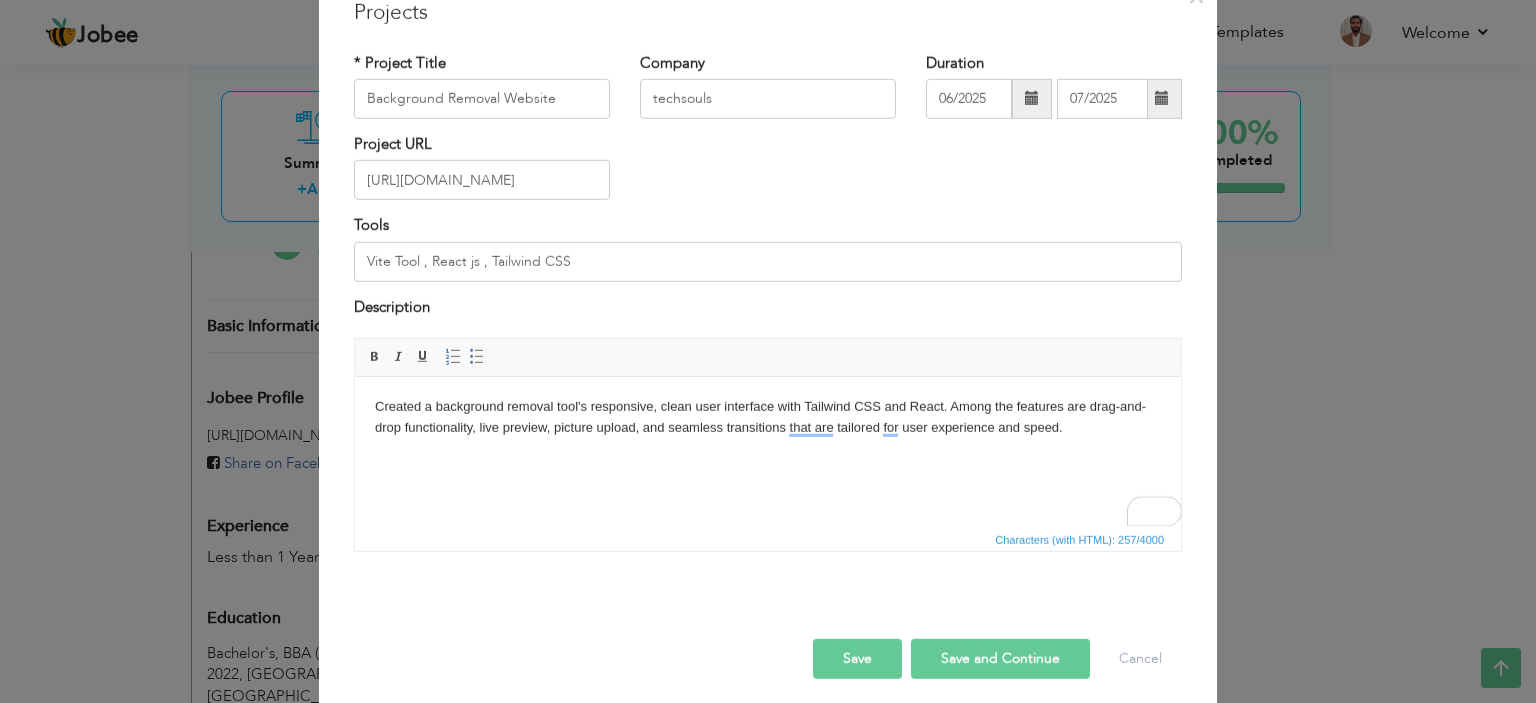 scroll, scrollTop: 104, scrollLeft: 0, axis: vertical 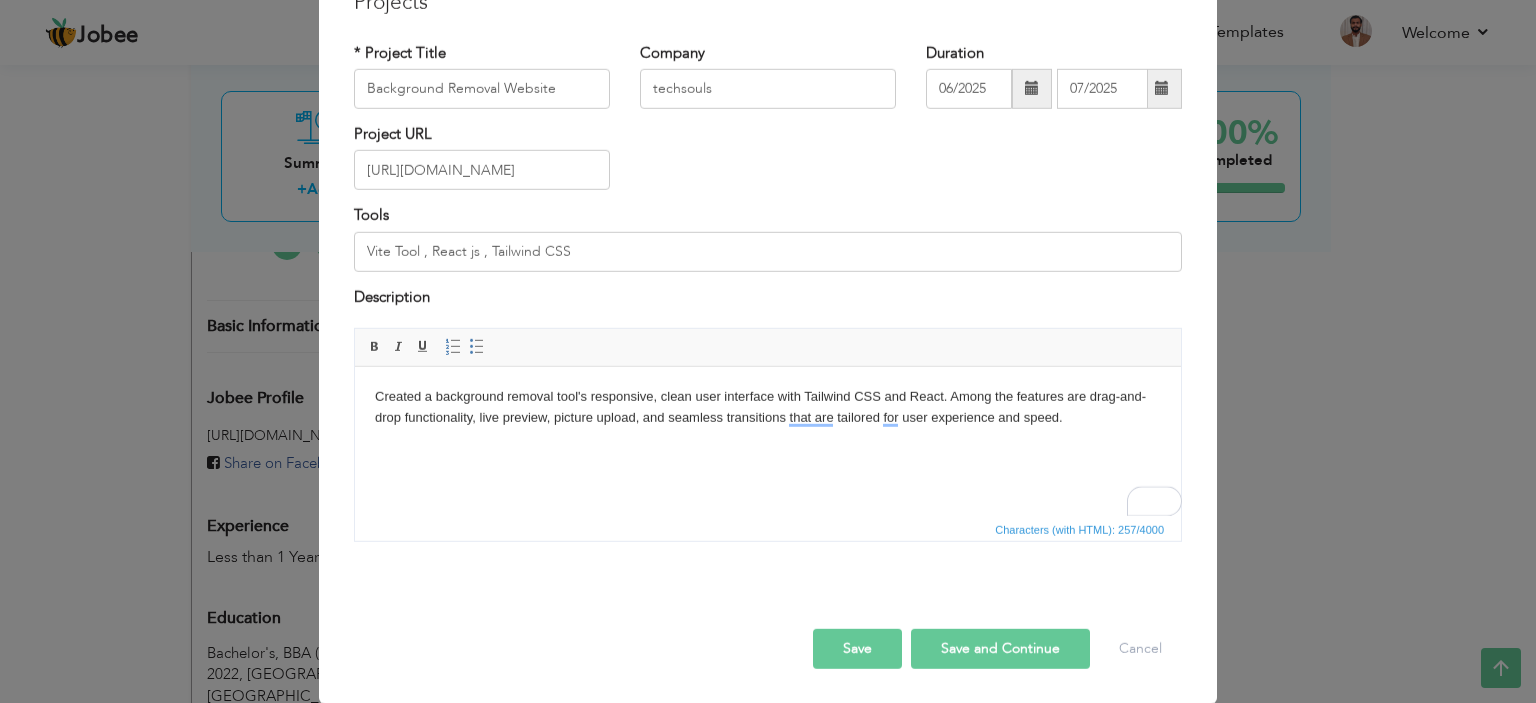 click on "Save and Continue" at bounding box center [1000, 649] 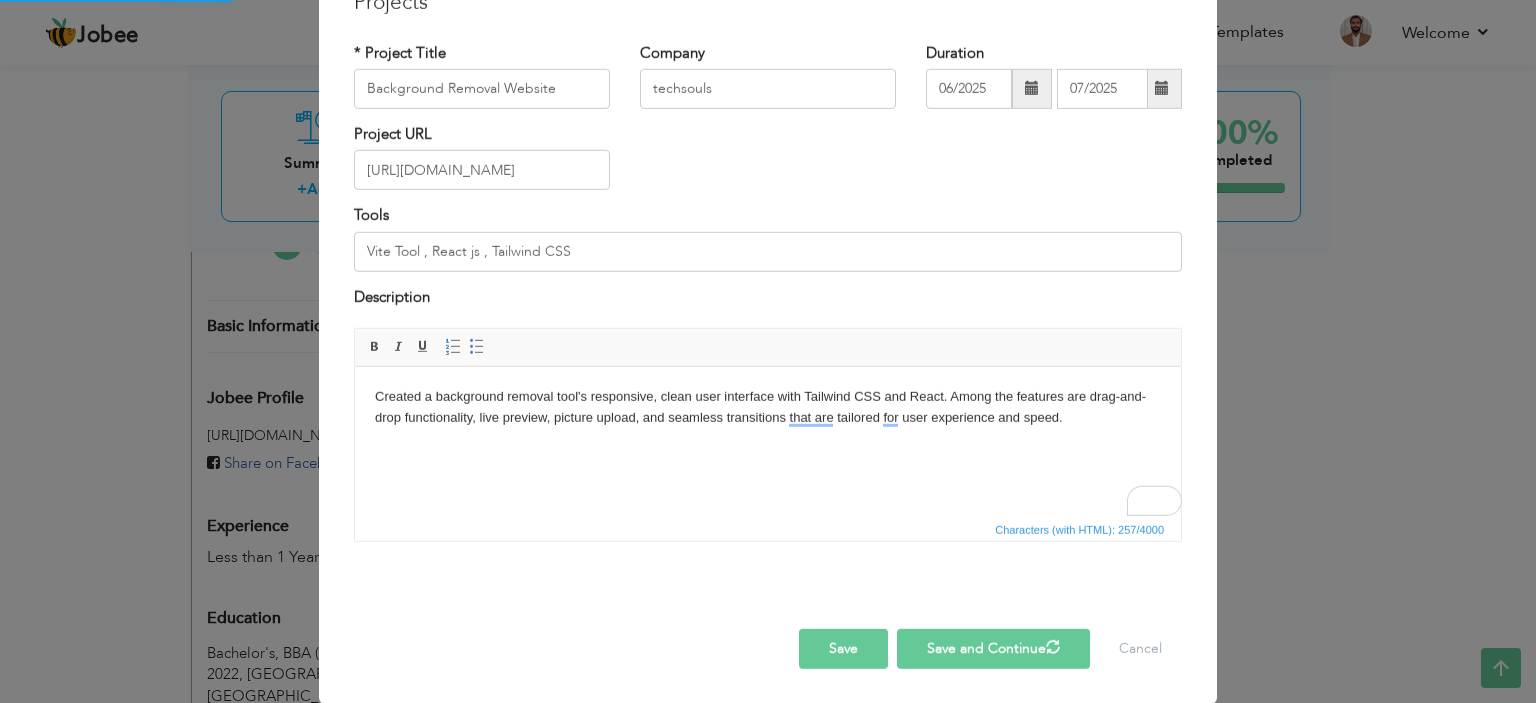 scroll, scrollTop: 64, scrollLeft: 0, axis: vertical 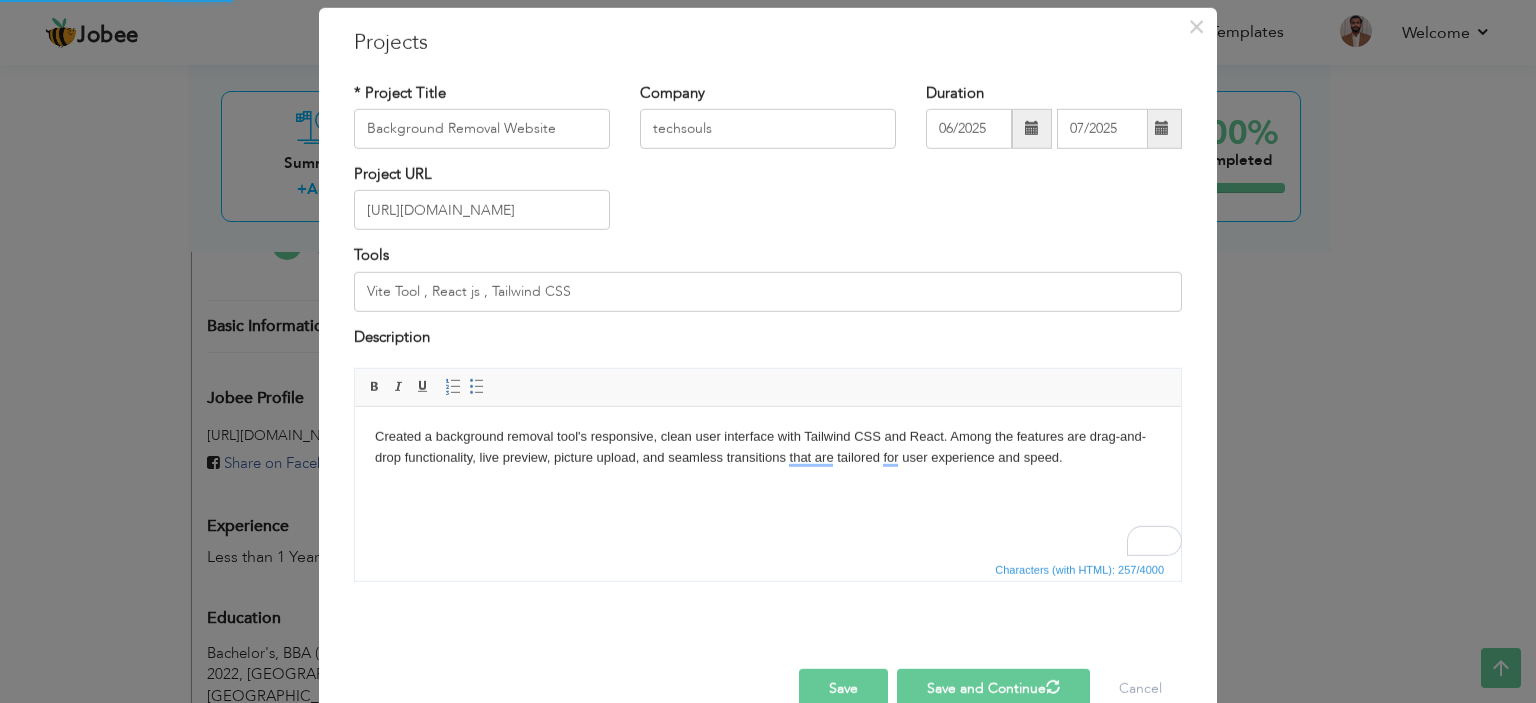 type 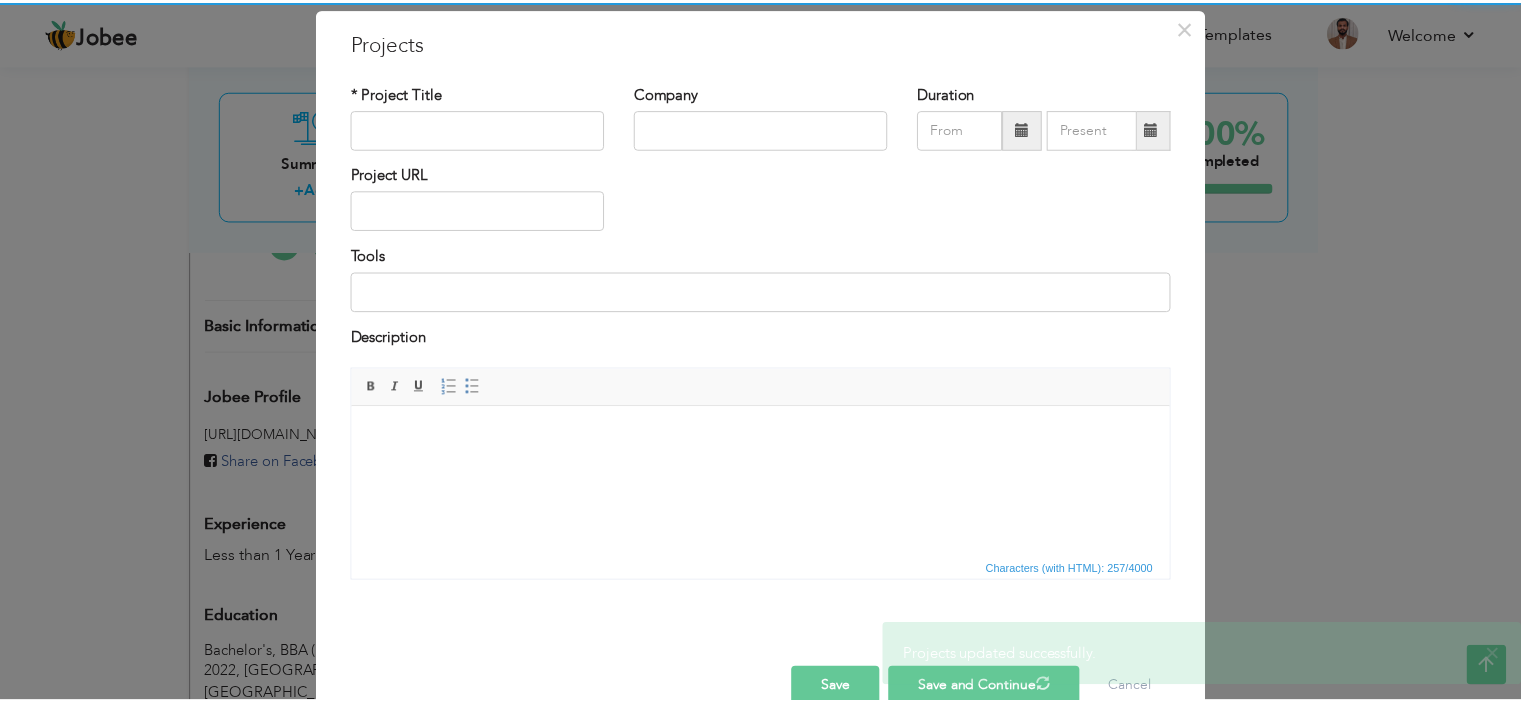 scroll, scrollTop: 0, scrollLeft: 0, axis: both 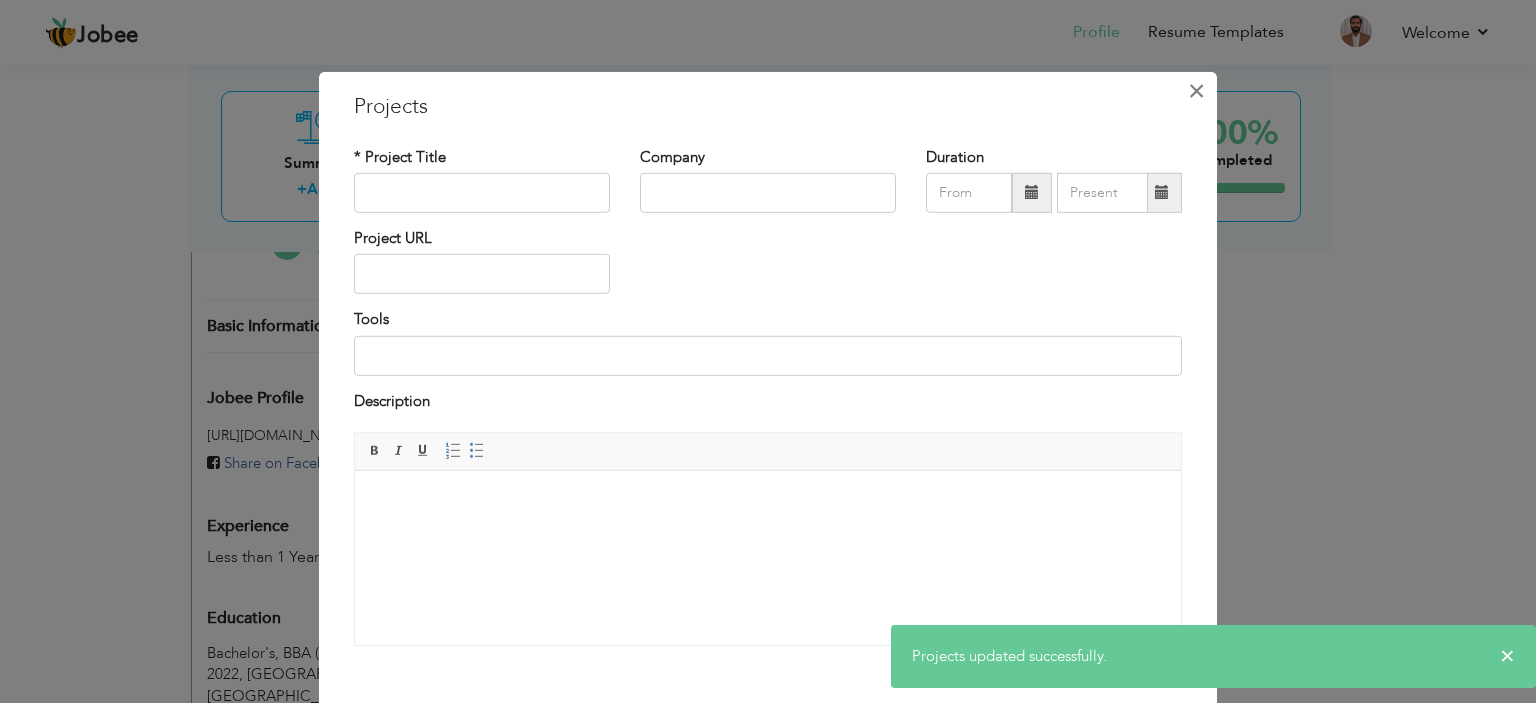 click on "×" at bounding box center (1196, 90) 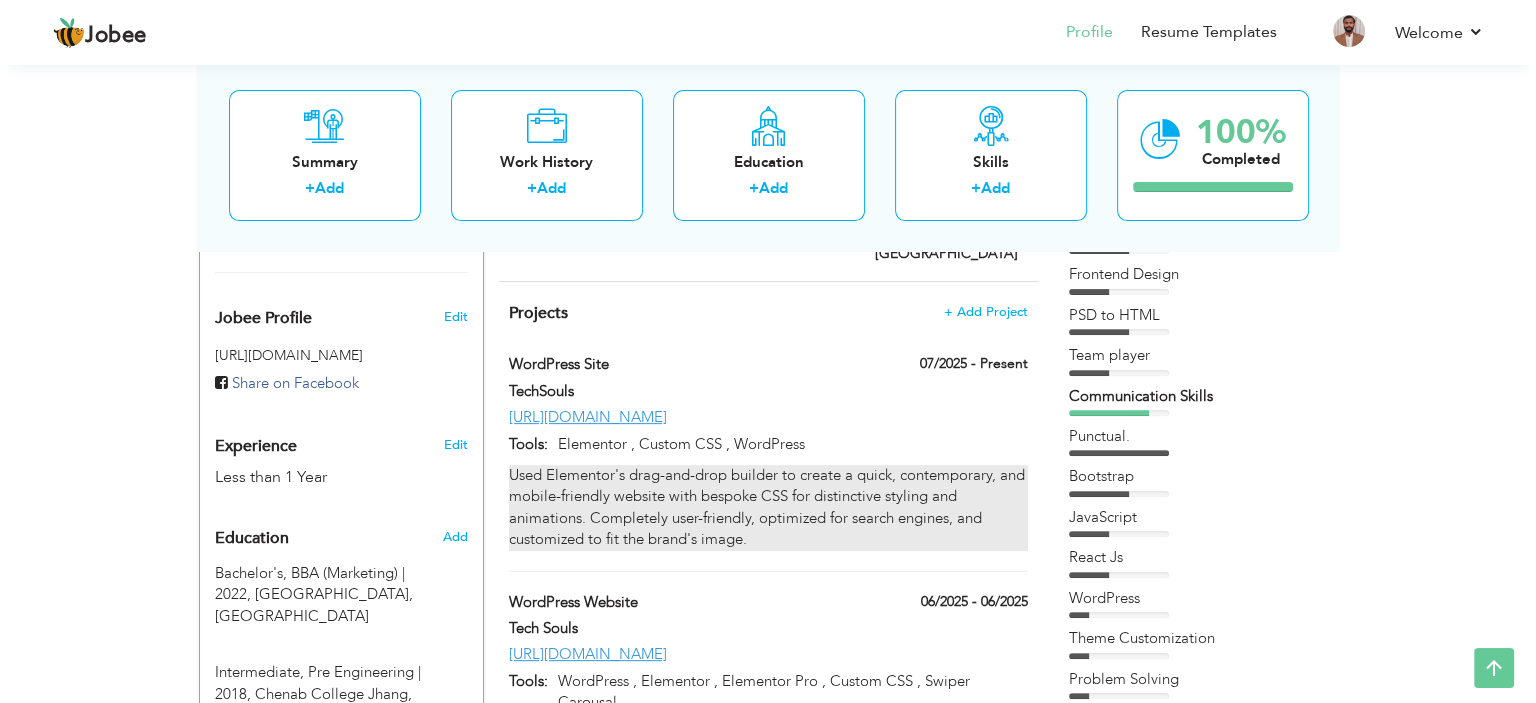 scroll, scrollTop: 622, scrollLeft: 0, axis: vertical 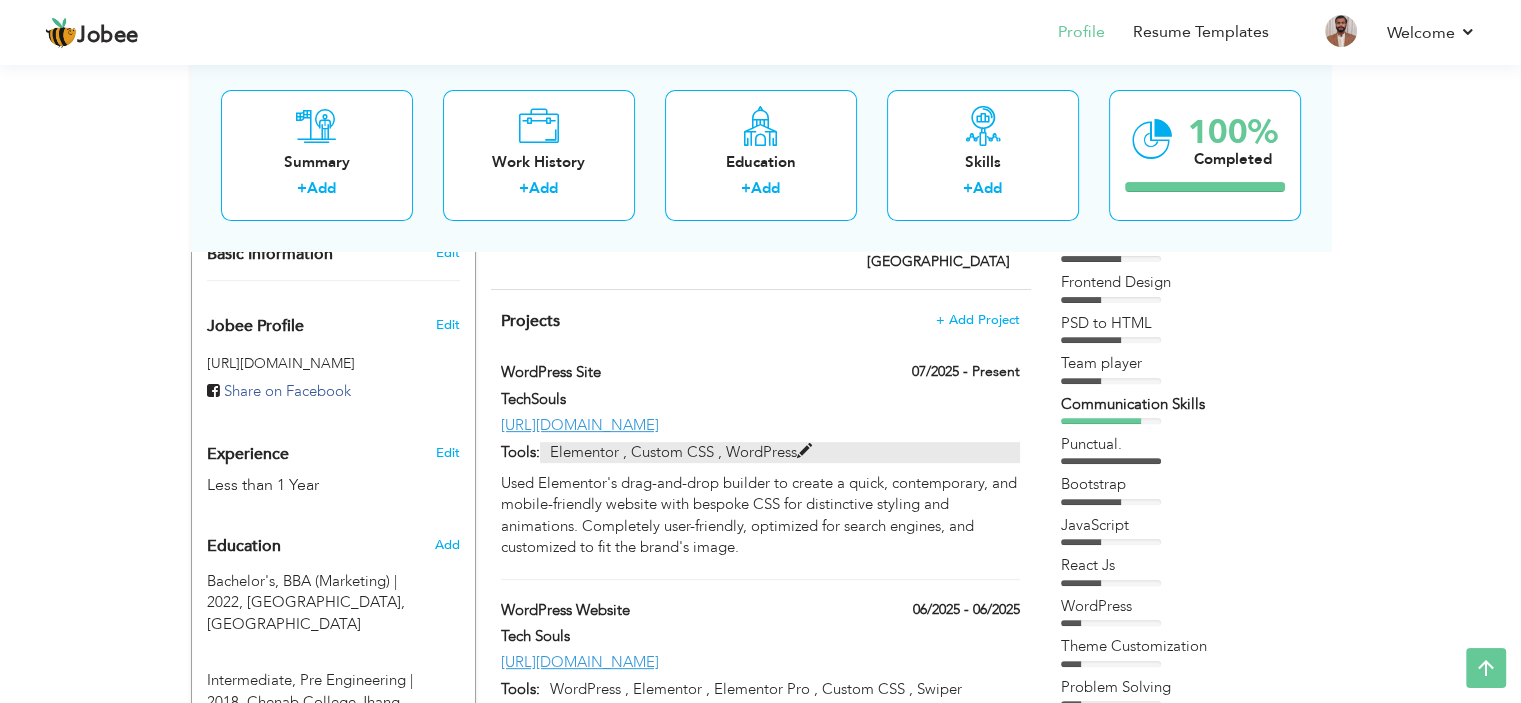 click on "Elementor , Custom CSS , WordPress" at bounding box center [779, 452] 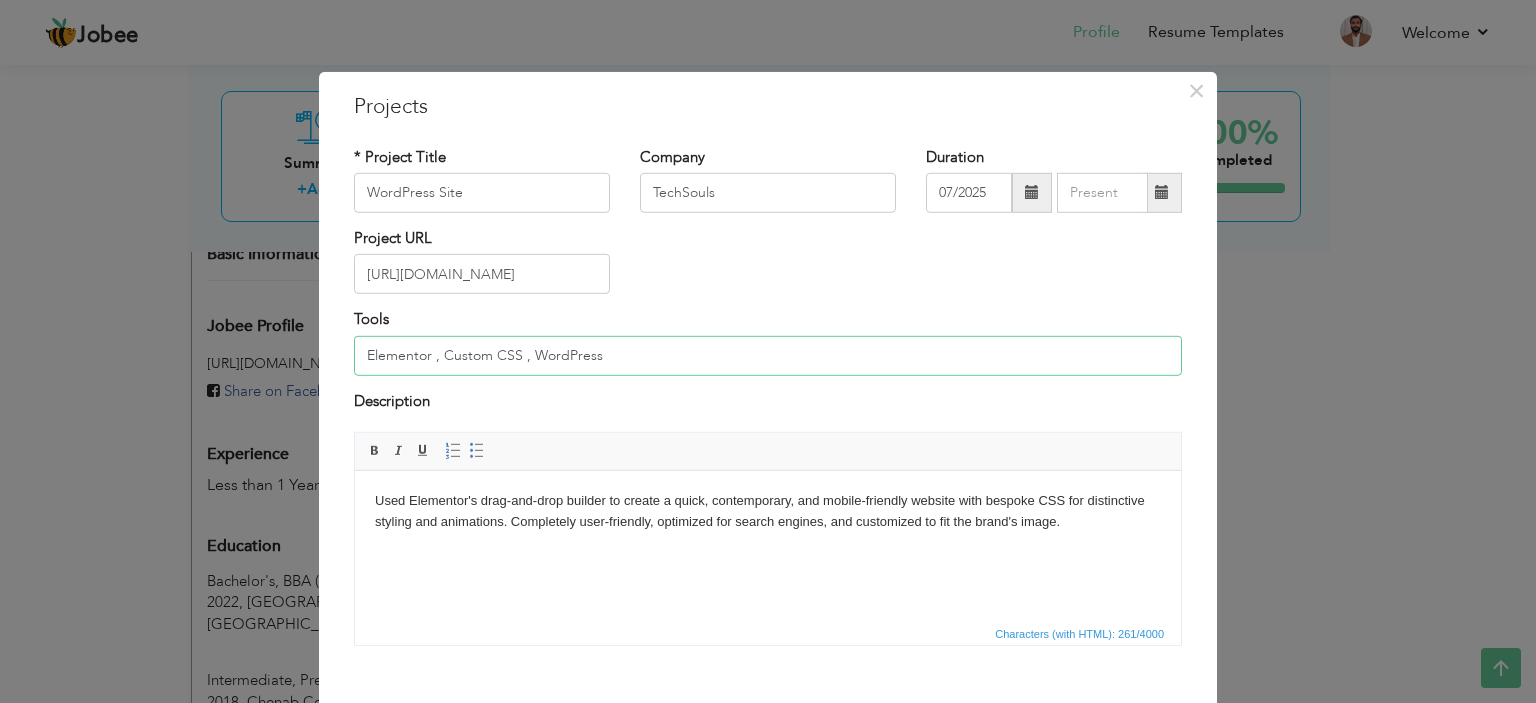 click on "Elementor , Custom CSS , WordPress" at bounding box center [768, 356] 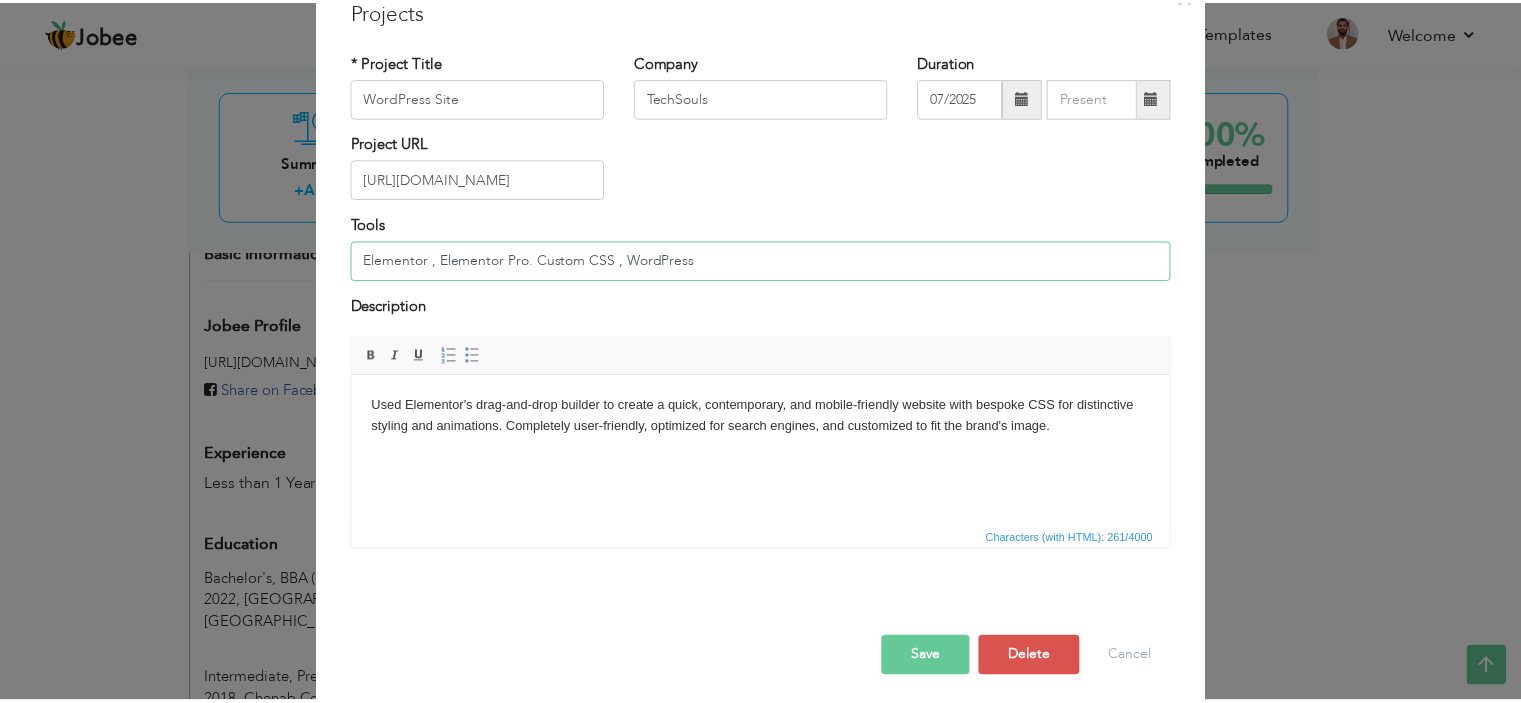 scroll, scrollTop: 104, scrollLeft: 0, axis: vertical 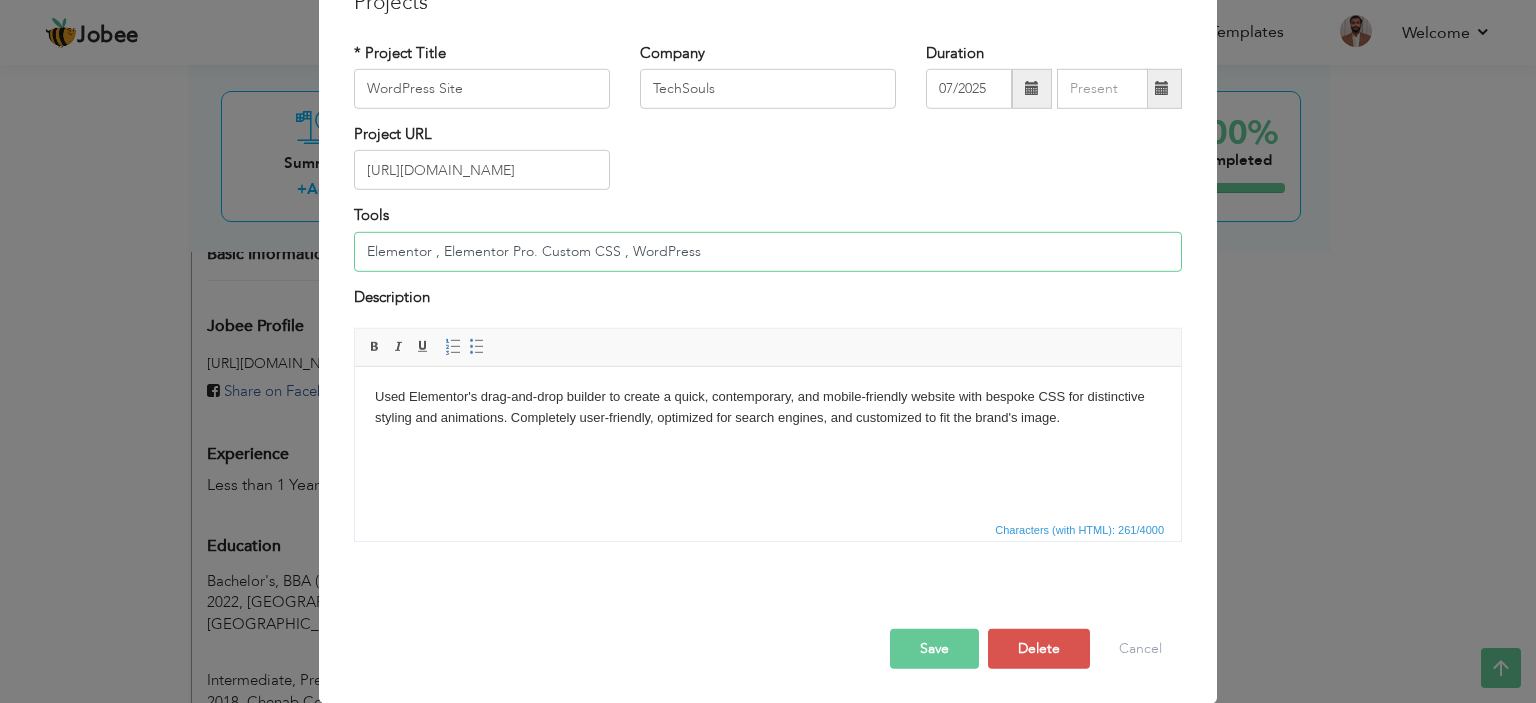 type on "Elementor , Elementor Pro. Custom CSS , WordPress" 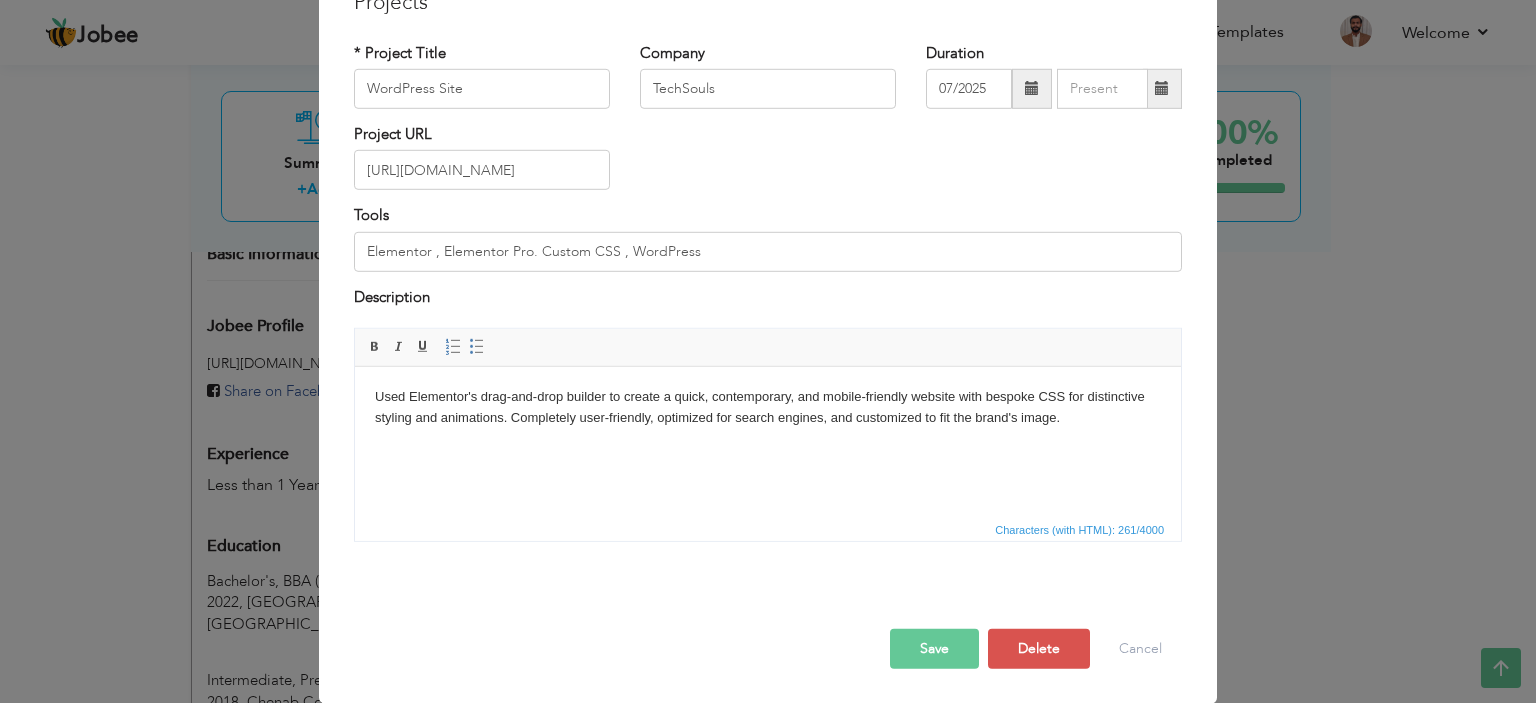click on "Save" at bounding box center (934, 649) 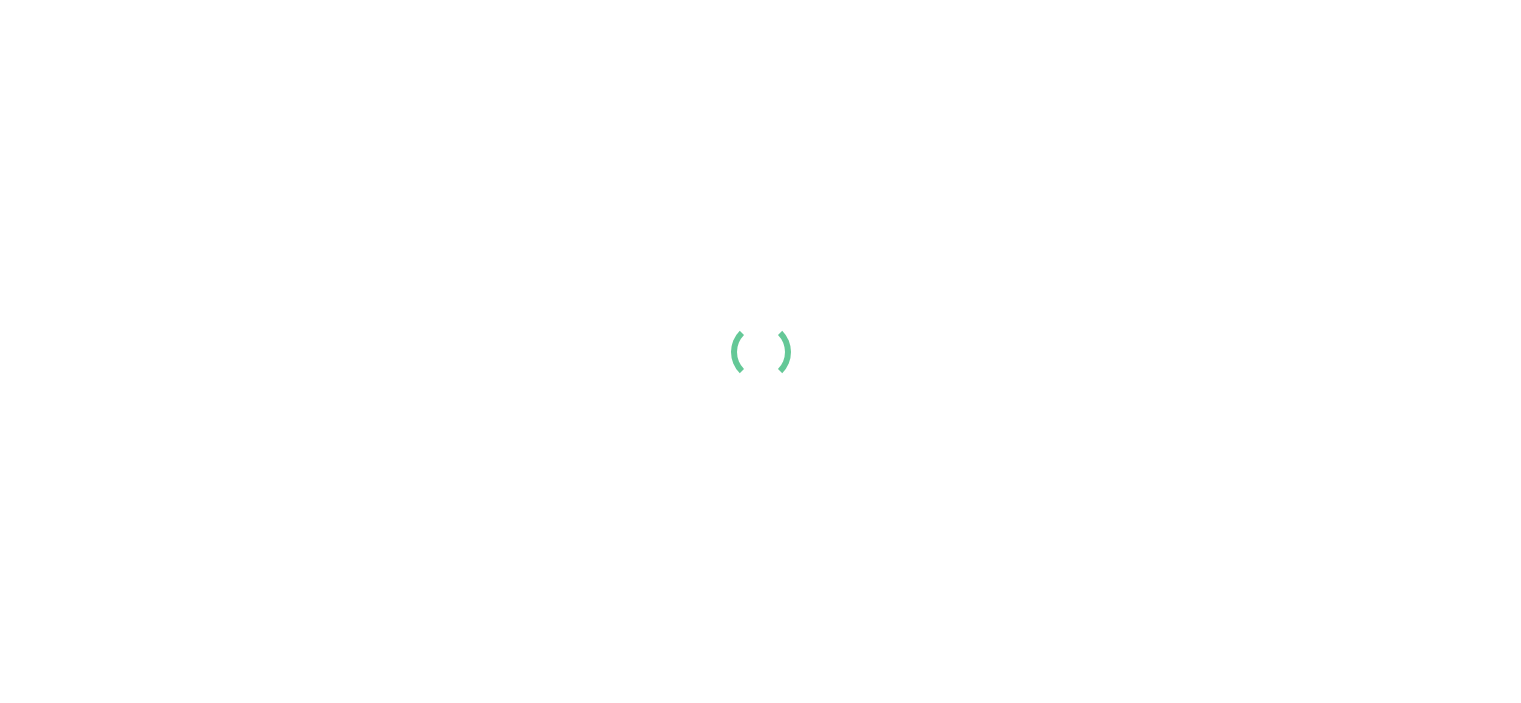 scroll, scrollTop: 0, scrollLeft: 0, axis: both 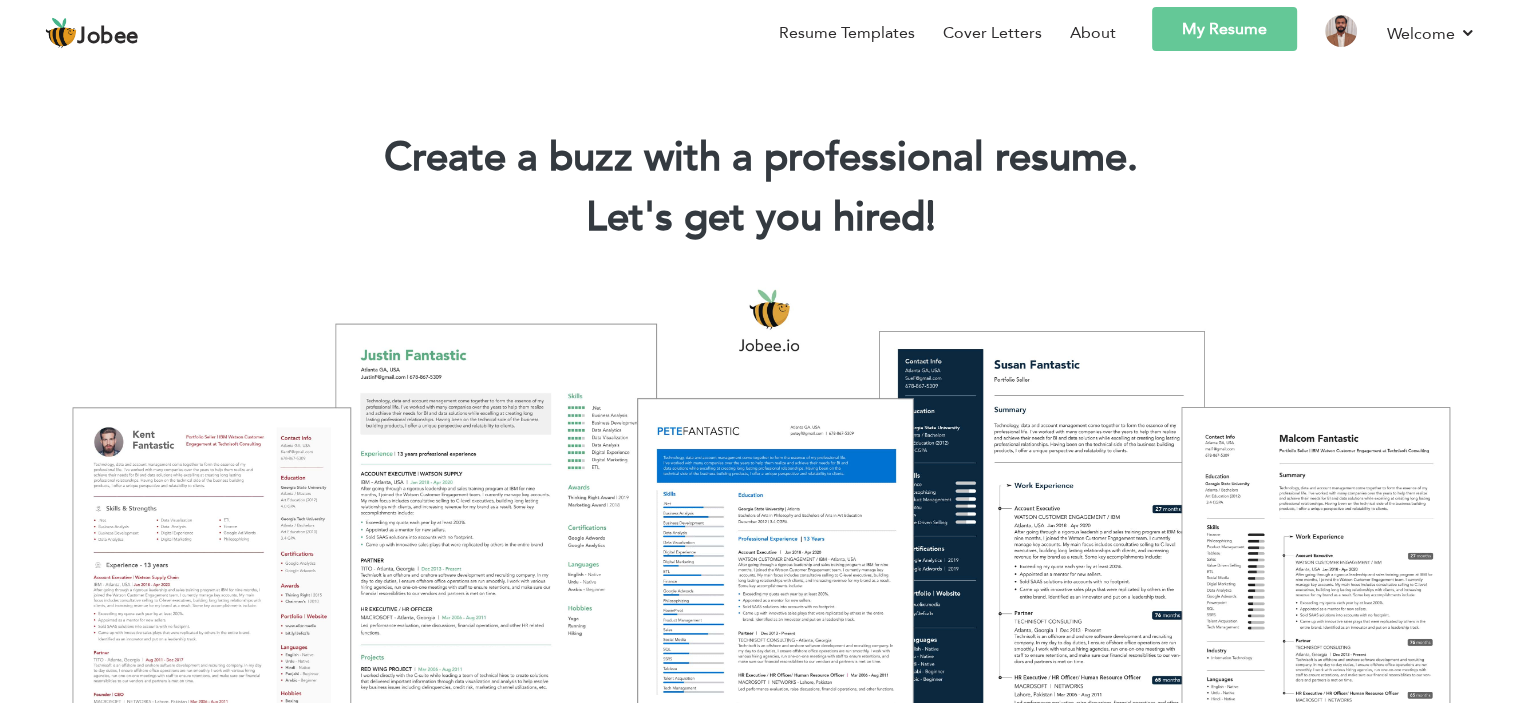 click on "Jobee
Resume Templates
Cover Letters
About
My Resume
Welcome
Settings
Log off
Profile" at bounding box center [760, 34] 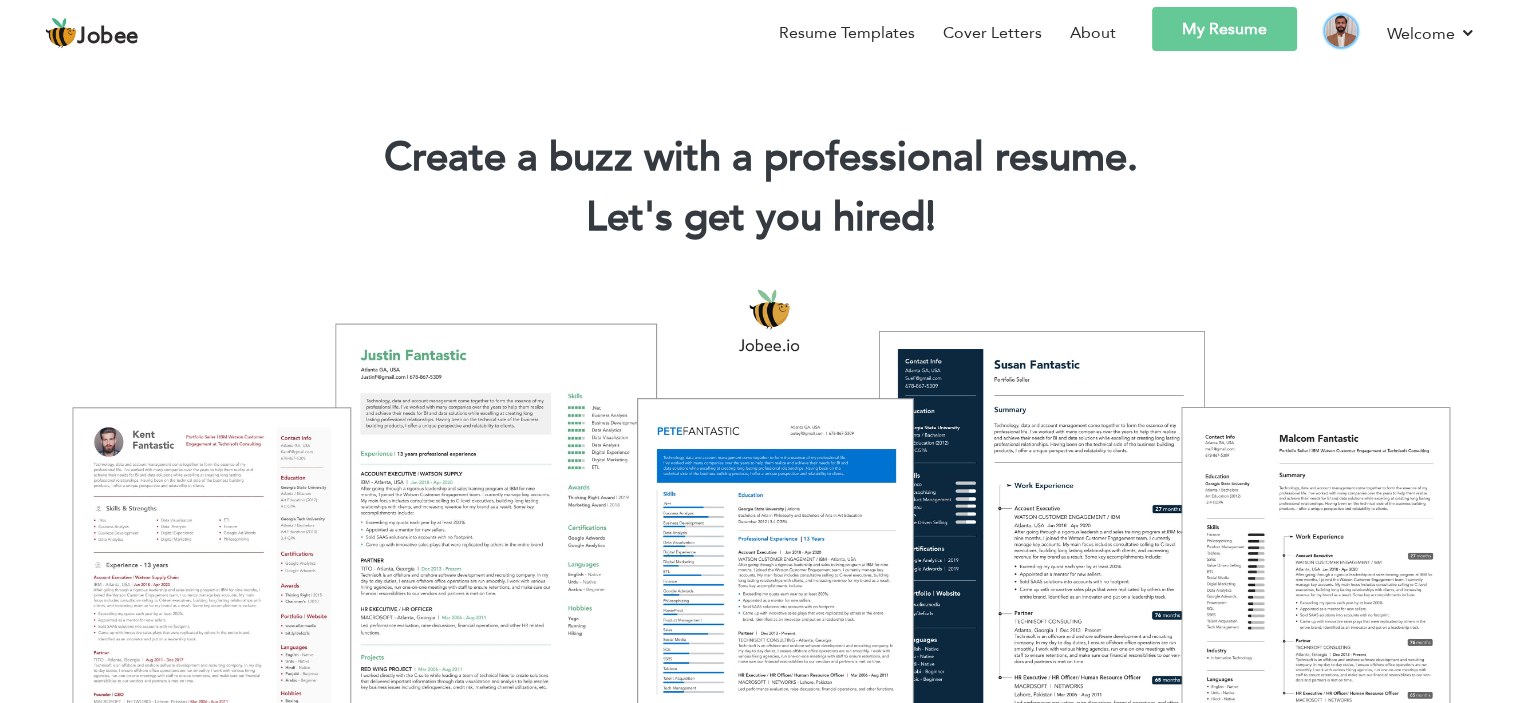 click at bounding box center [1341, 31] 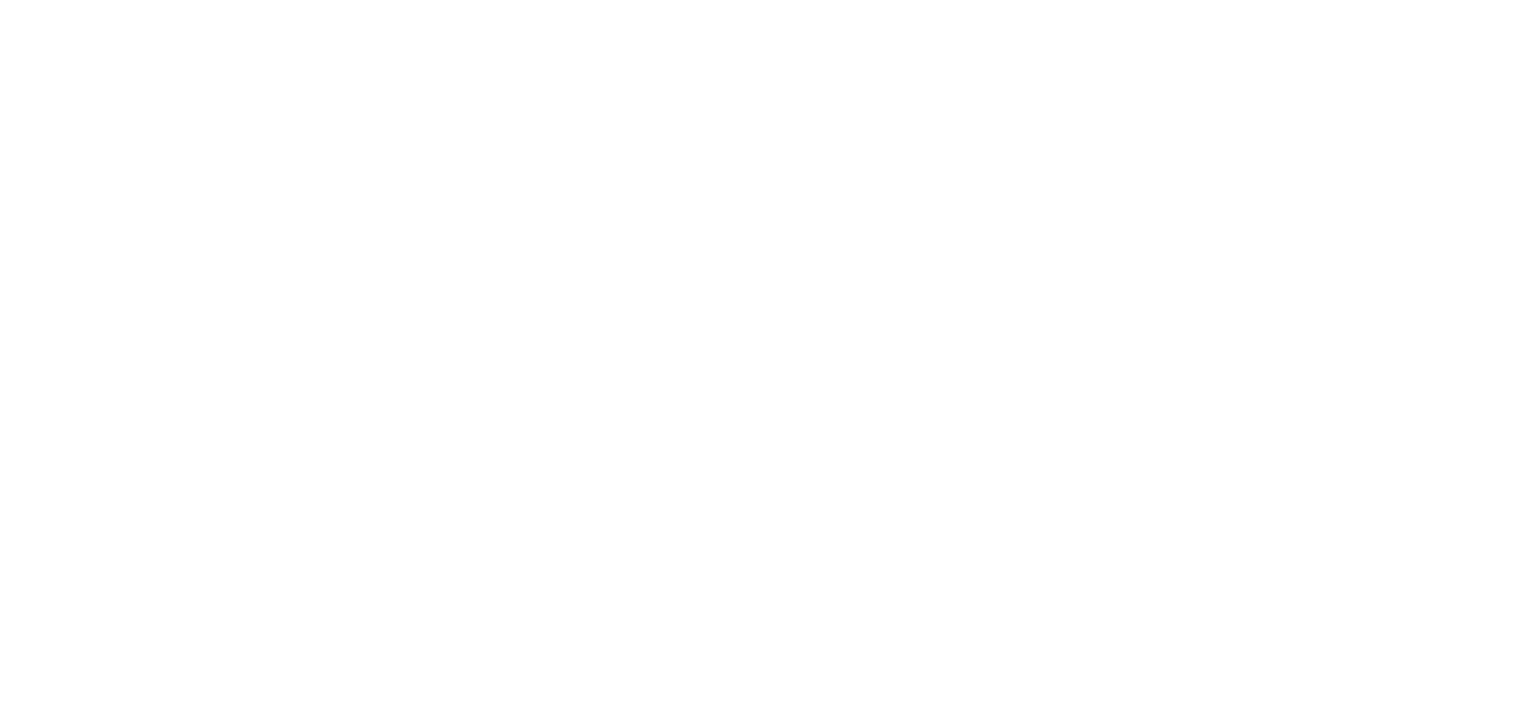 scroll, scrollTop: 0, scrollLeft: 0, axis: both 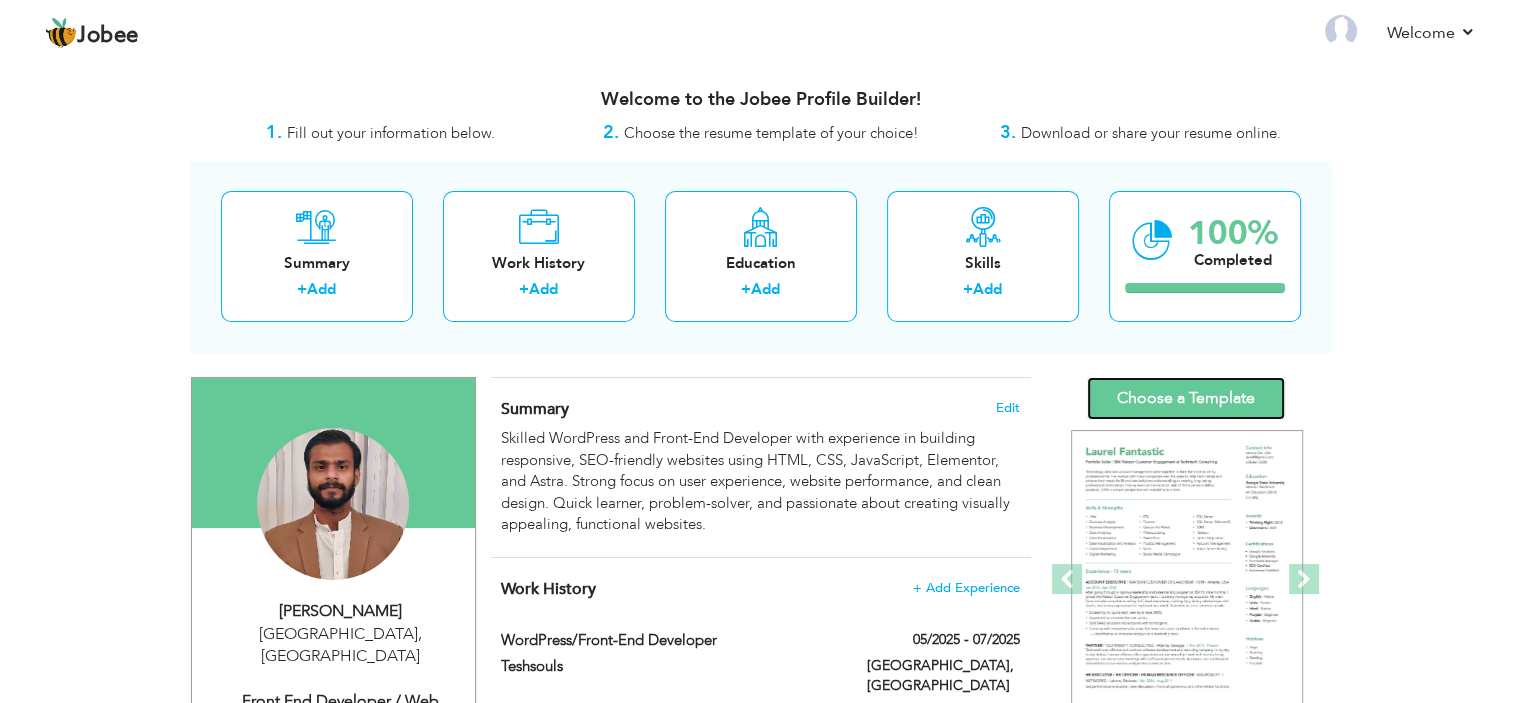 click on "Choose a Template" at bounding box center [1186, 398] 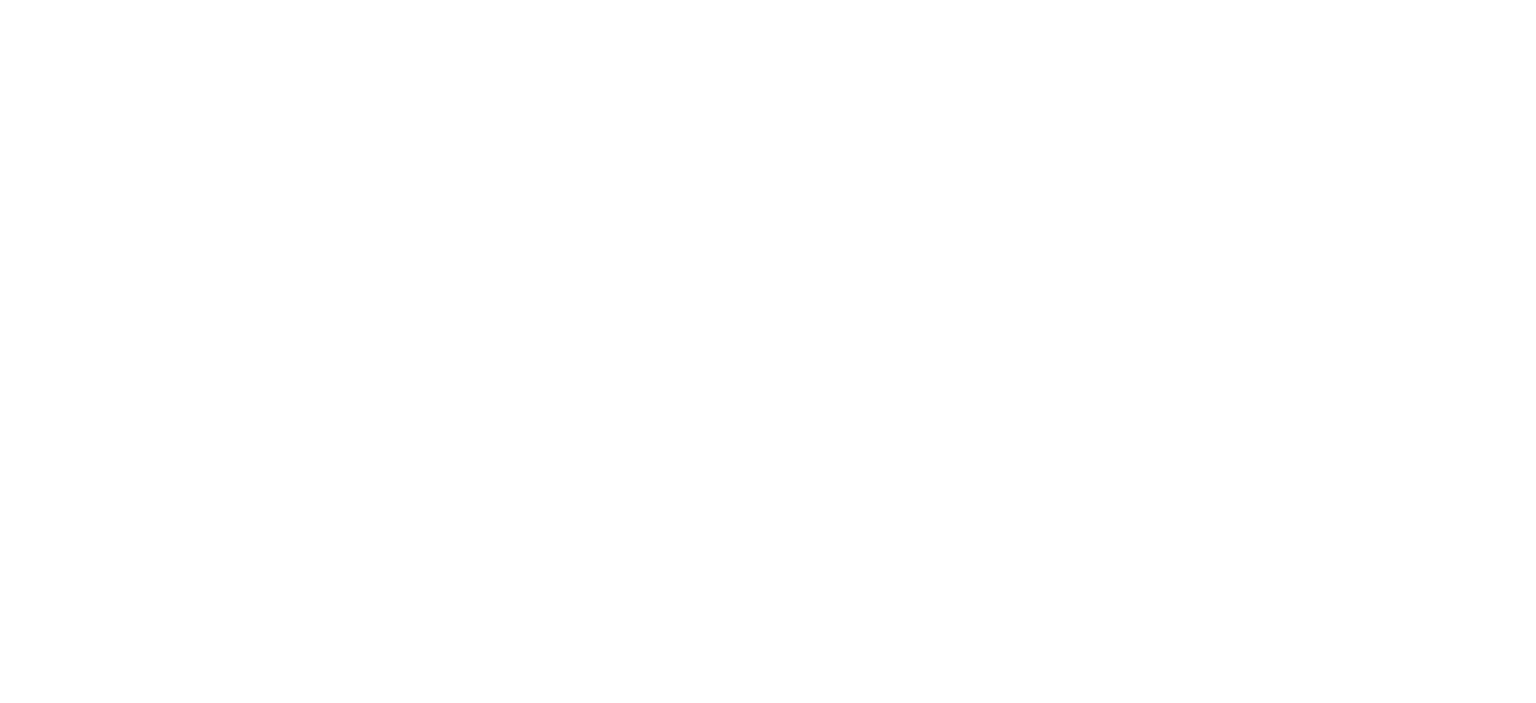 scroll, scrollTop: 0, scrollLeft: 0, axis: both 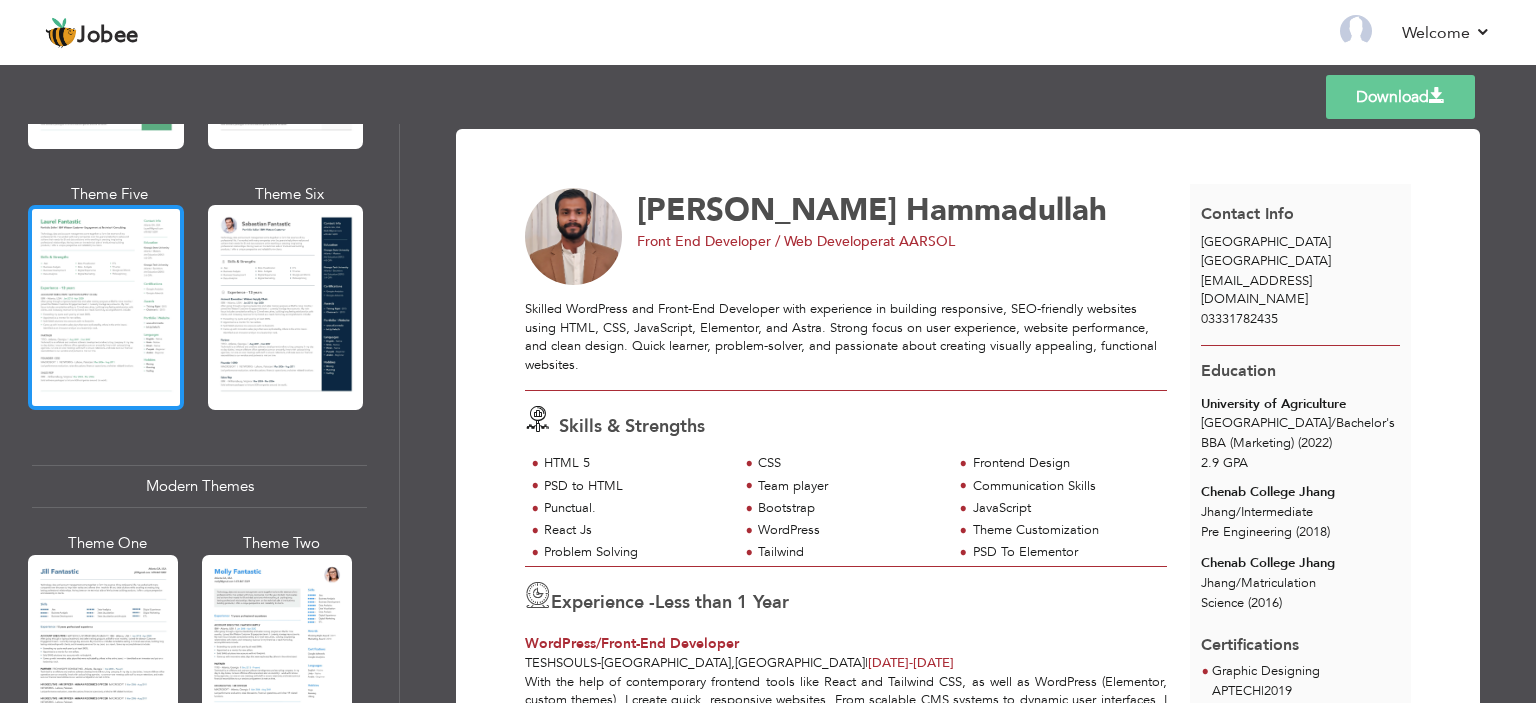 click at bounding box center (106, 307) 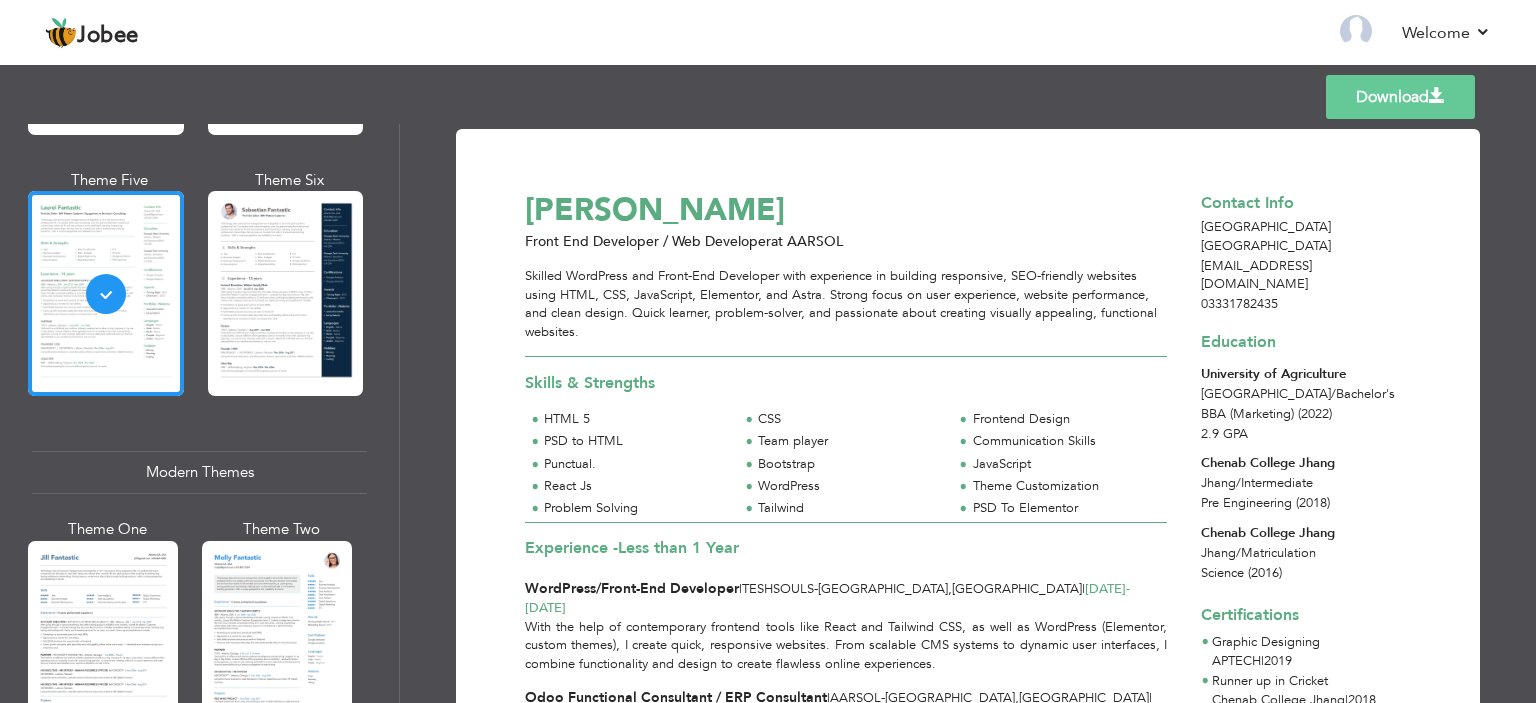 scroll, scrollTop: 591, scrollLeft: 0, axis: vertical 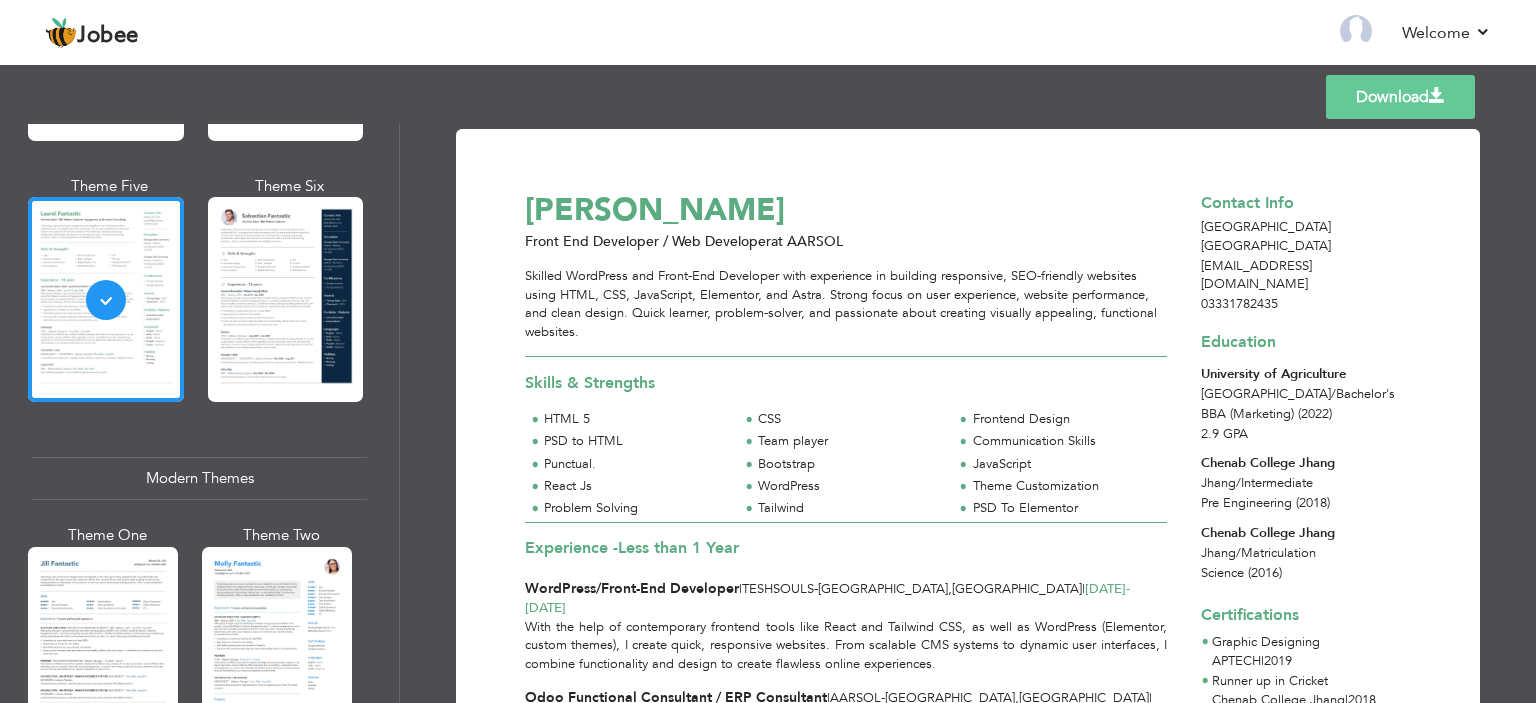 click on "Download" at bounding box center [1400, 97] 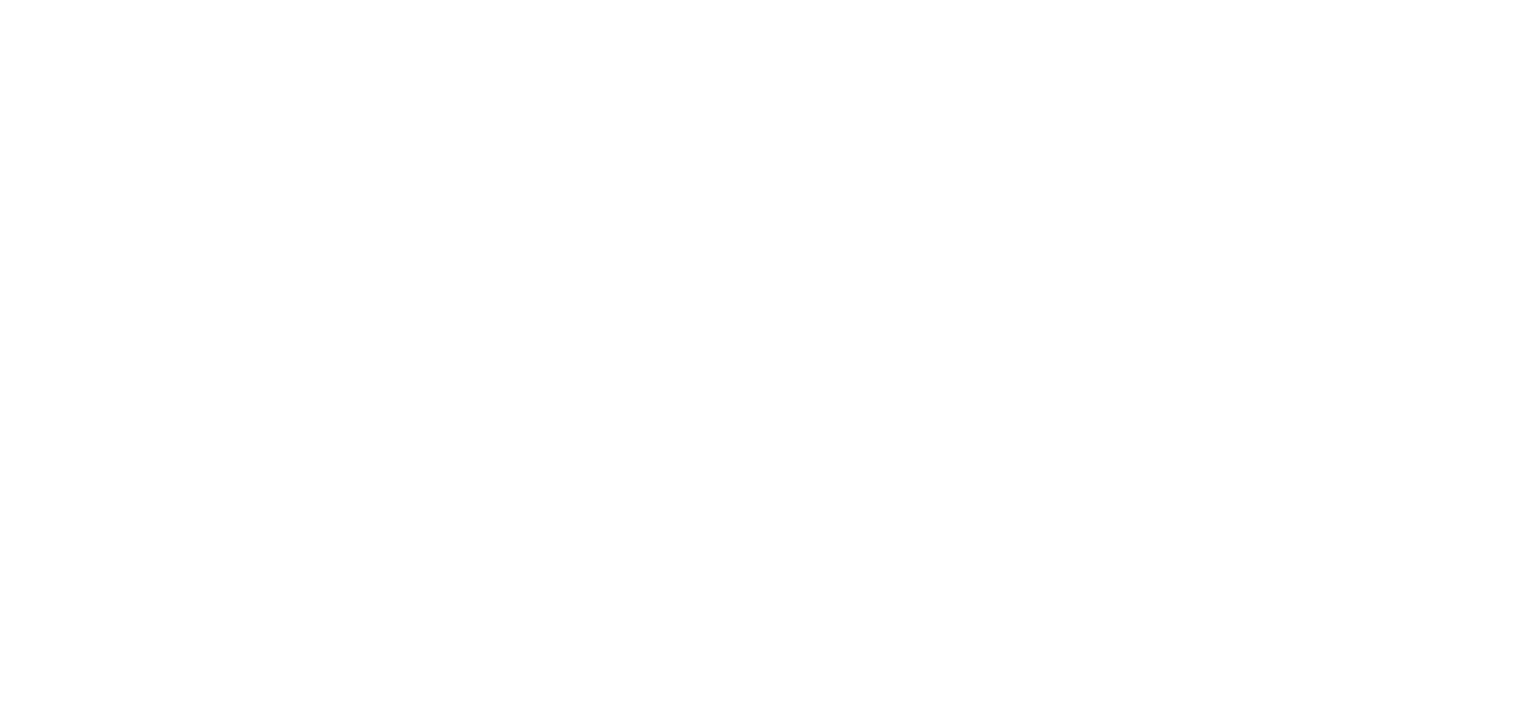 scroll, scrollTop: 0, scrollLeft: 0, axis: both 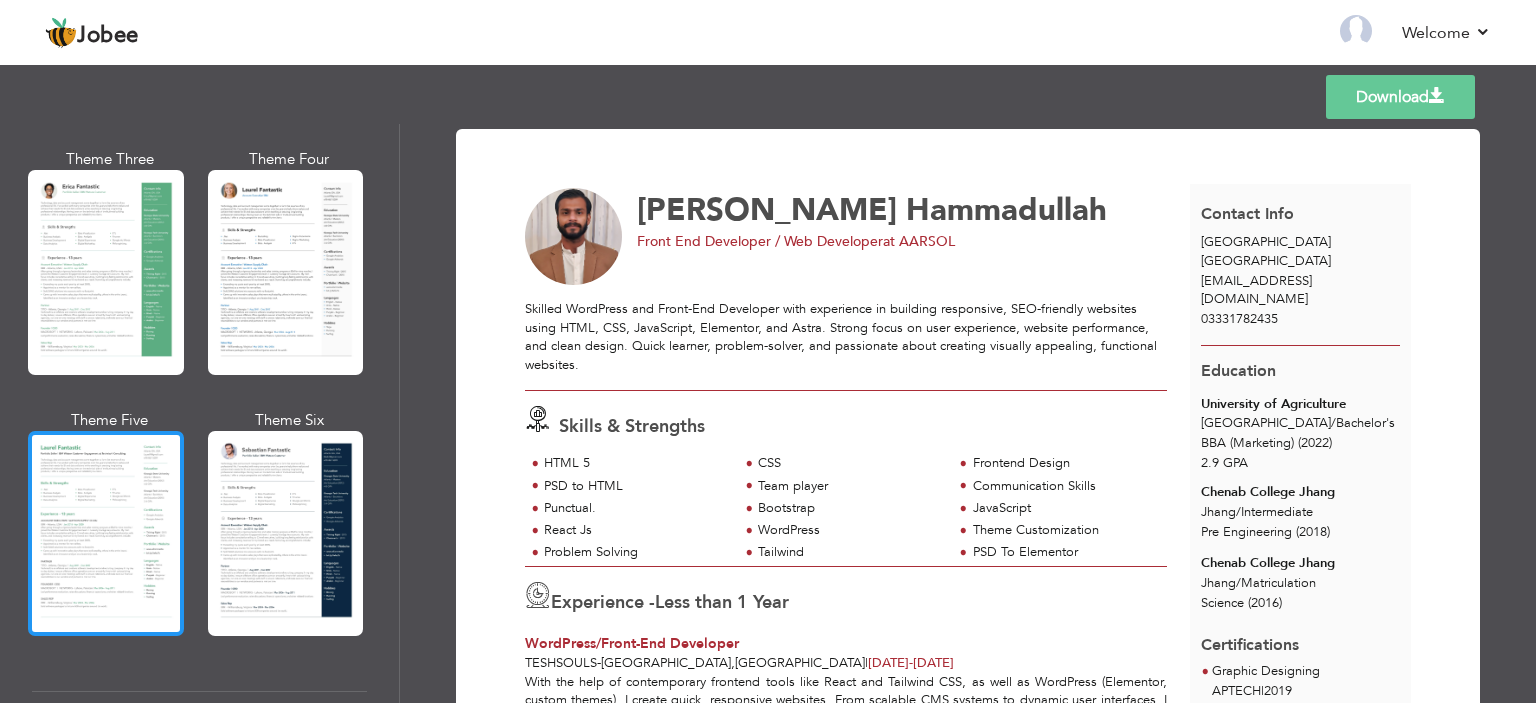 click at bounding box center [106, 533] 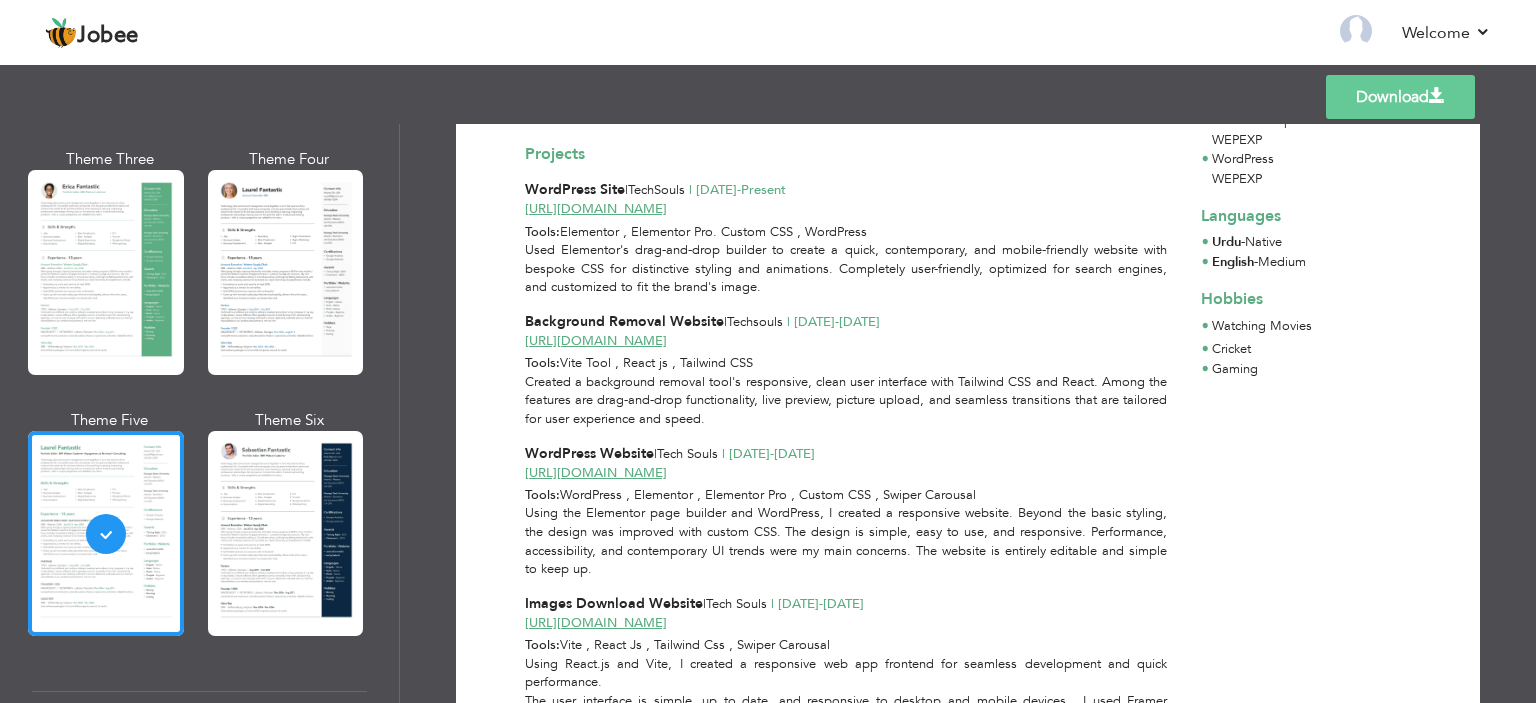 scroll, scrollTop: 0, scrollLeft: 0, axis: both 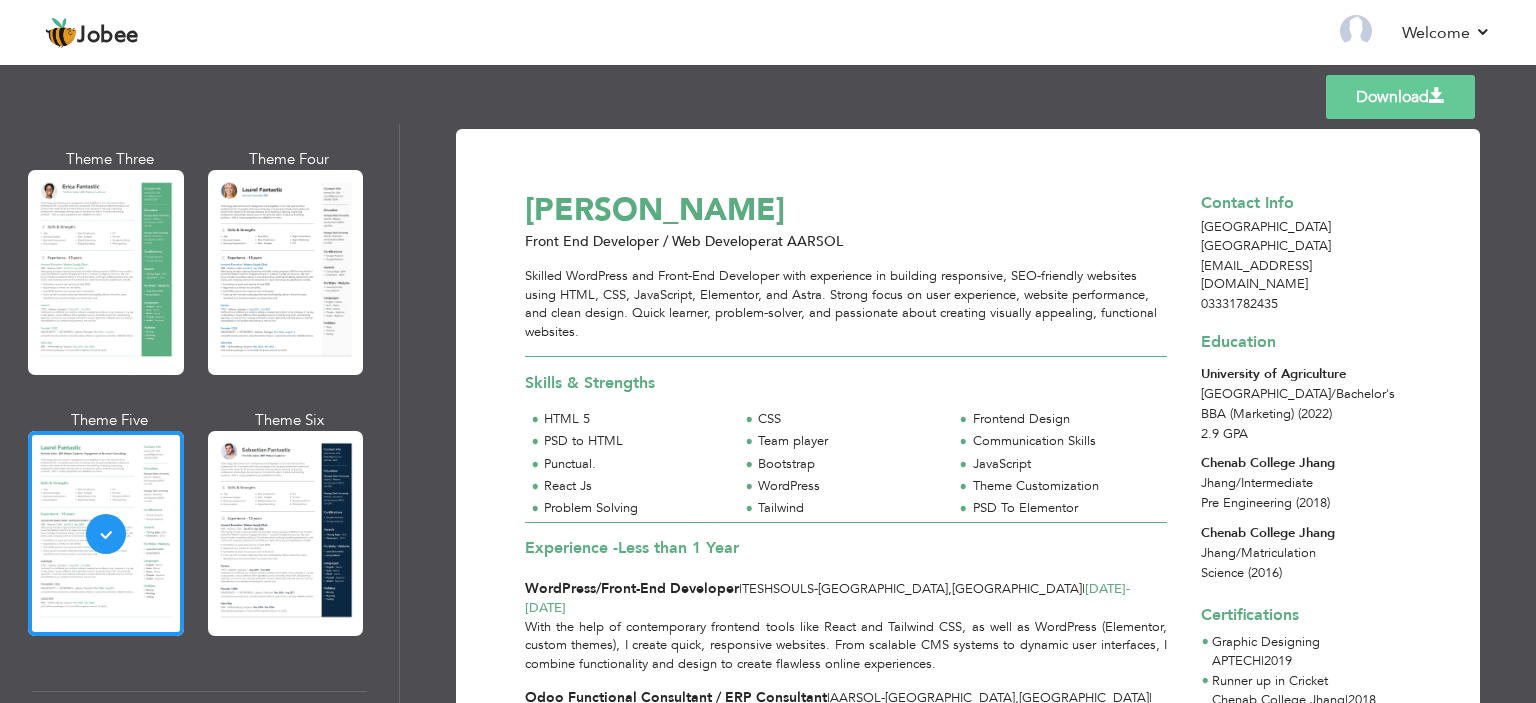 click on "Download" at bounding box center (1400, 97) 